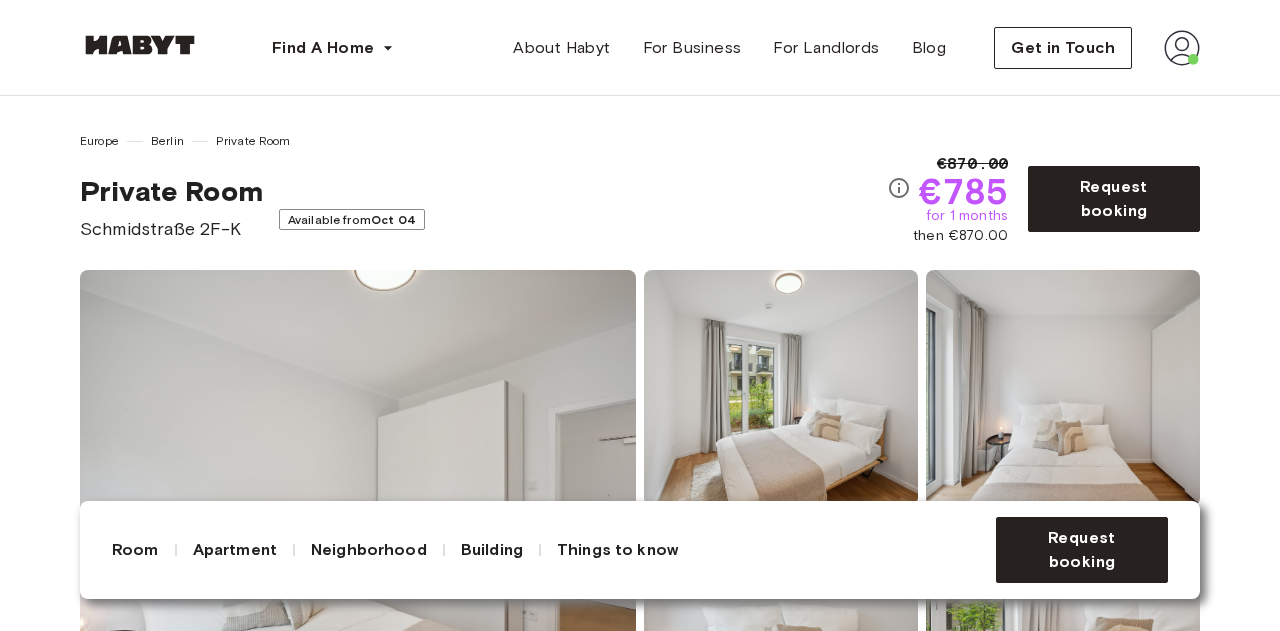 scroll, scrollTop: 0, scrollLeft: 0, axis: both 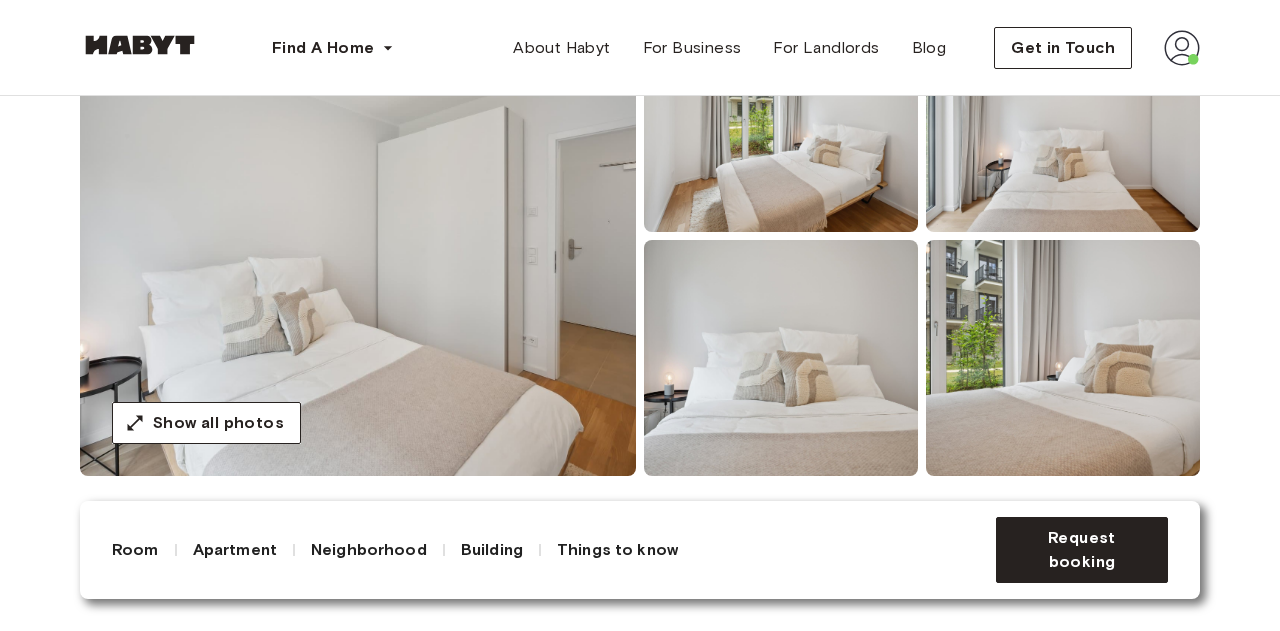 click at bounding box center [140, 45] 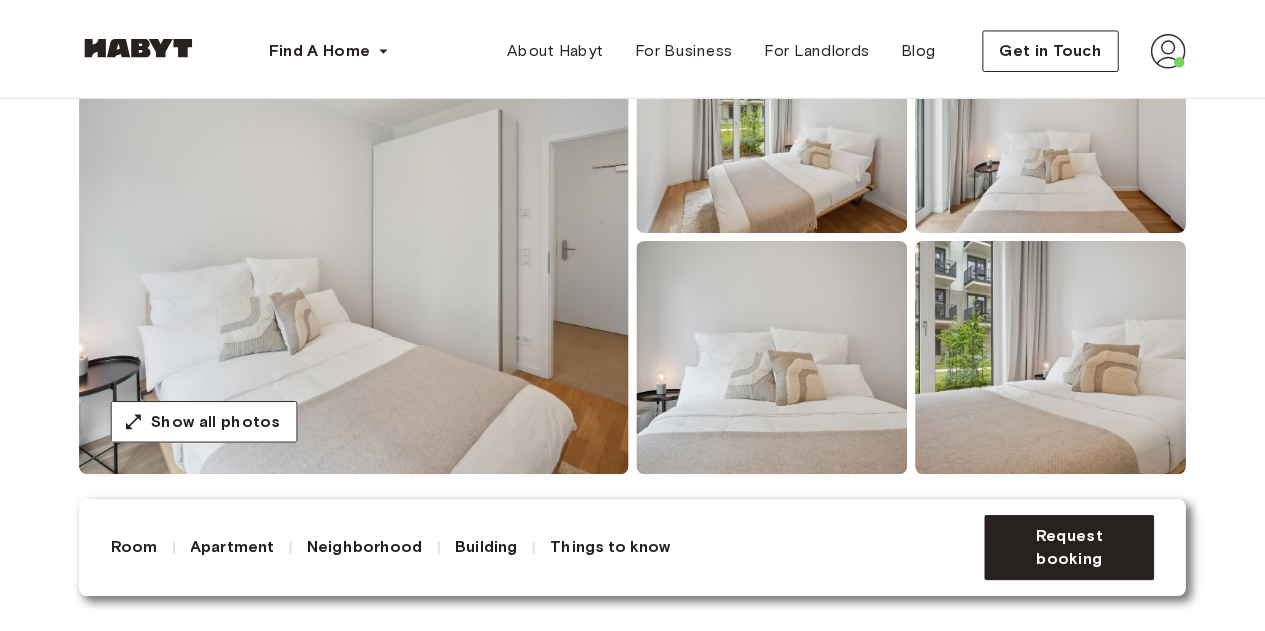 scroll, scrollTop: 0, scrollLeft: 0, axis: both 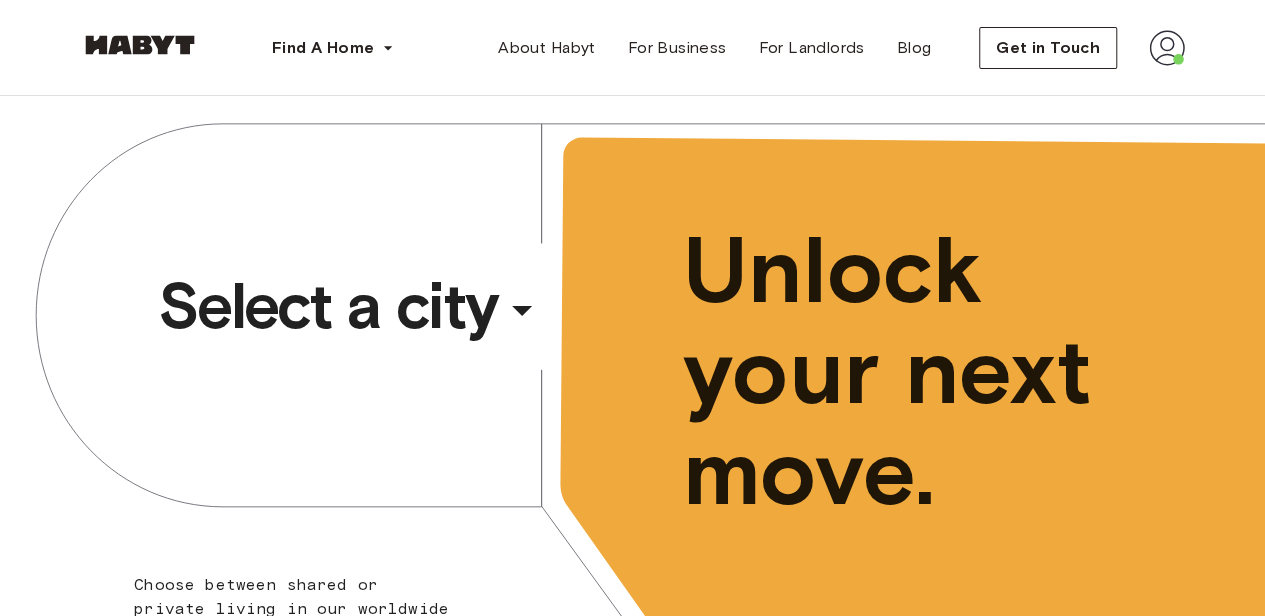 click on "Select a city" at bounding box center [328, 306] 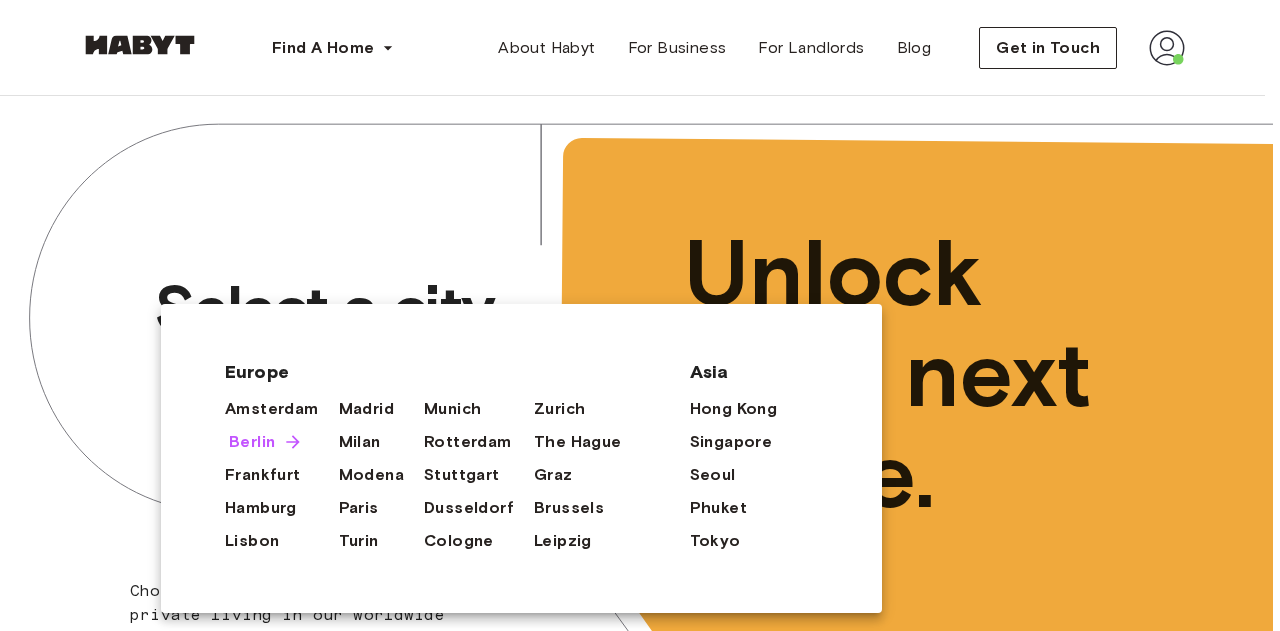 click on "Berlin" at bounding box center [252, 442] 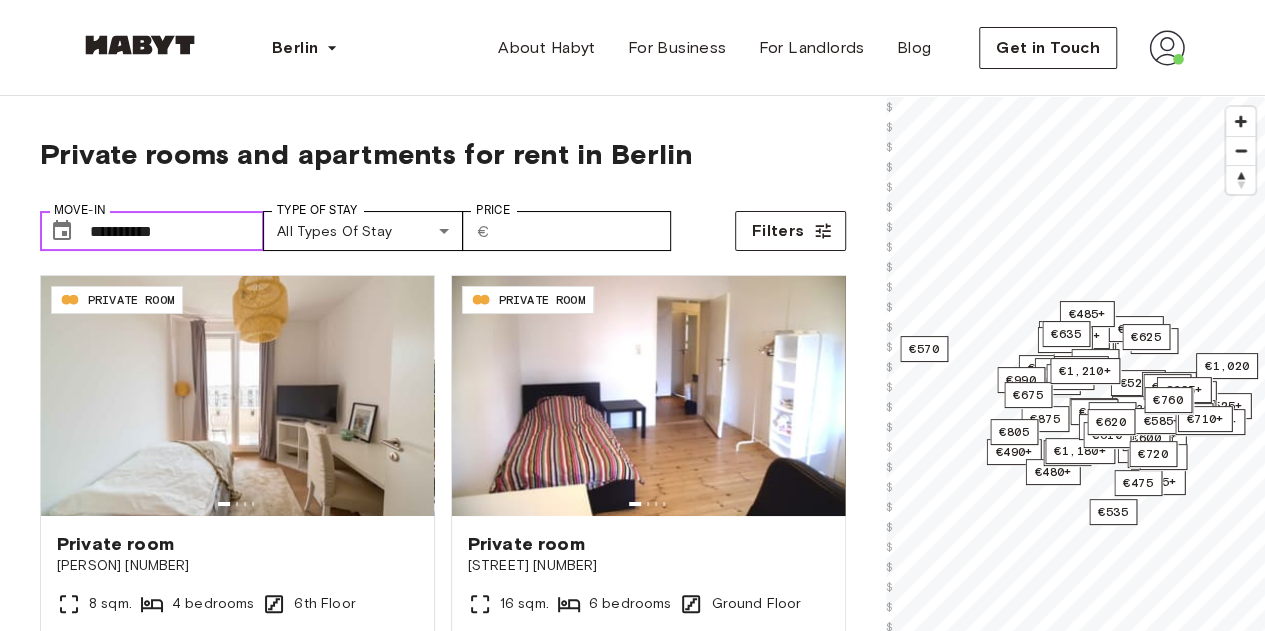 click on "**********" at bounding box center [177, 231] 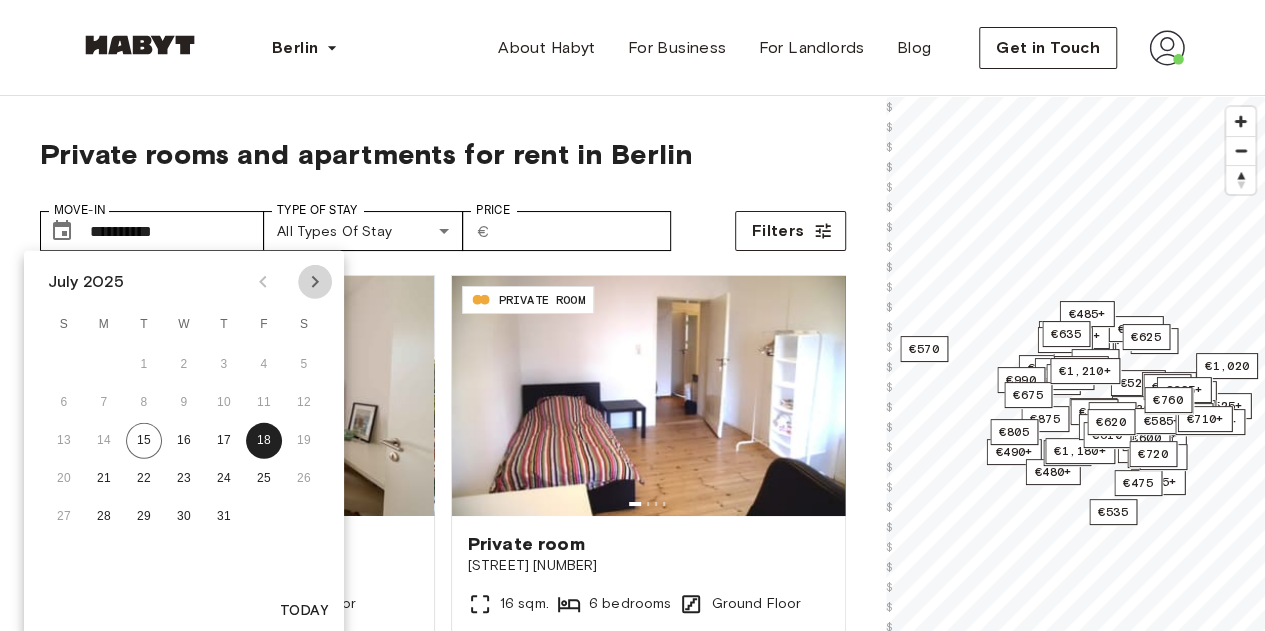 click 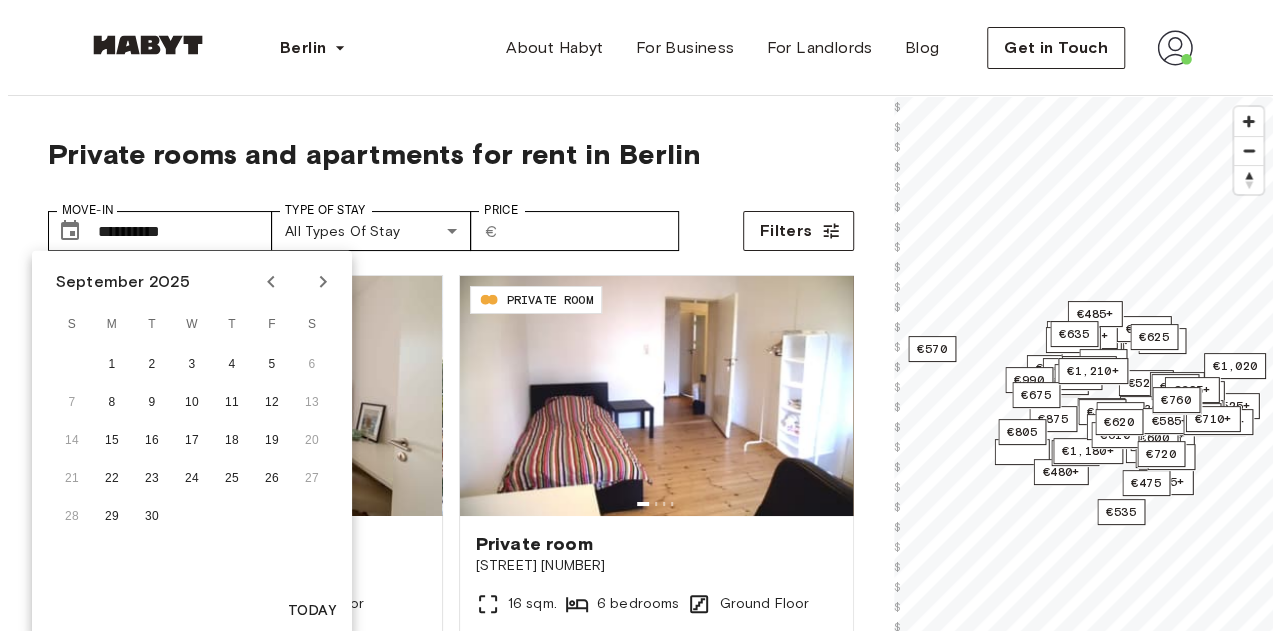scroll, scrollTop: 6, scrollLeft: 0, axis: vertical 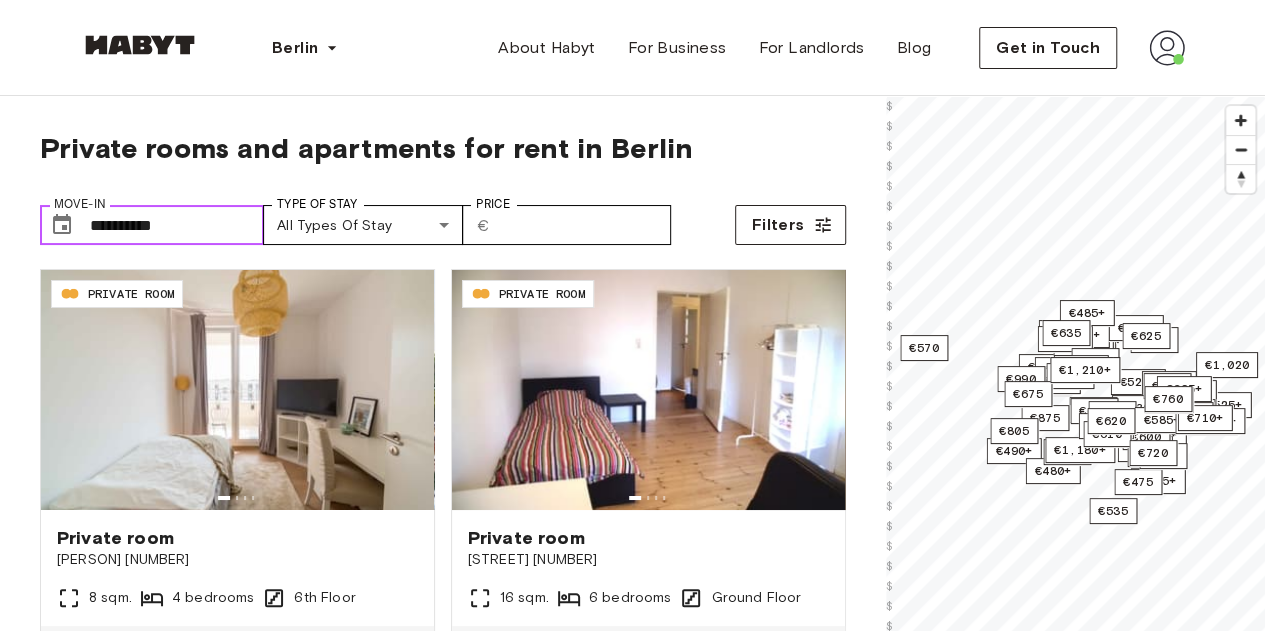 click on "**********" at bounding box center [177, 225] 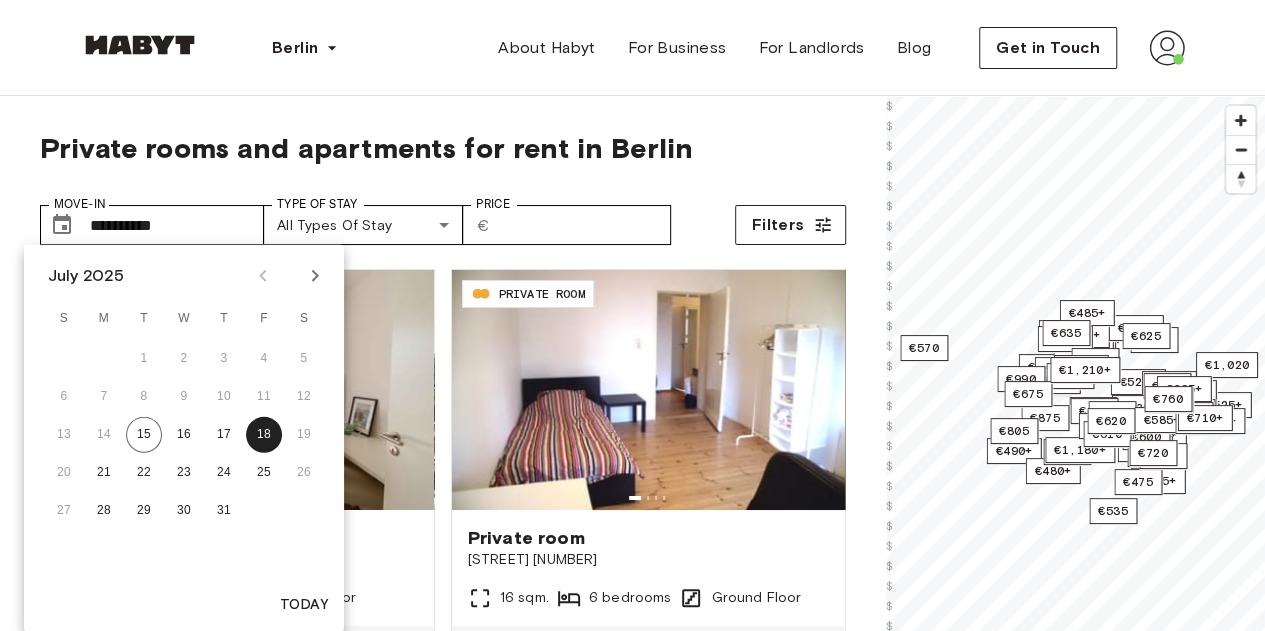 click 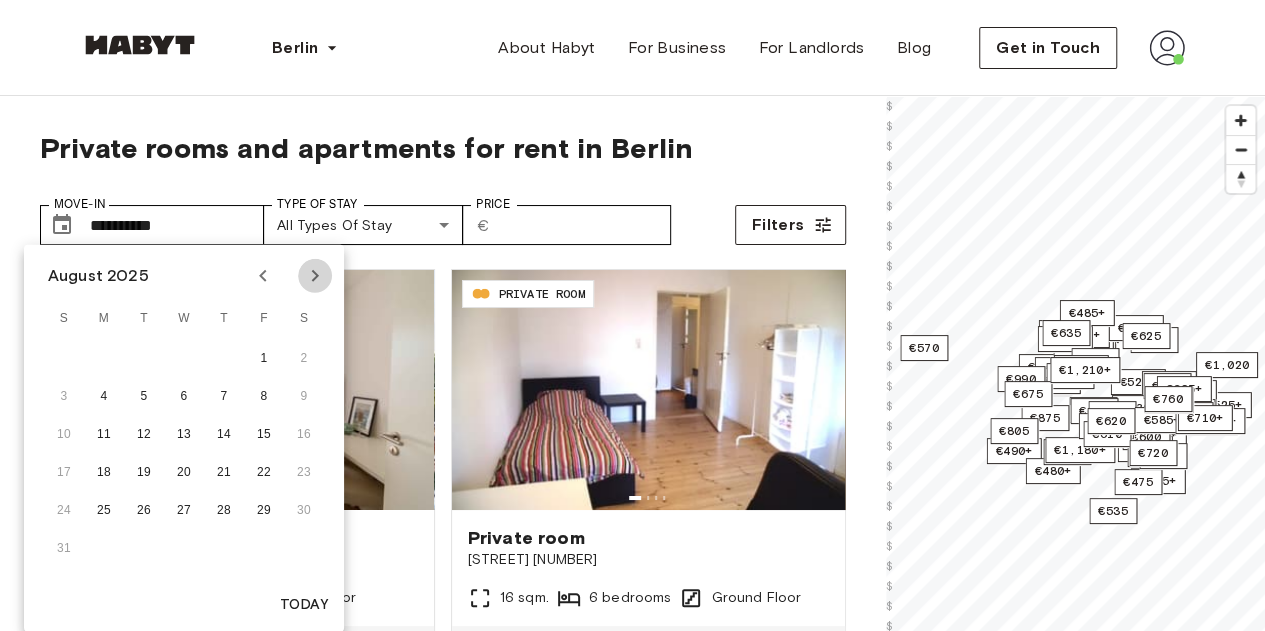 click 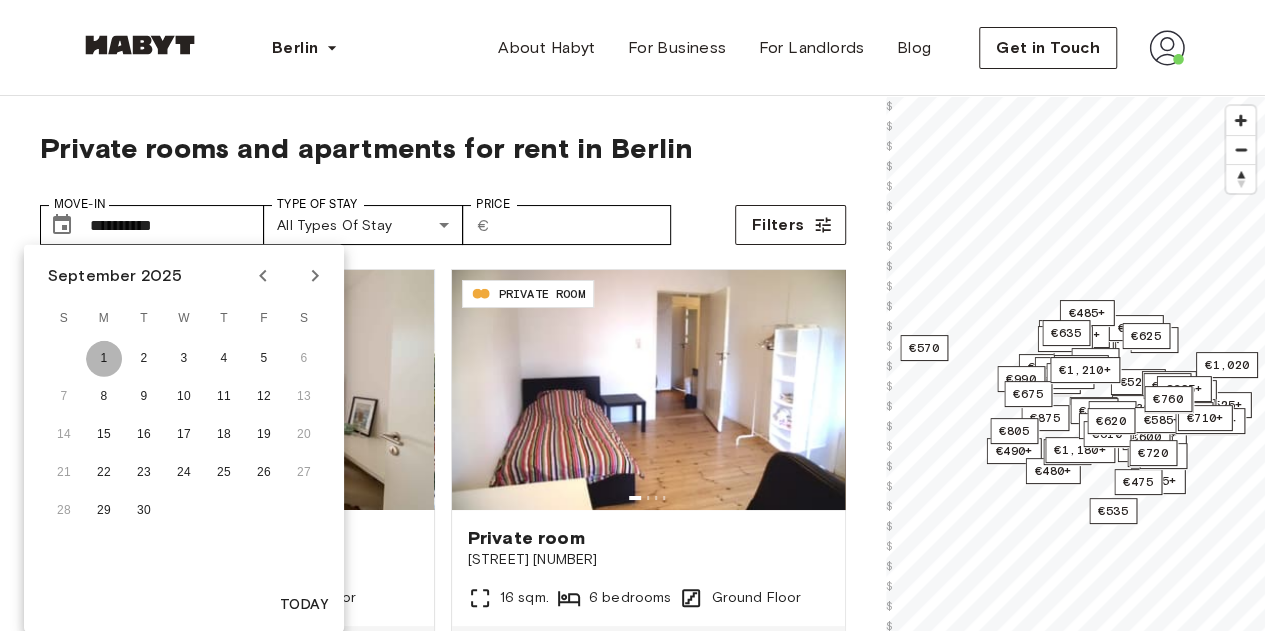 click on "1" at bounding box center [104, 359] 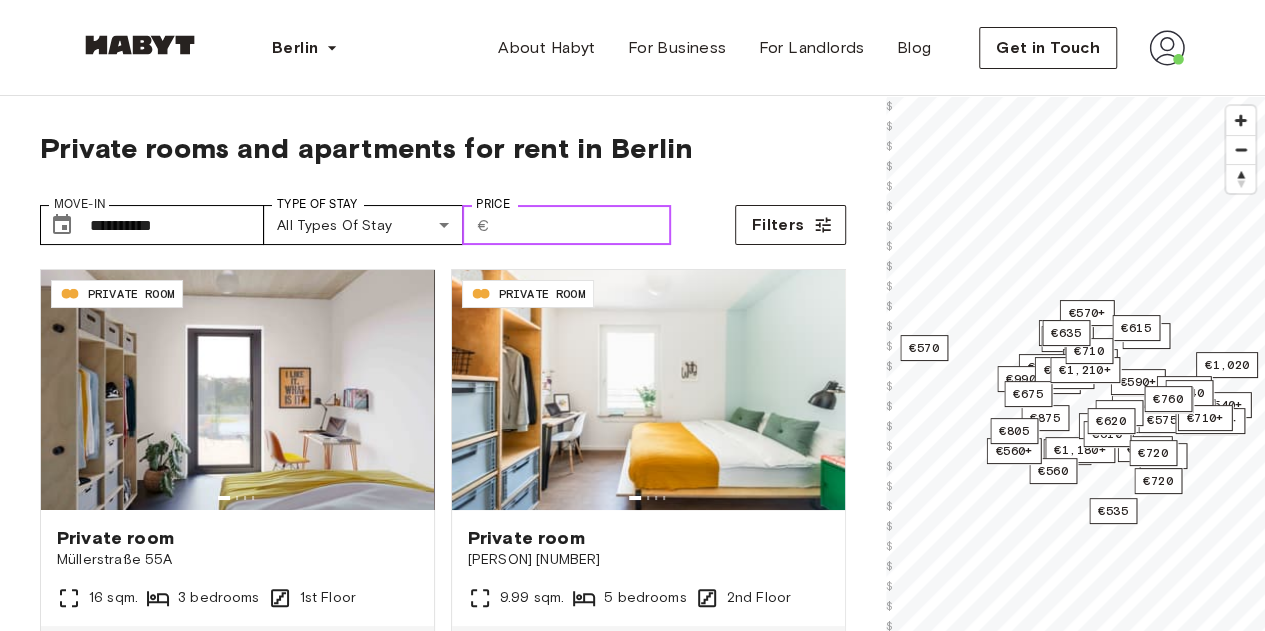 click on "Price" at bounding box center (584, 225) 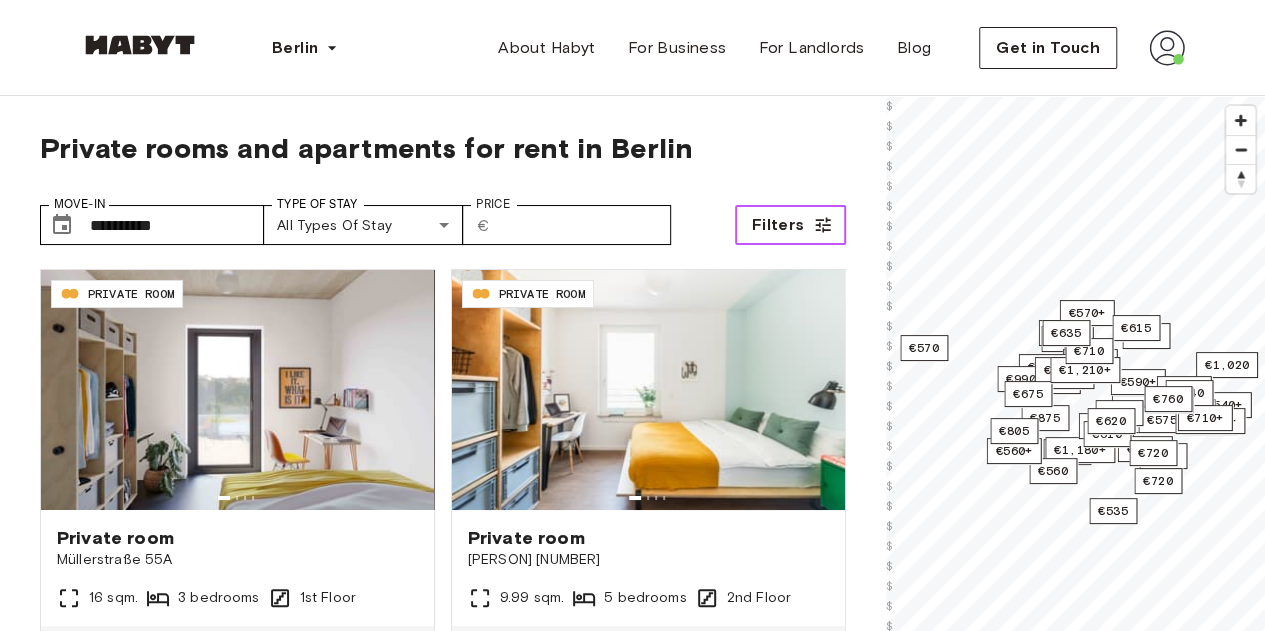 click on "Filters" at bounding box center [778, 225] 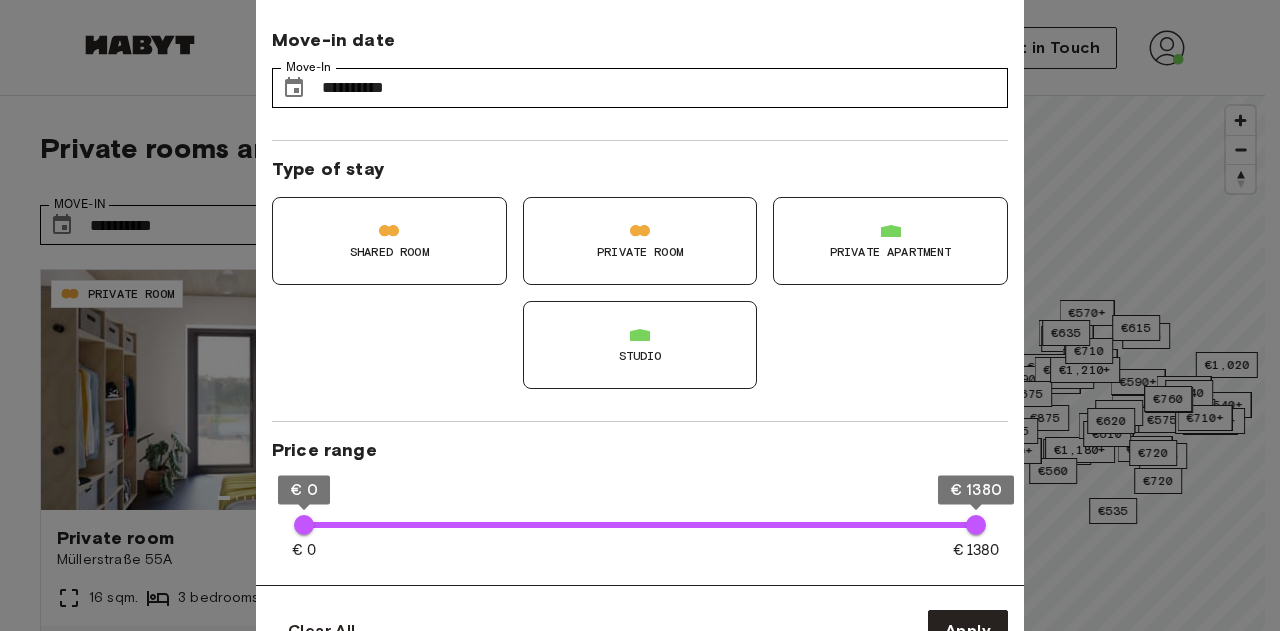 scroll, scrollTop: 269, scrollLeft: 0, axis: vertical 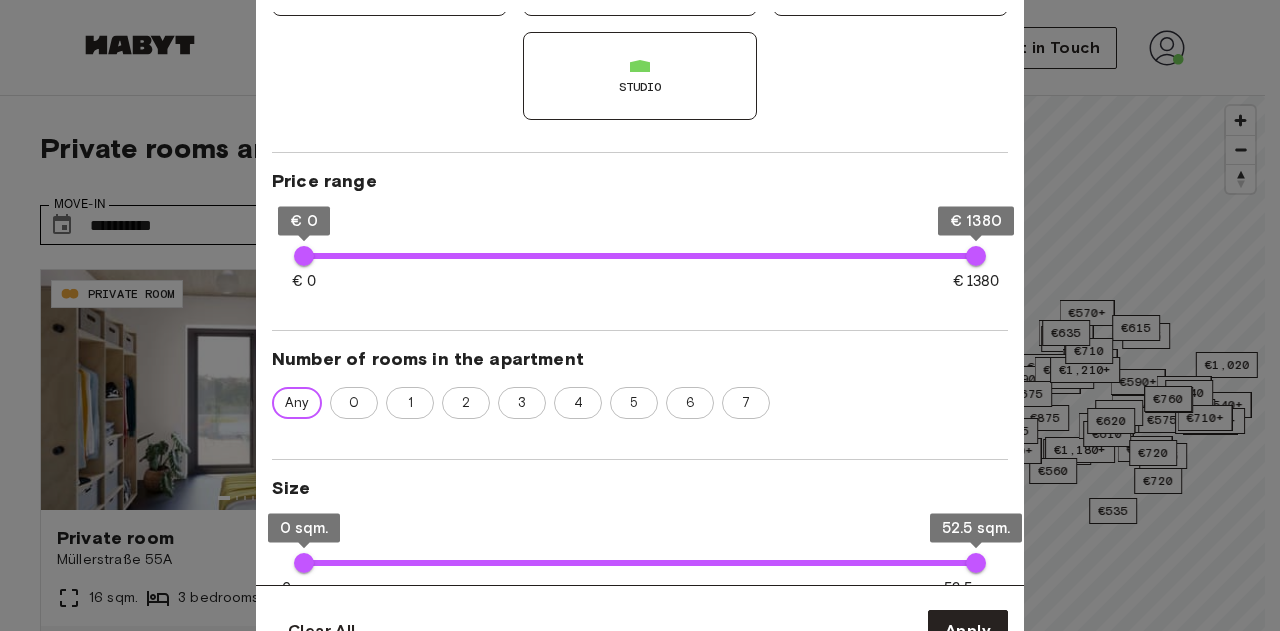 type on "**" 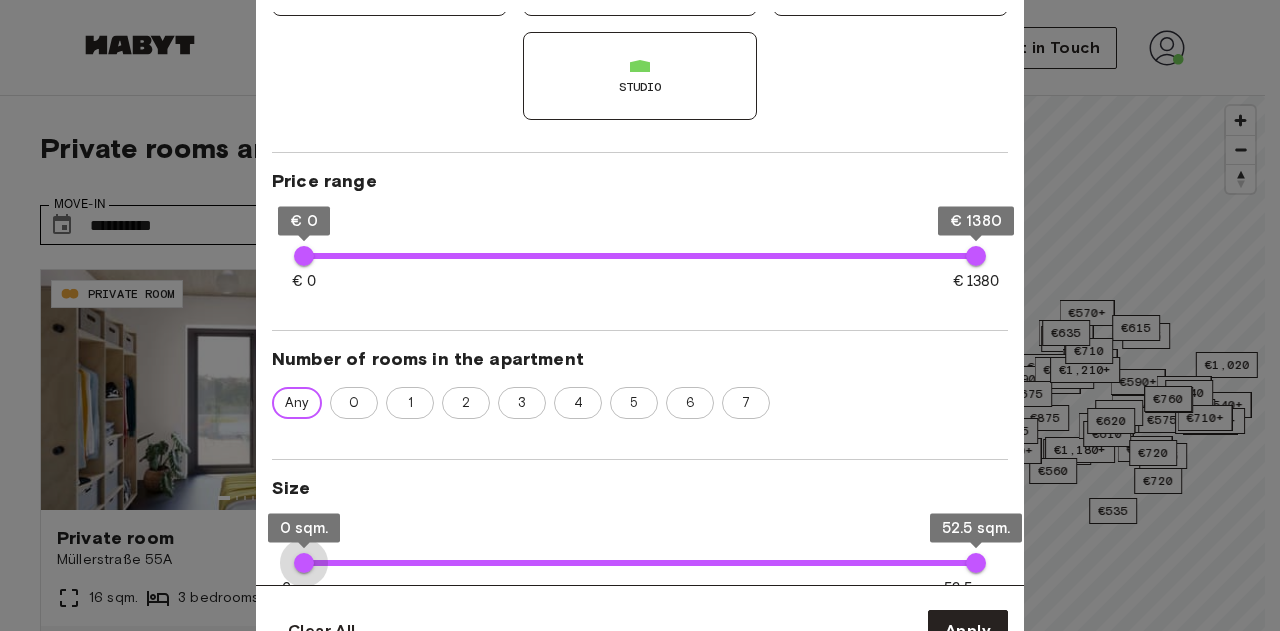 type on "*" 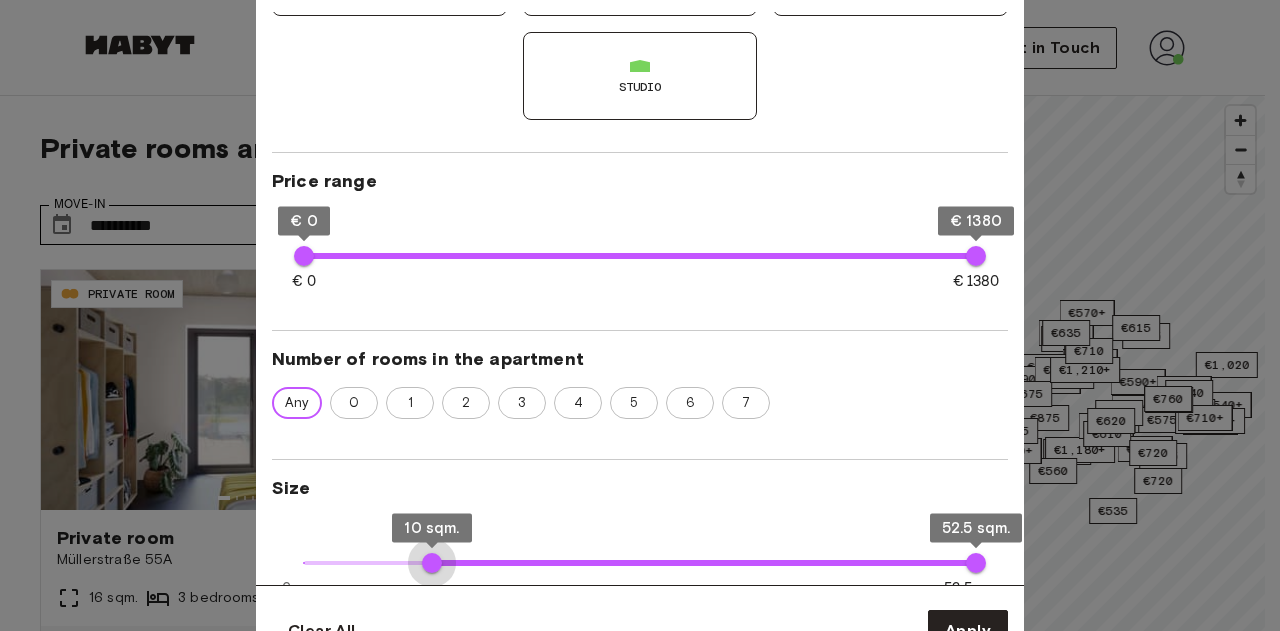 type on "**" 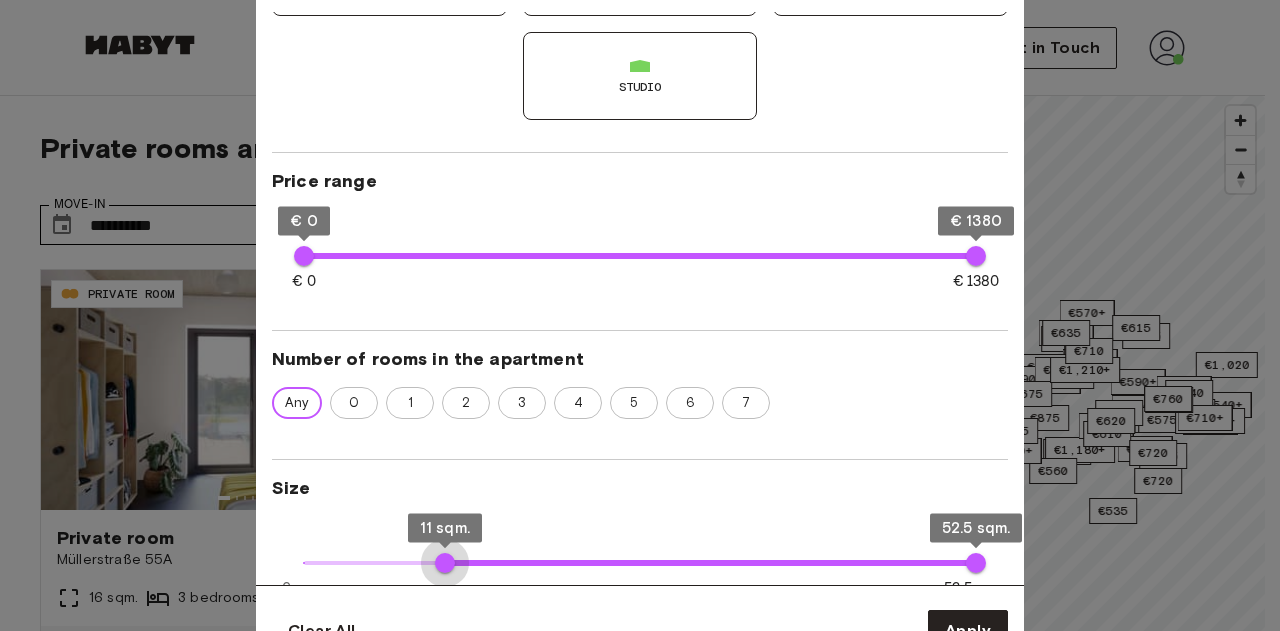type on "**" 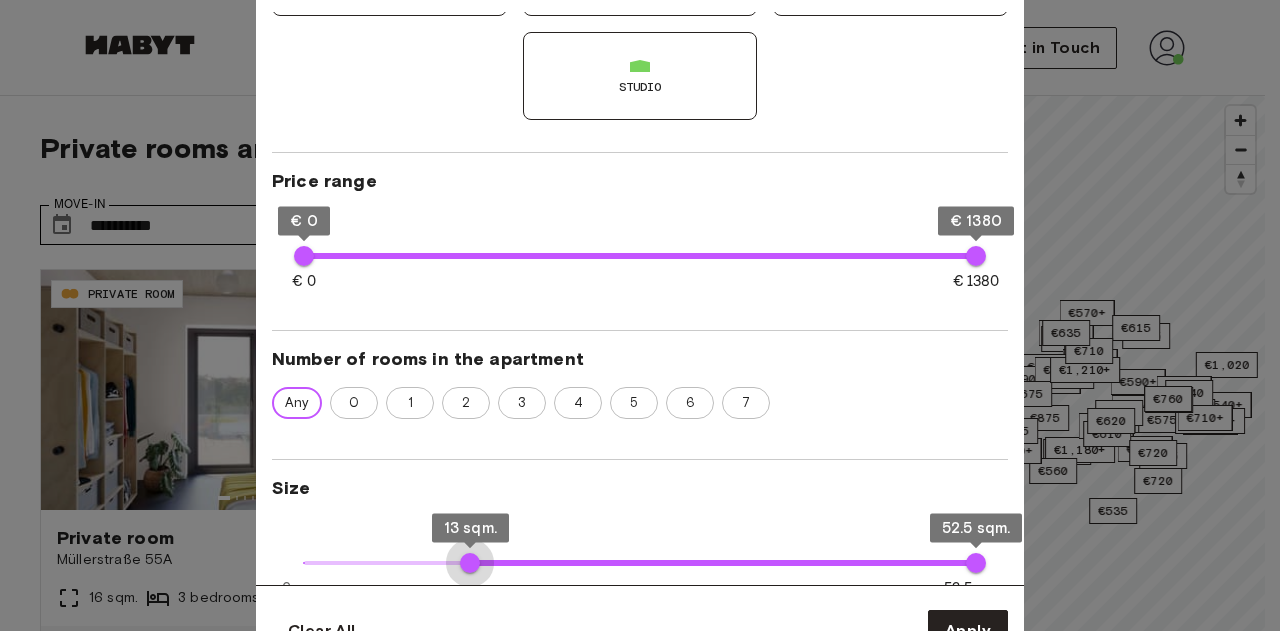 type on "**" 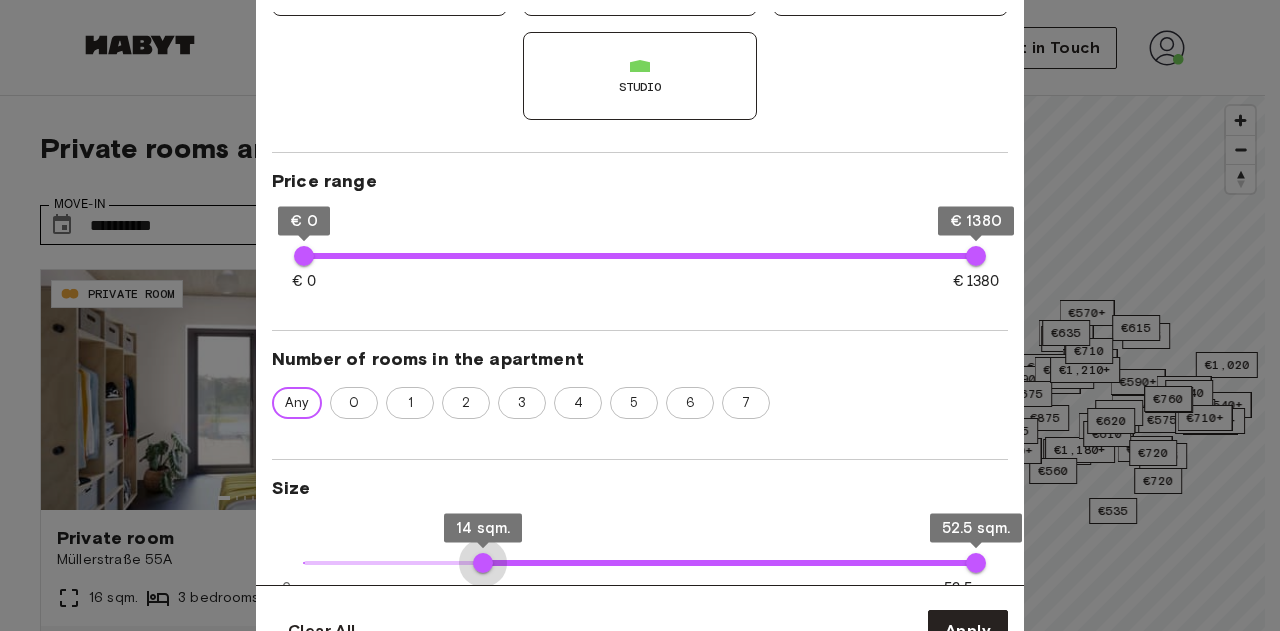 drag, startPoint x: 305, startPoint y: 559, endPoint x: 487, endPoint y: 551, distance: 182.17574 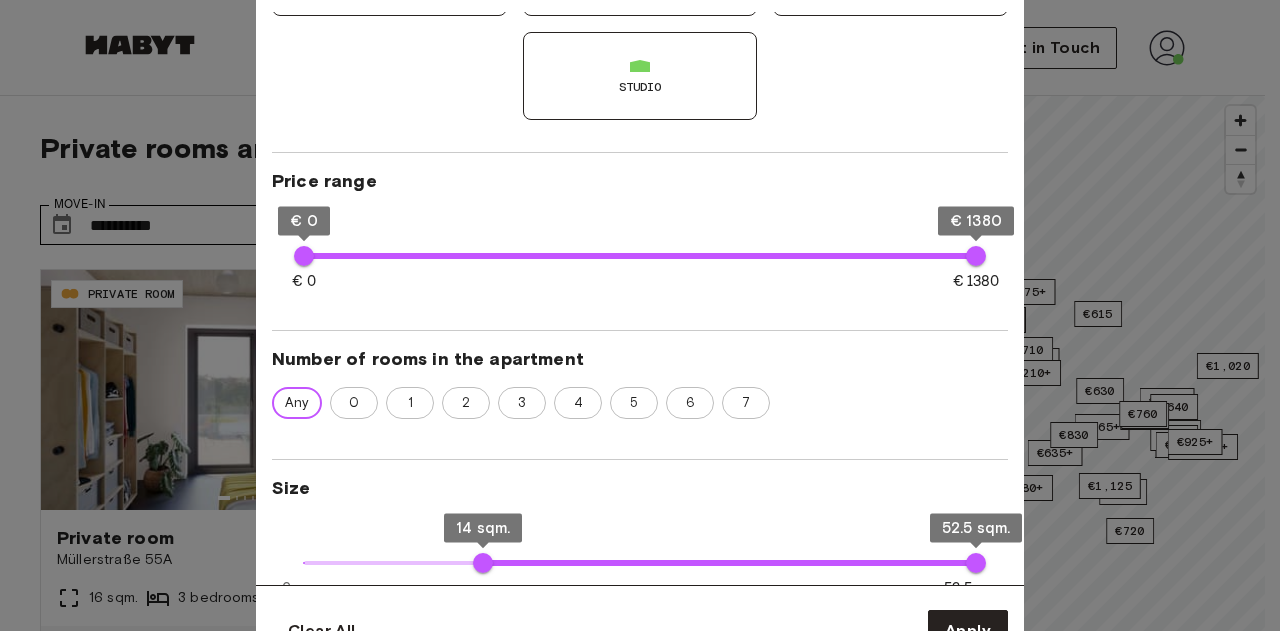 type on "**" 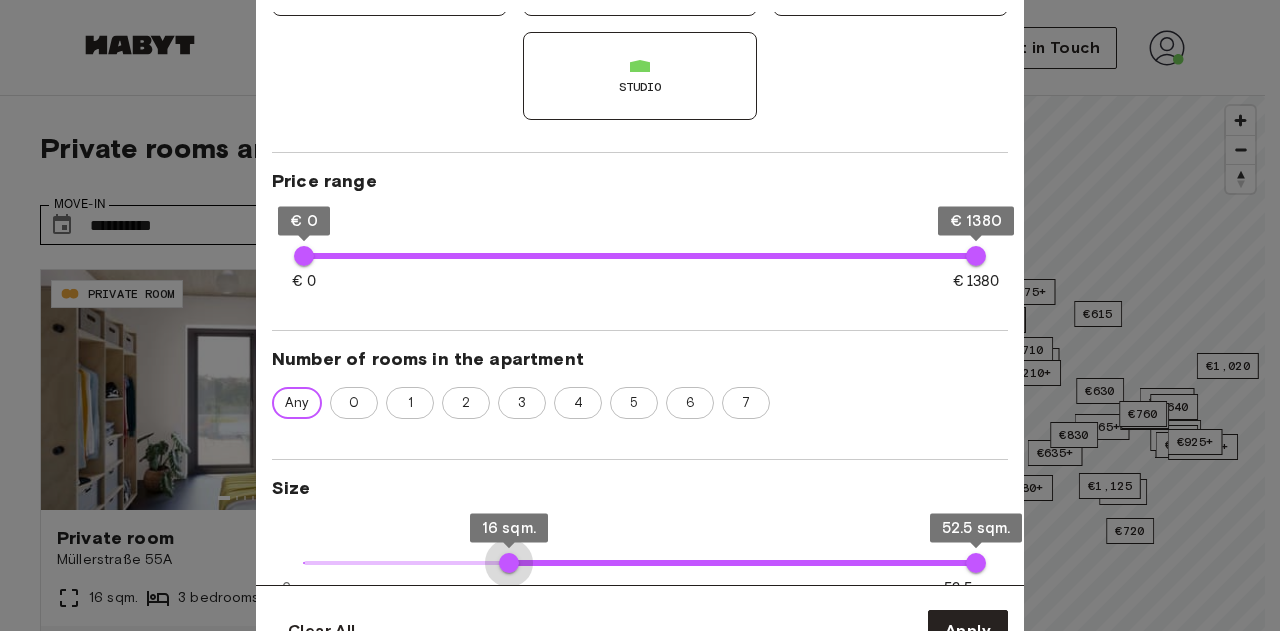 drag, startPoint x: 487, startPoint y: 551, endPoint x: 509, endPoint y: 549, distance: 22.090721 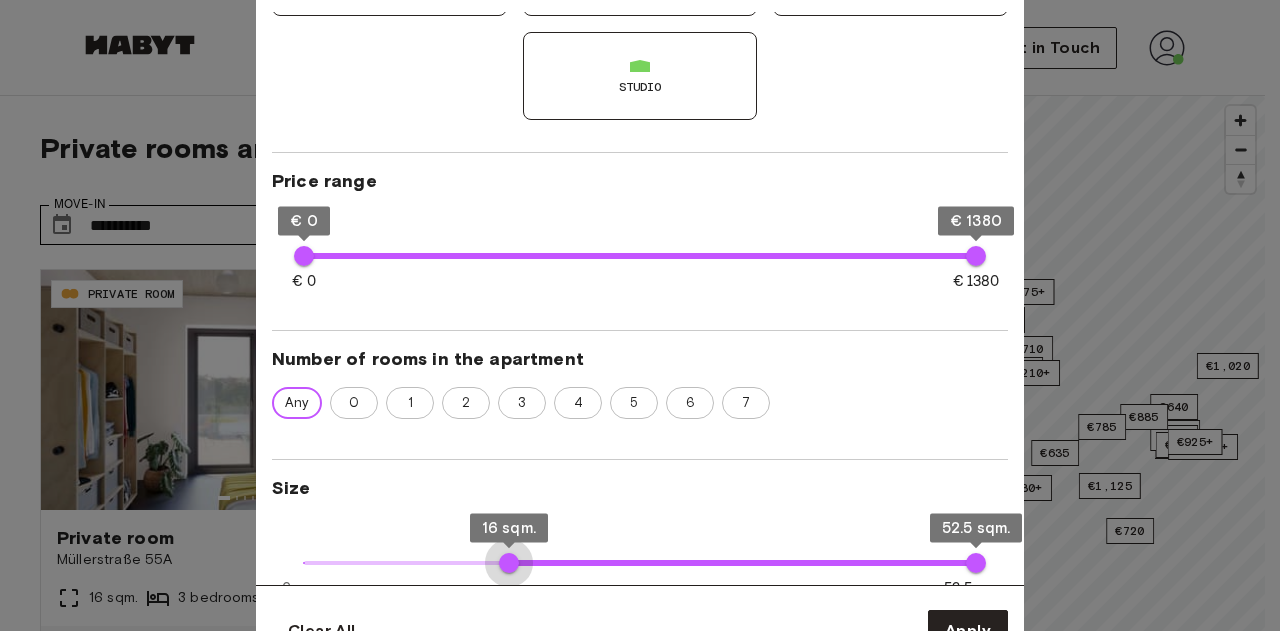 type on "**" 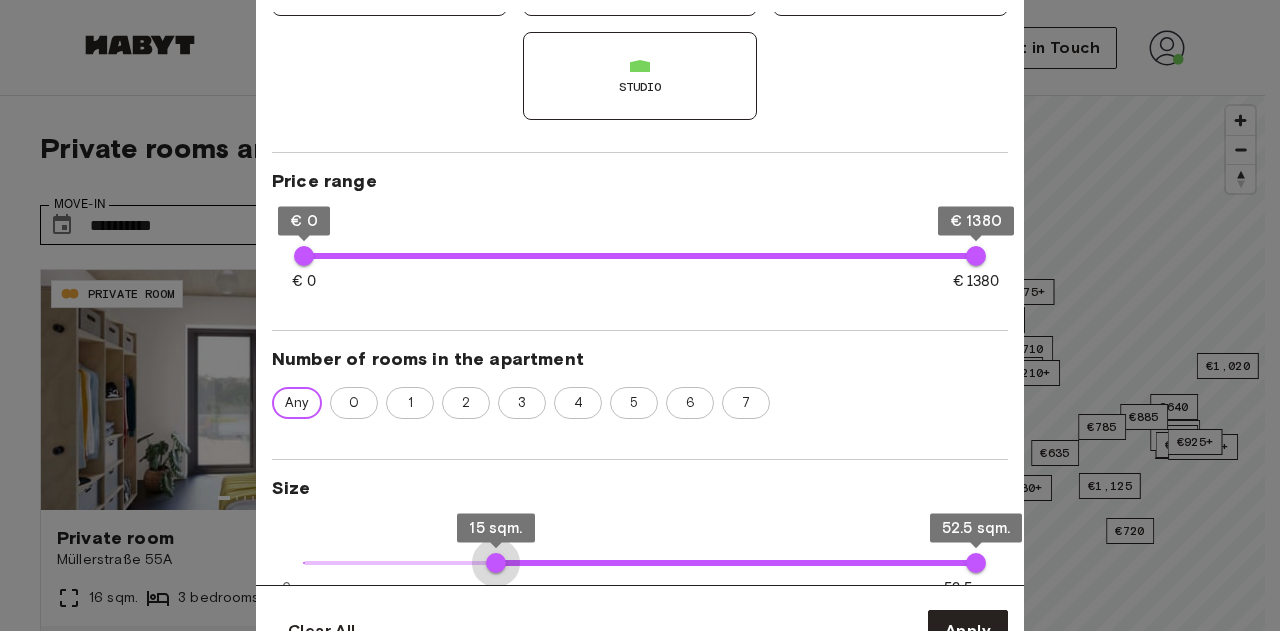 drag, startPoint x: 509, startPoint y: 549, endPoint x: 496, endPoint y: 550, distance: 13.038404 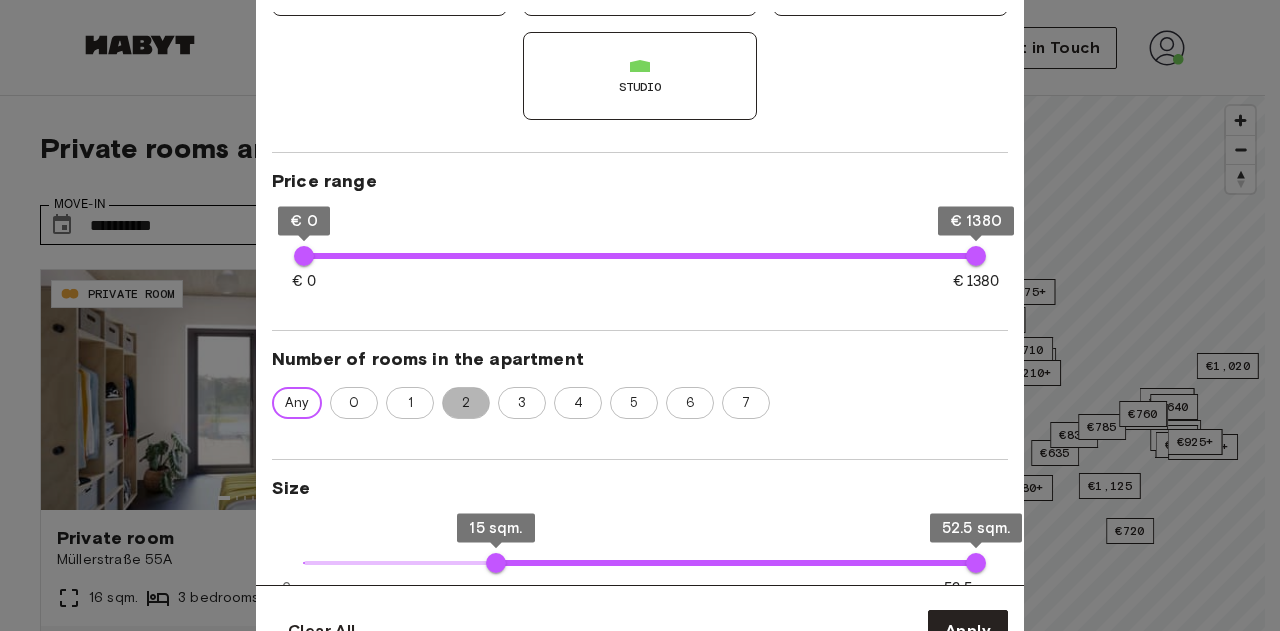 click on "2" at bounding box center [466, 403] 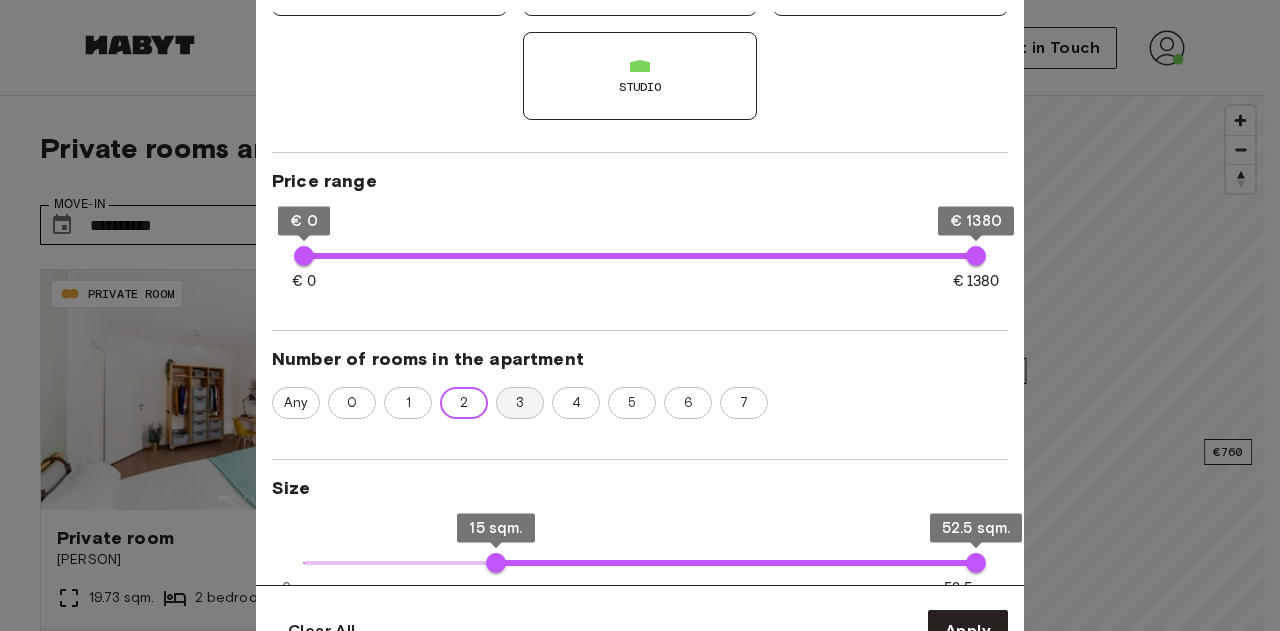 click on "3" at bounding box center (520, 403) 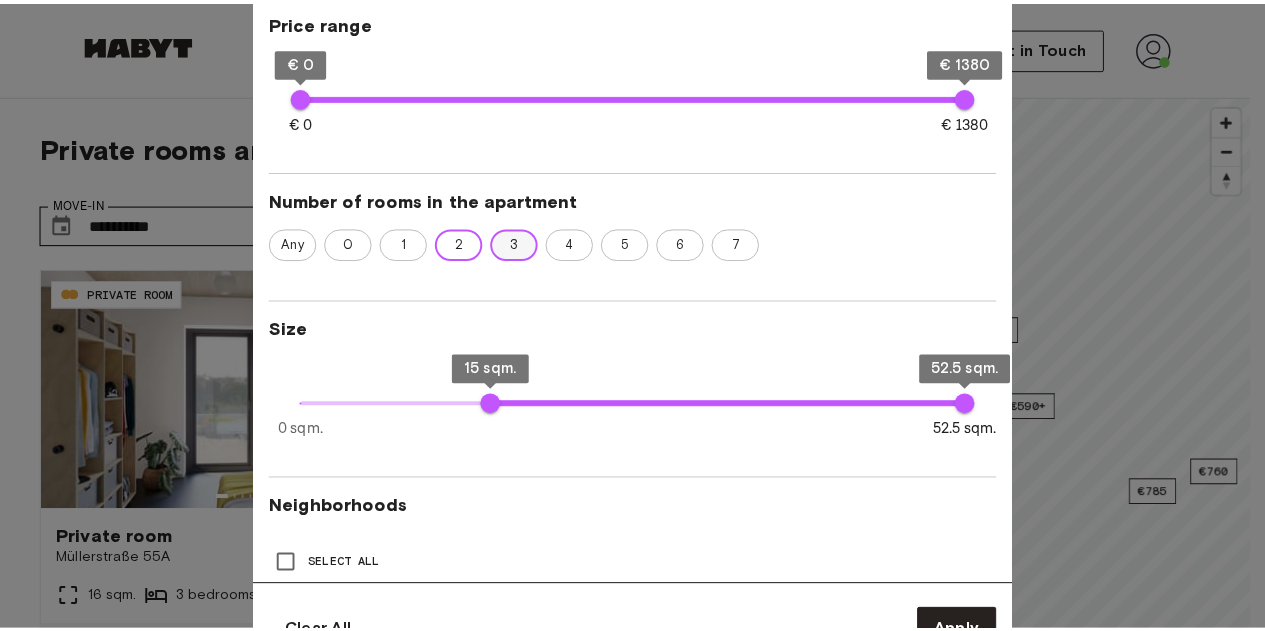 scroll, scrollTop: 448, scrollLeft: 0, axis: vertical 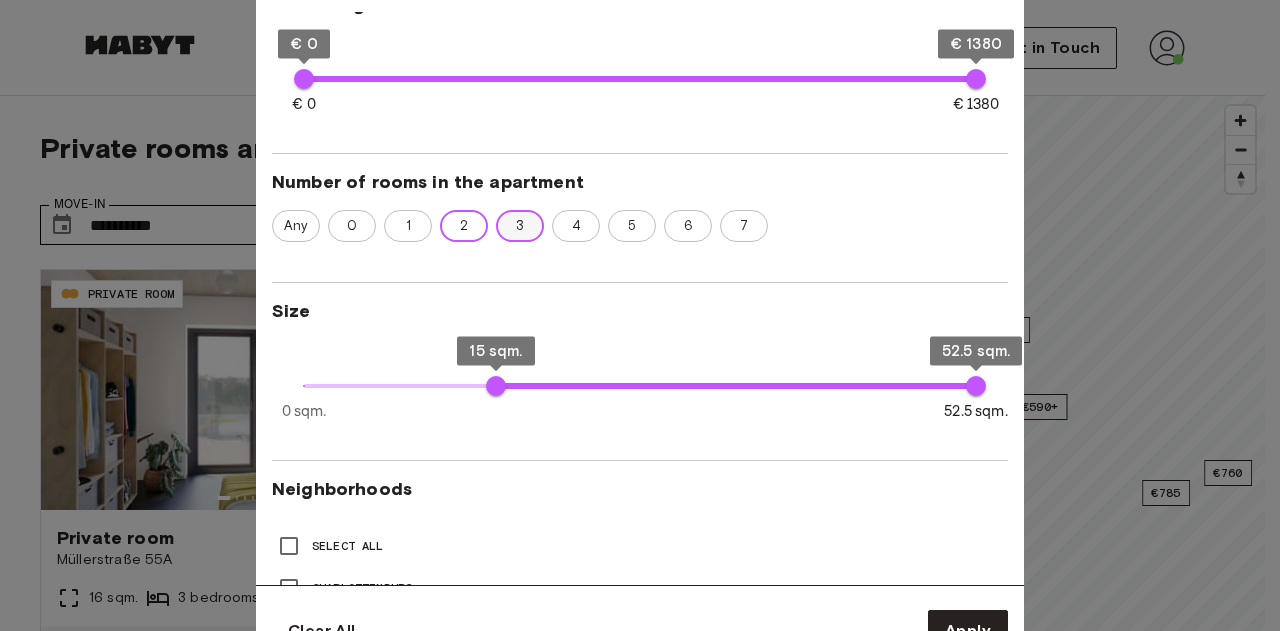 type on "**" 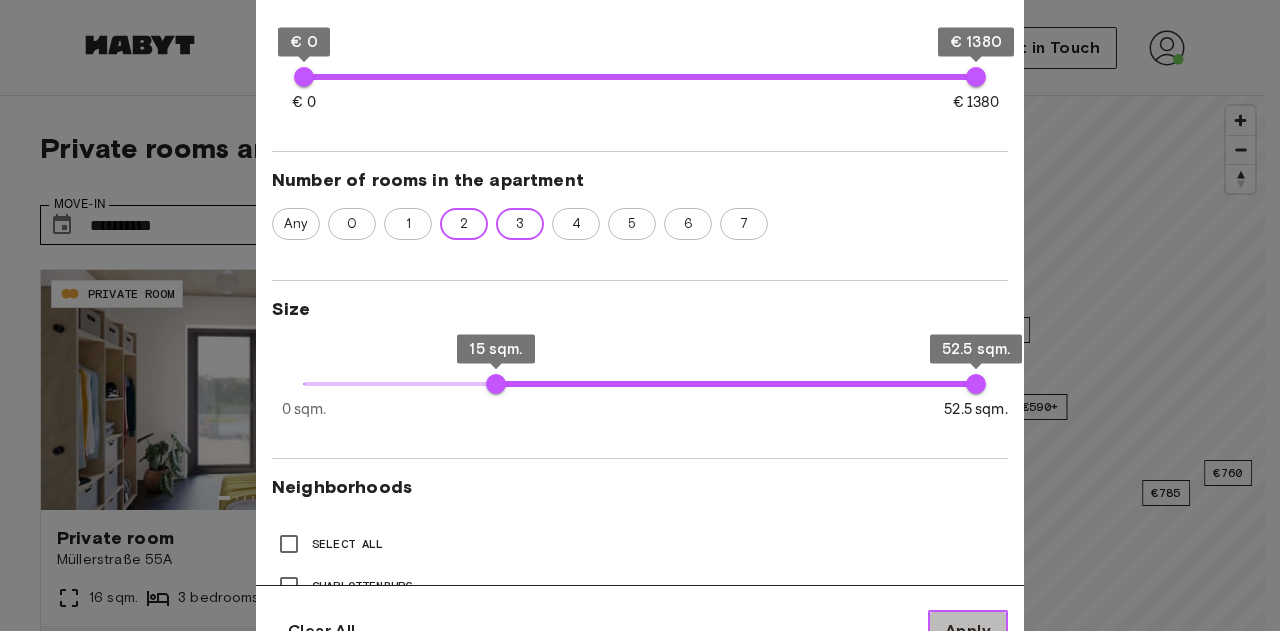 click on "Apply" at bounding box center (968, 631) 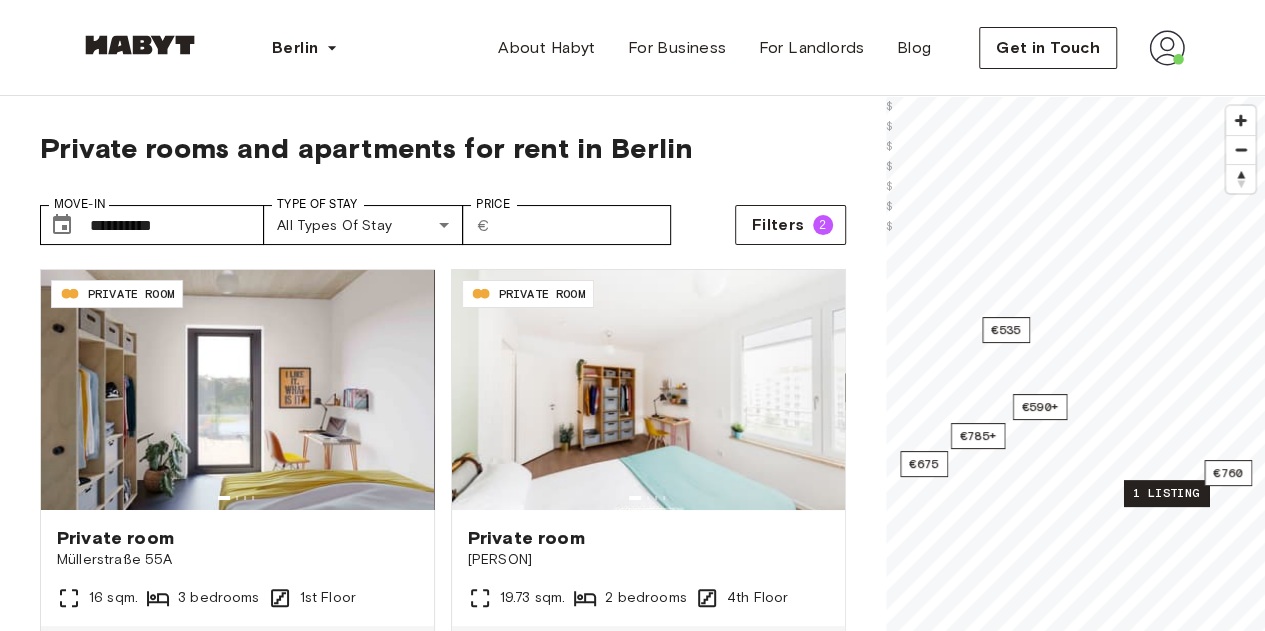 click on "1 listing" at bounding box center (1165, 493) 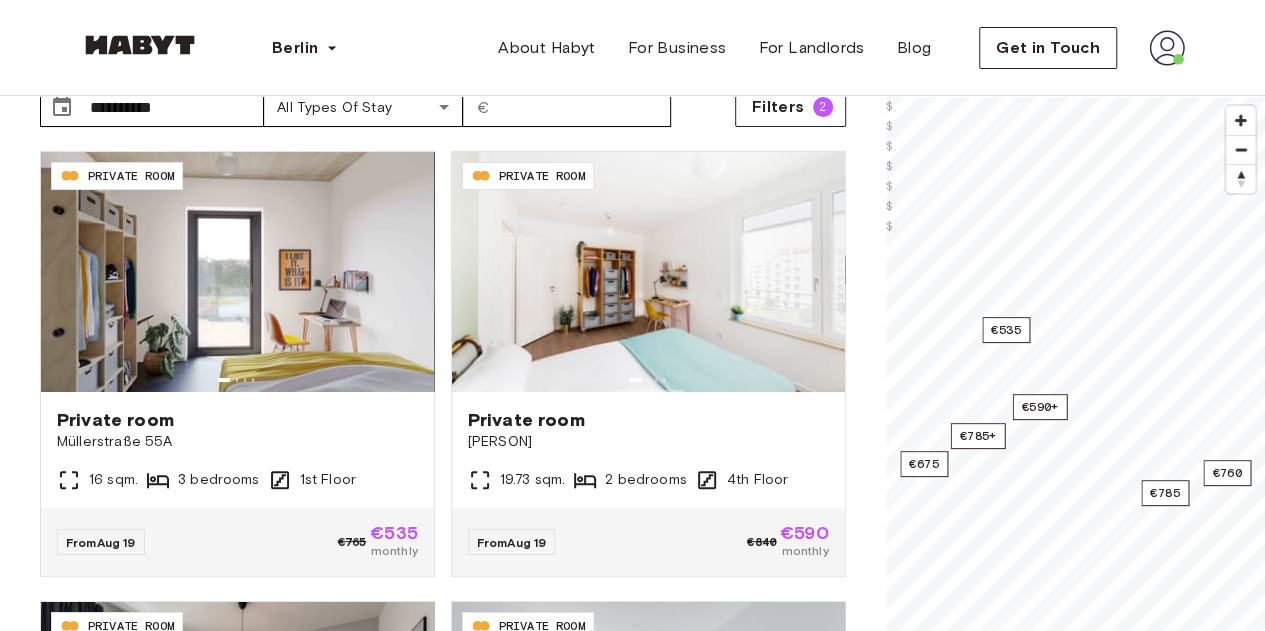 scroll, scrollTop: 133, scrollLeft: 0, axis: vertical 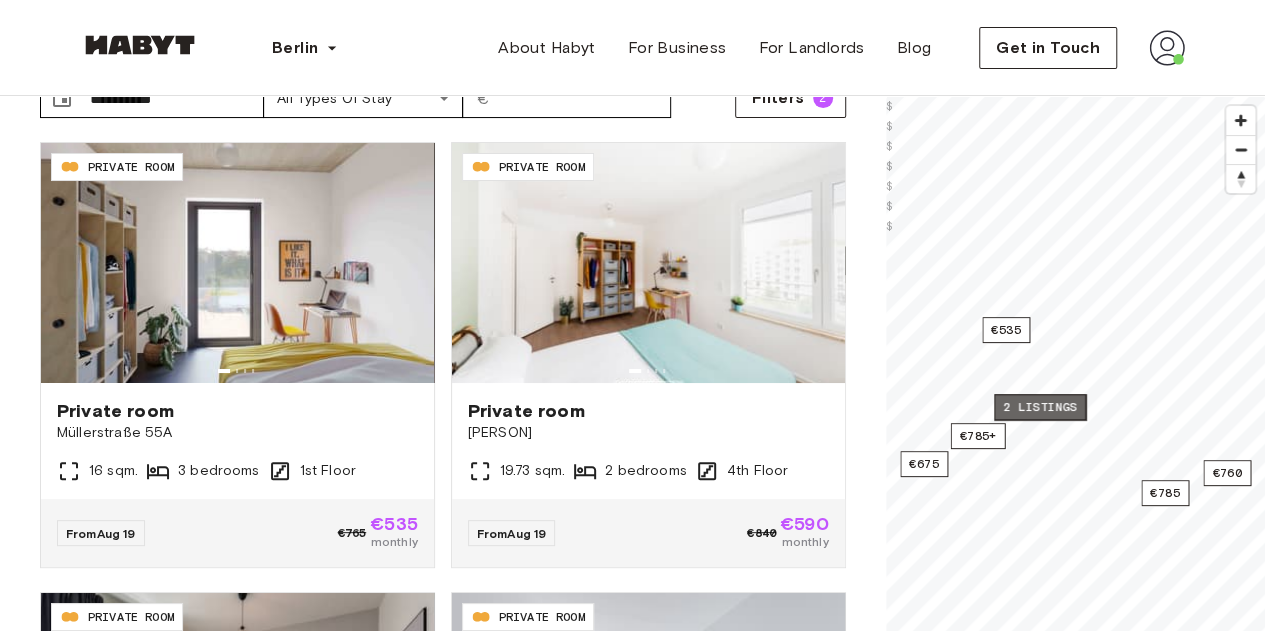 click on "2 listings" at bounding box center [1040, 407] 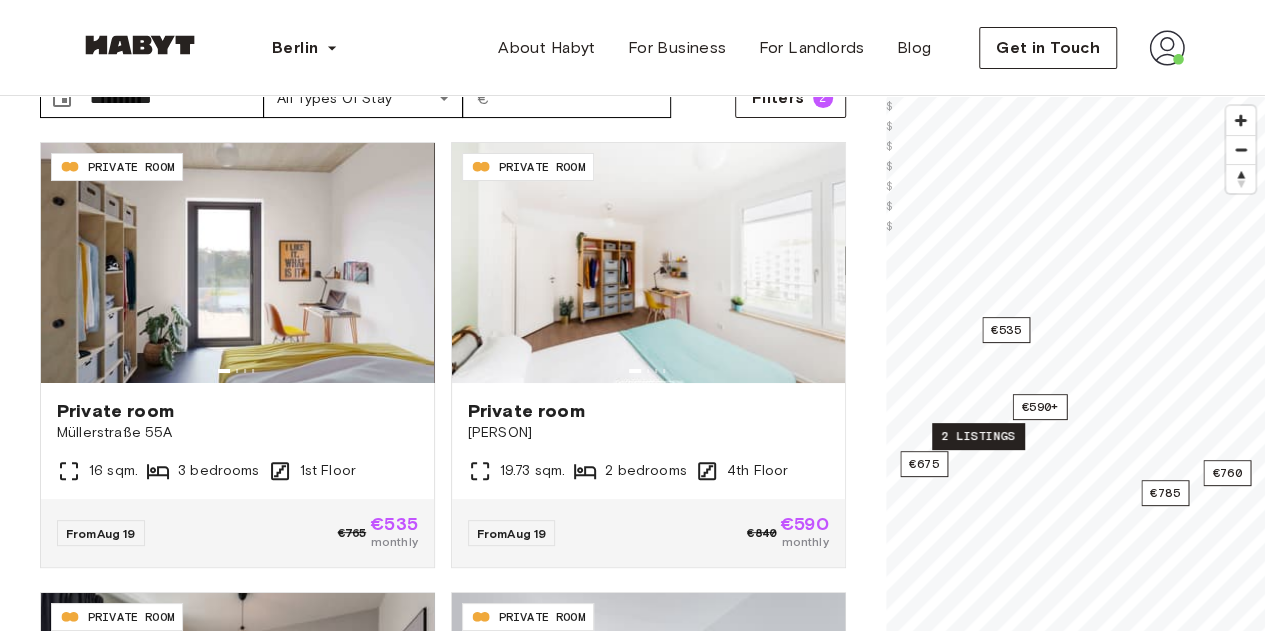 click on "2 listings" at bounding box center (978, 436) 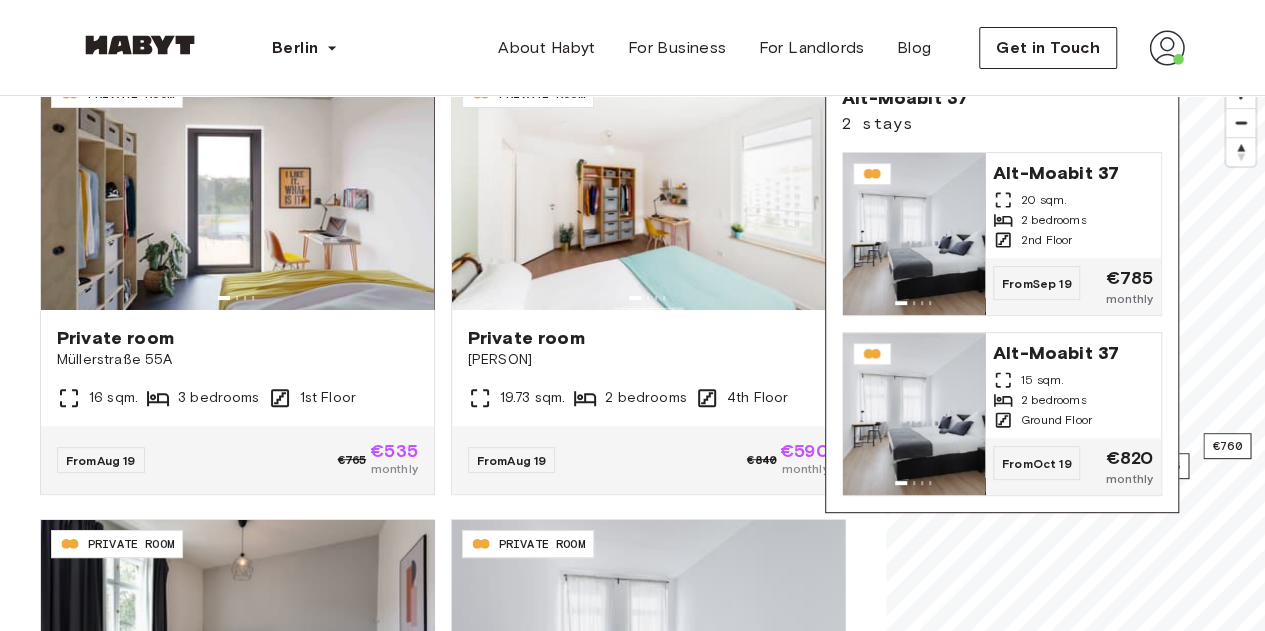 scroll, scrollTop: 131, scrollLeft: 0, axis: vertical 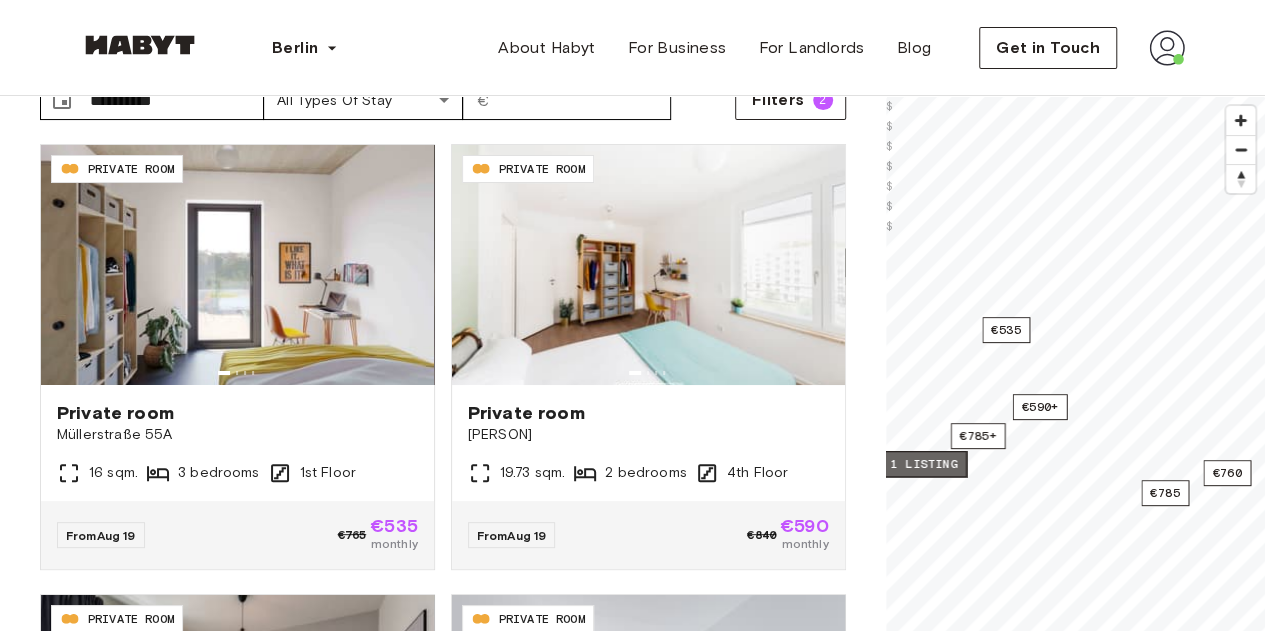 click on "1 listing" at bounding box center [923, 464] 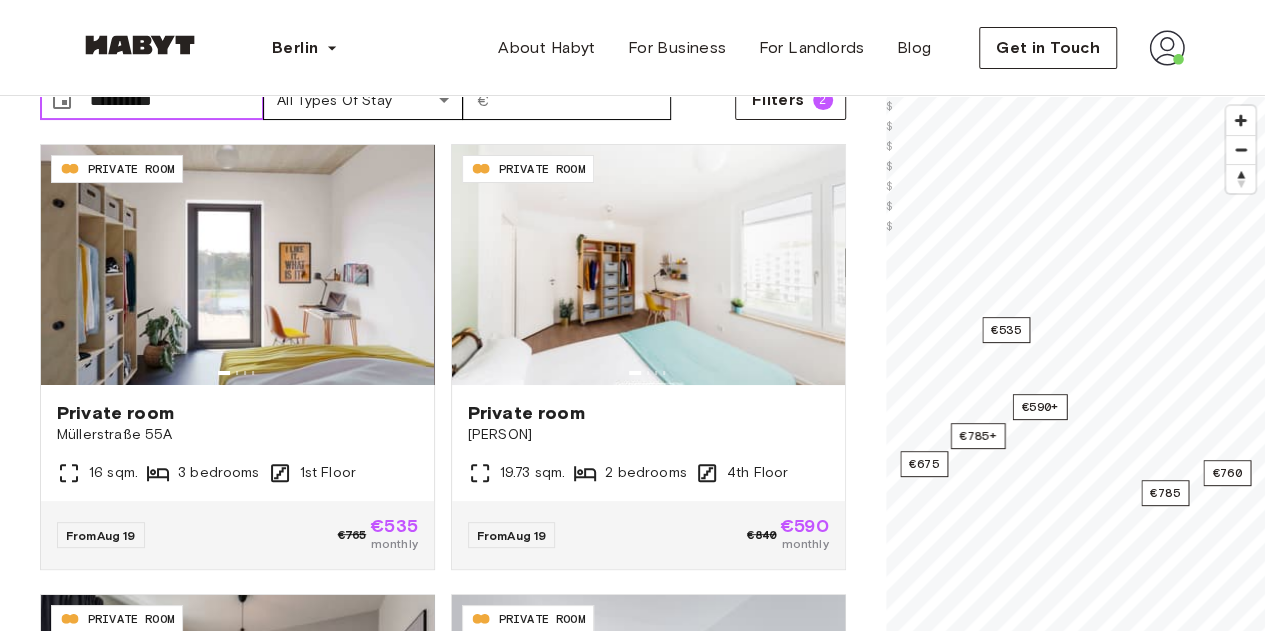 click on "**********" at bounding box center (177, 100) 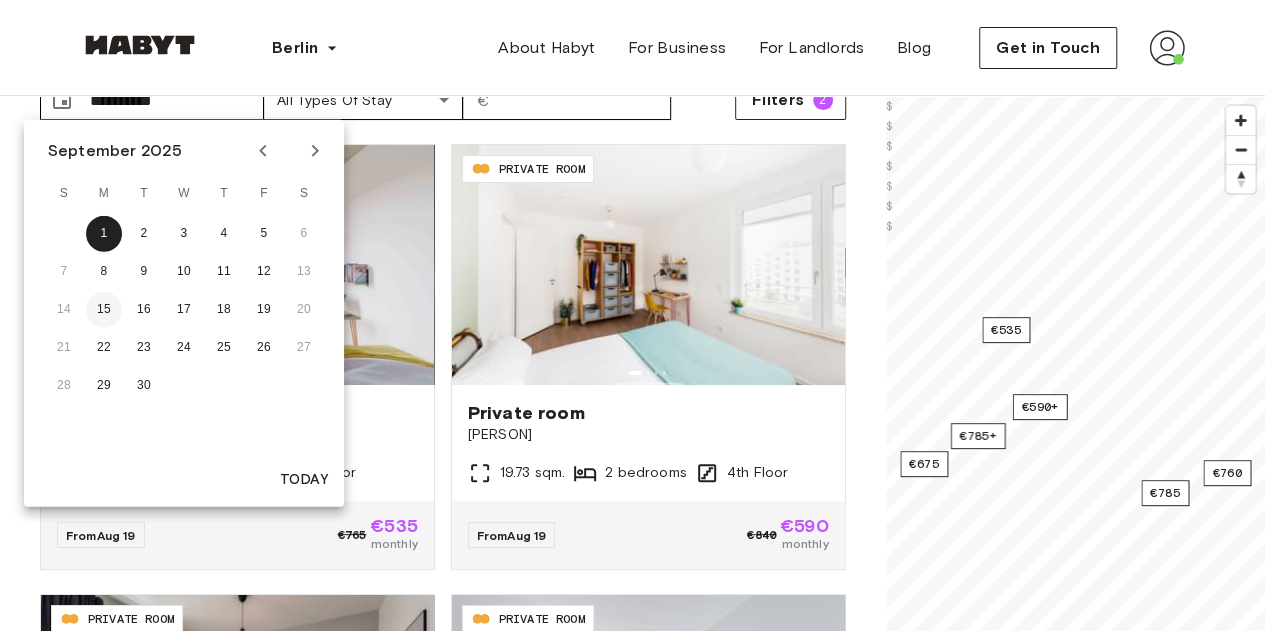 click on "15" at bounding box center (104, 310) 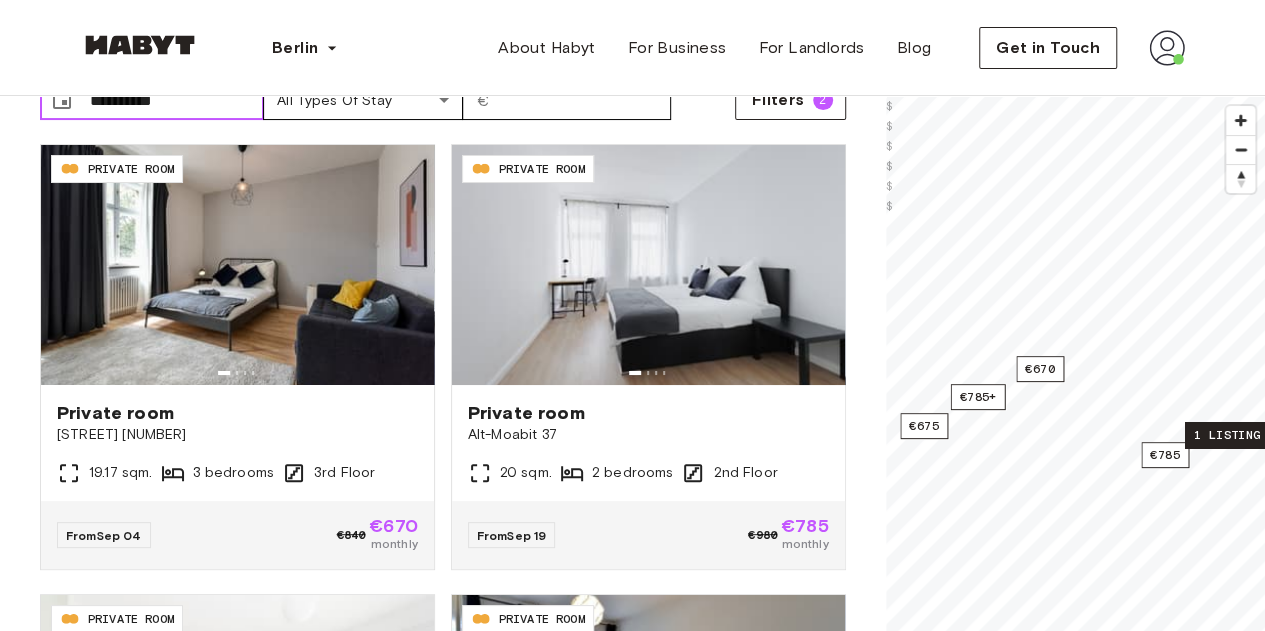 click on "1 listing" at bounding box center [1226, 435] 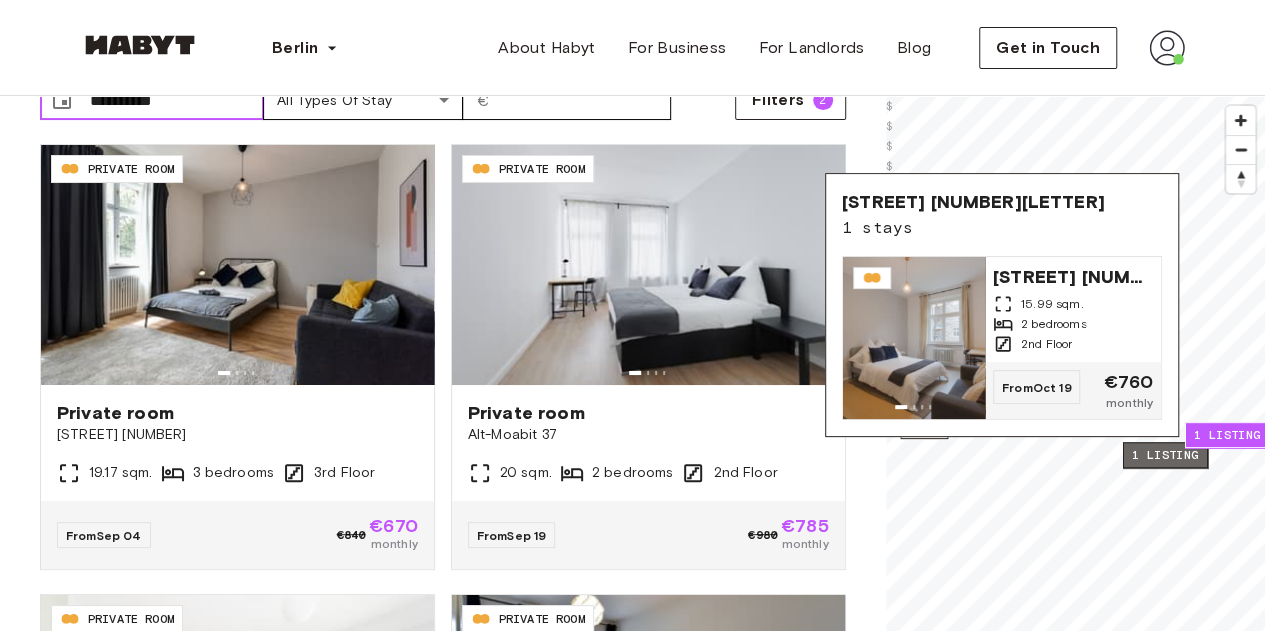 click on "1 listing" at bounding box center (1164, 455) 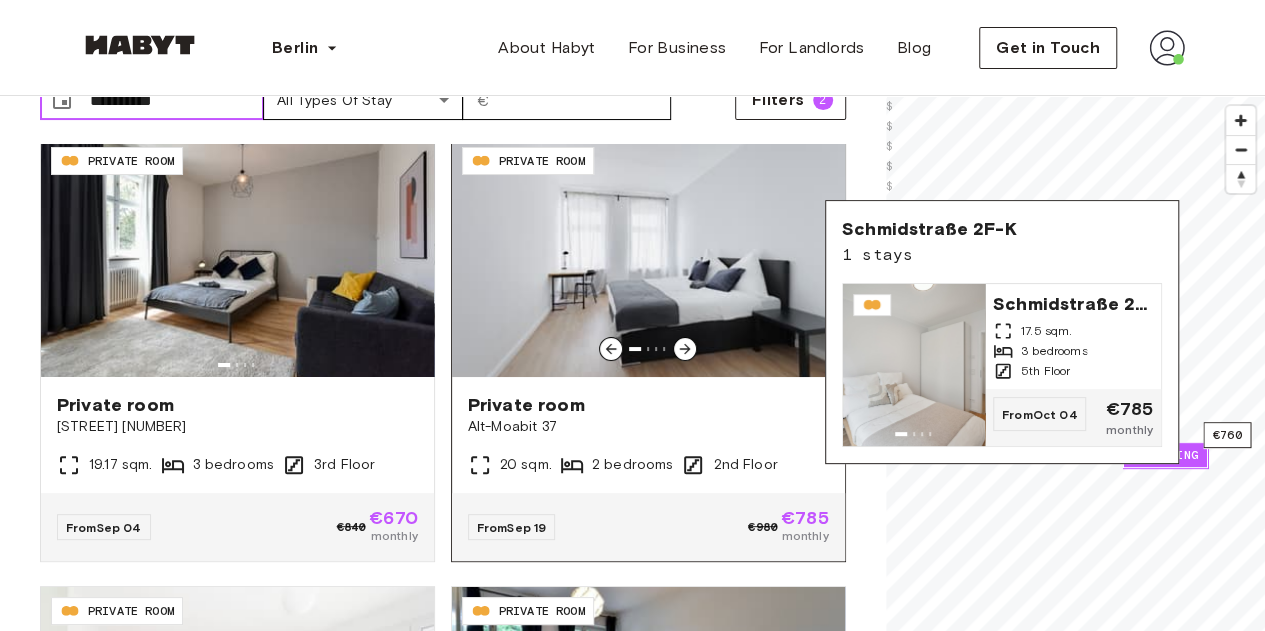 scroll, scrollTop: 7, scrollLeft: 0, axis: vertical 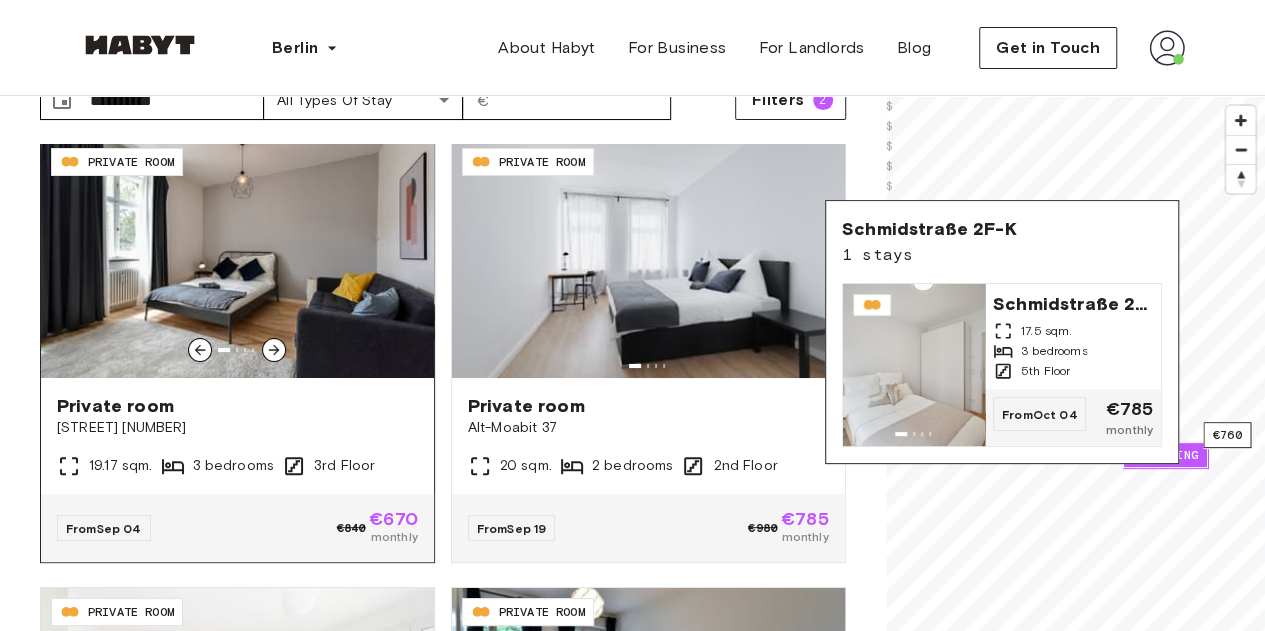 click 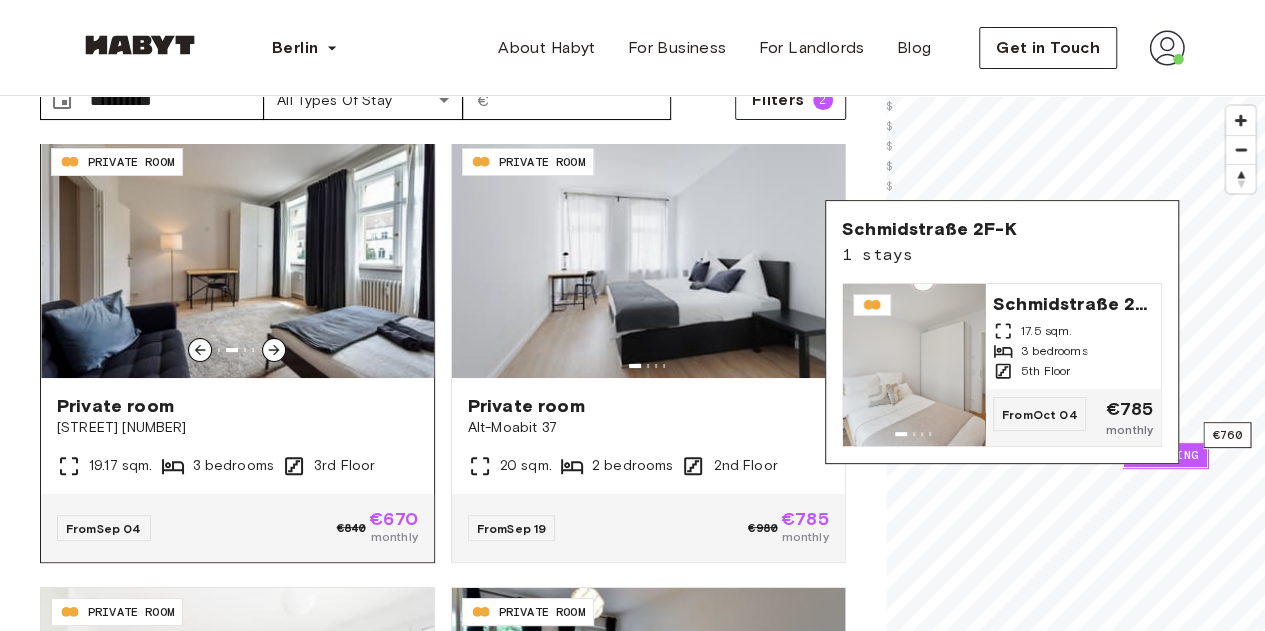 click 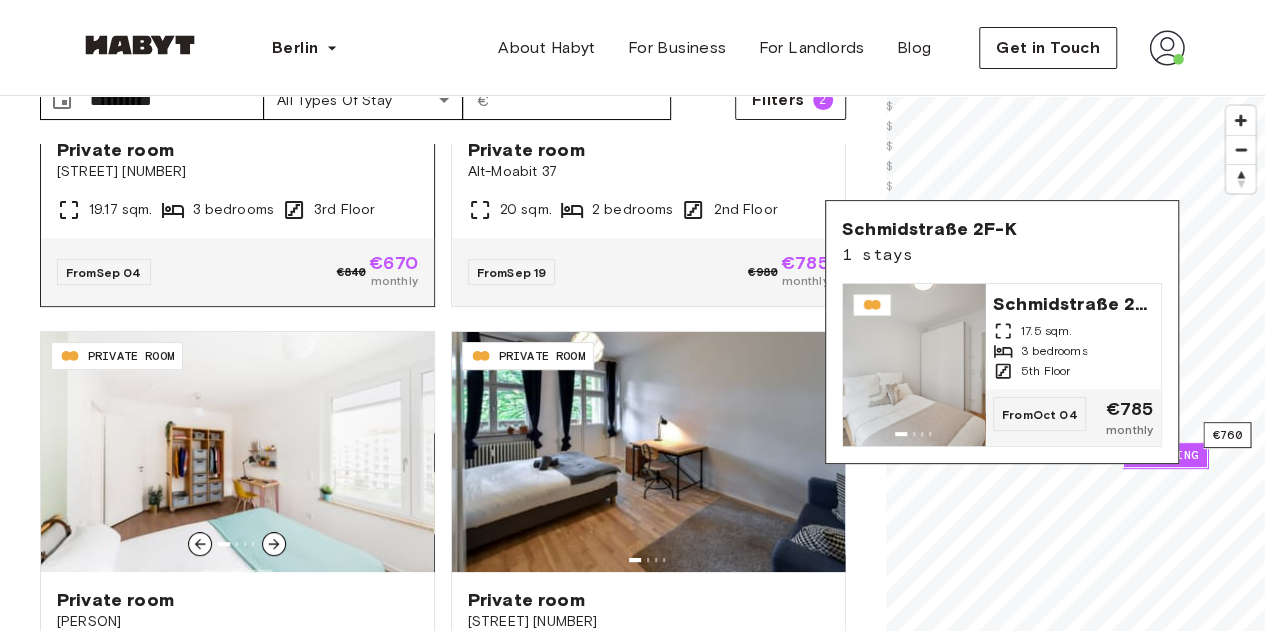 scroll, scrollTop: 264, scrollLeft: 0, axis: vertical 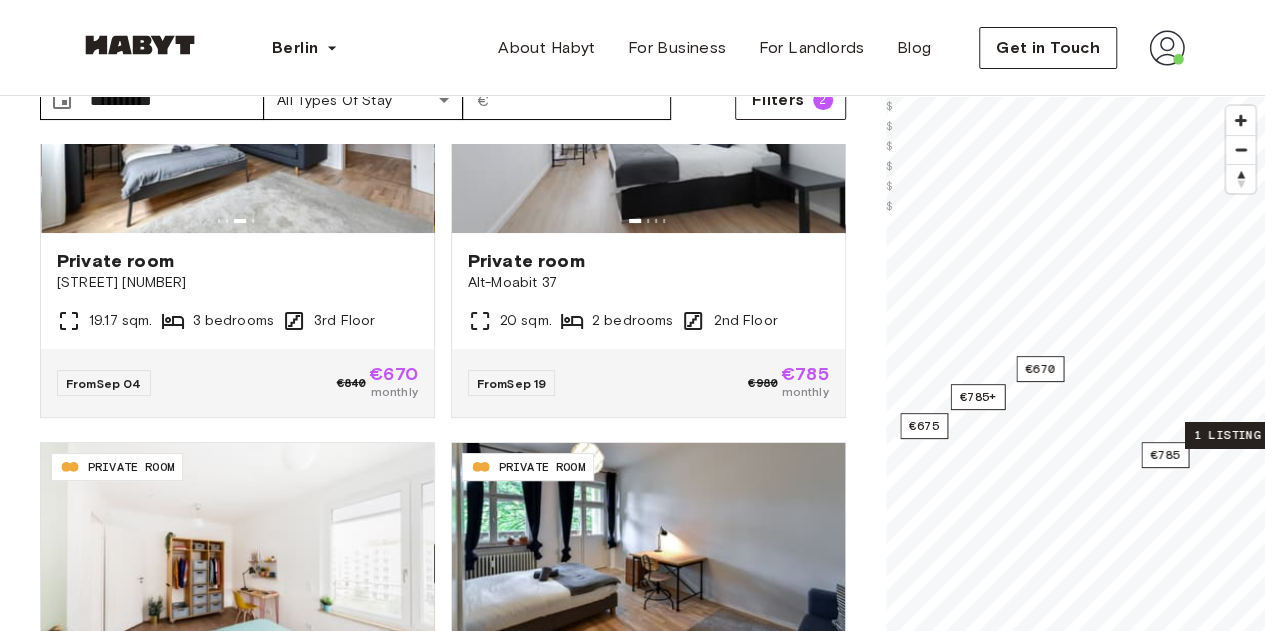 click on "1 listing" at bounding box center (1226, 435) 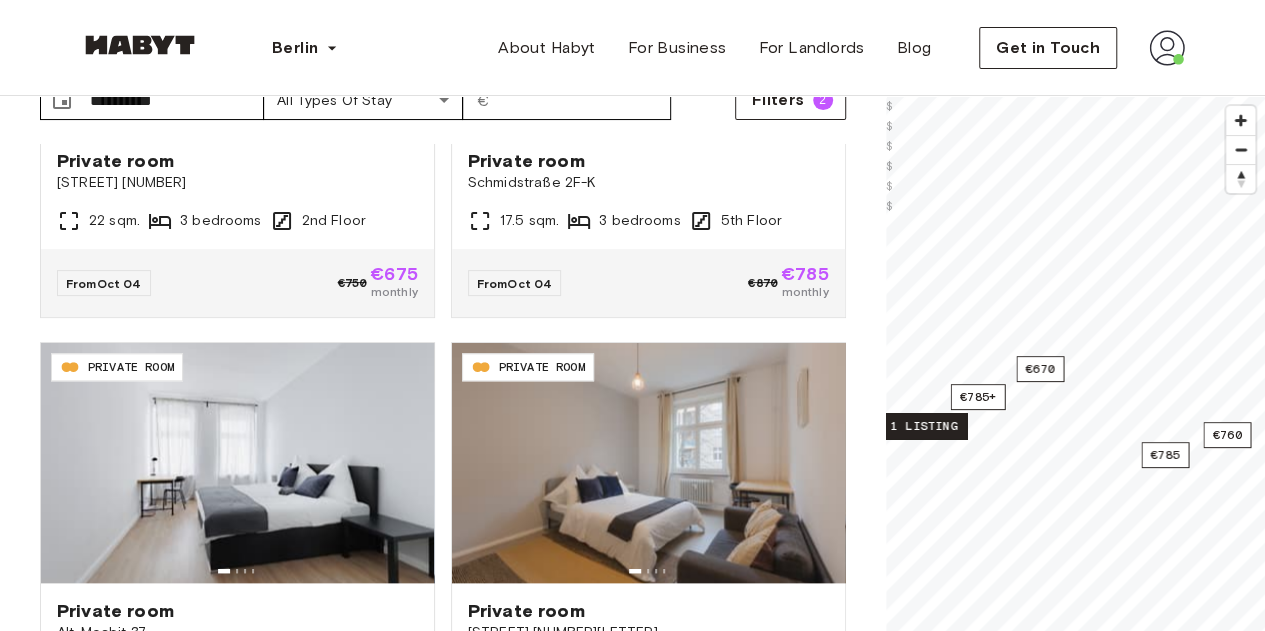 scroll, scrollTop: 1197, scrollLeft: 0, axis: vertical 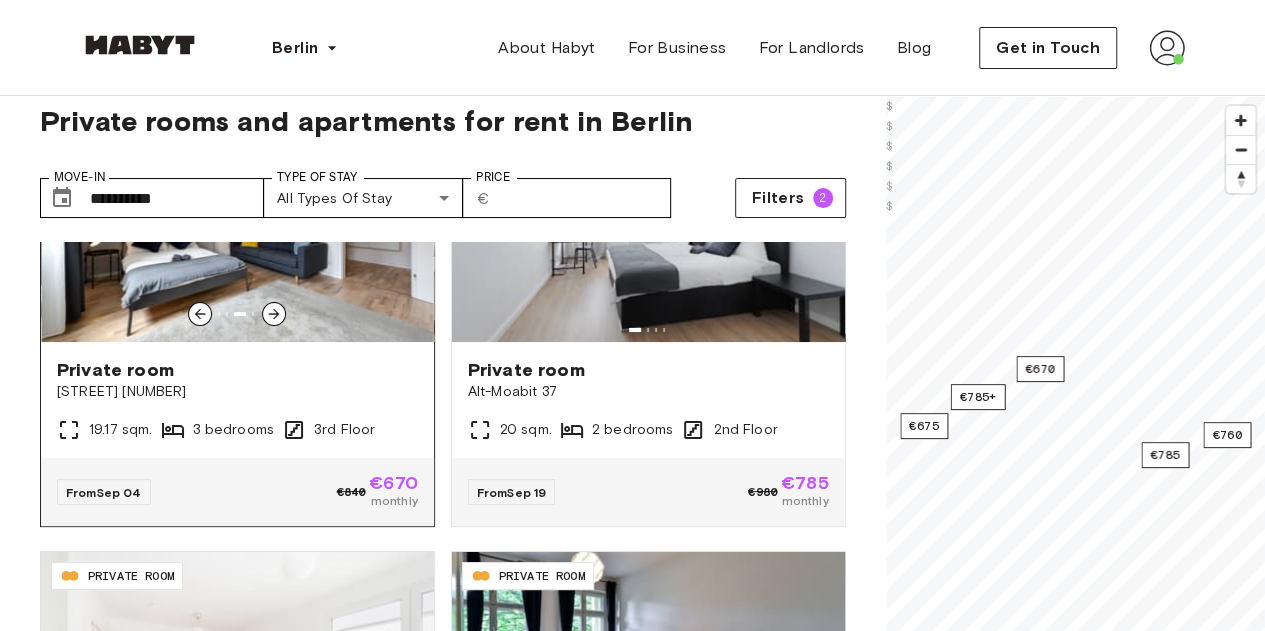 click on "From  Sep 04 €840 €670 monthly" at bounding box center (237, 492) 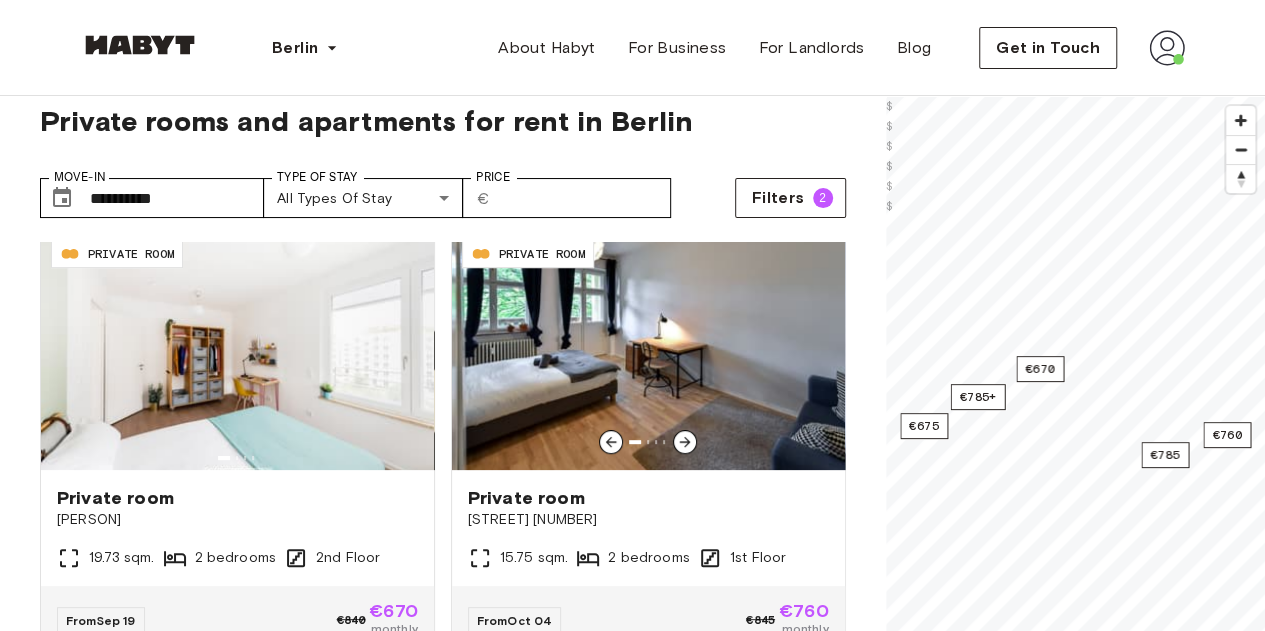 scroll, scrollTop: 462, scrollLeft: 0, axis: vertical 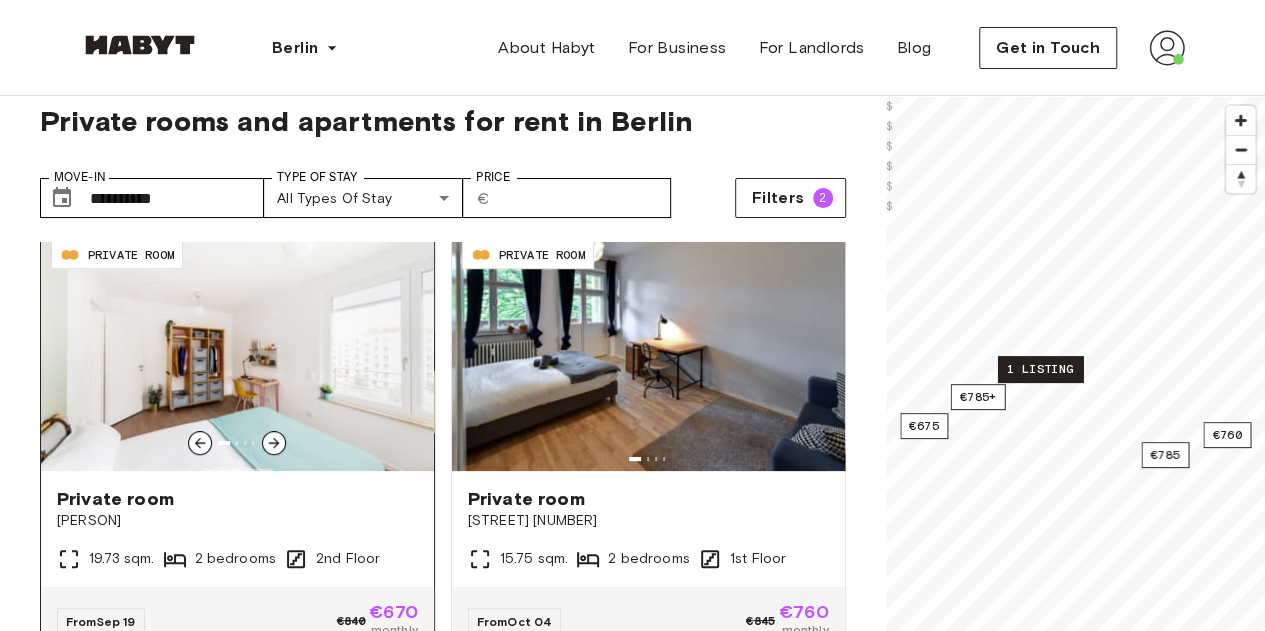 click 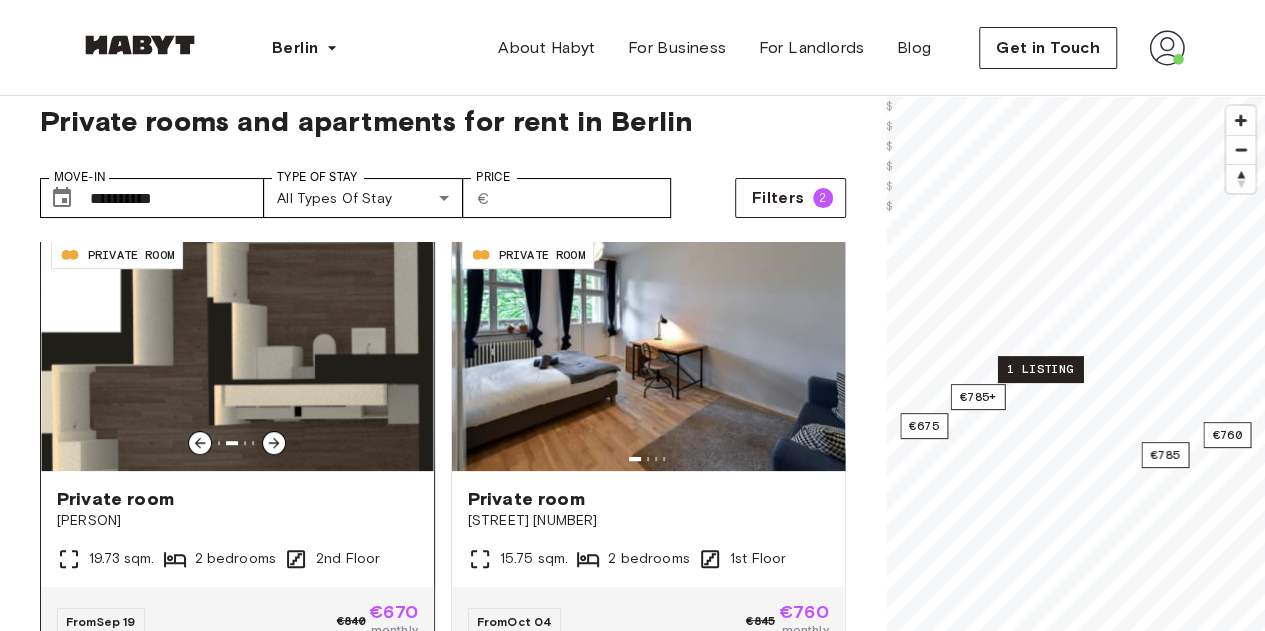 click at bounding box center (237, 351) 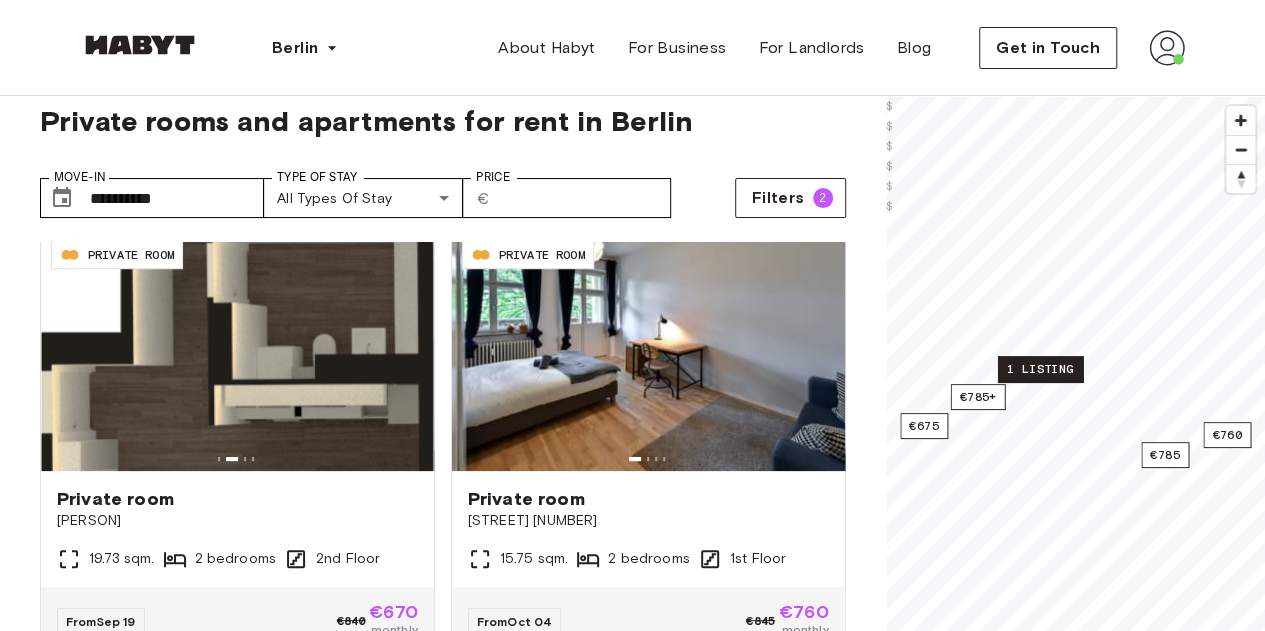 click on "1 listing" at bounding box center [1039, 369] 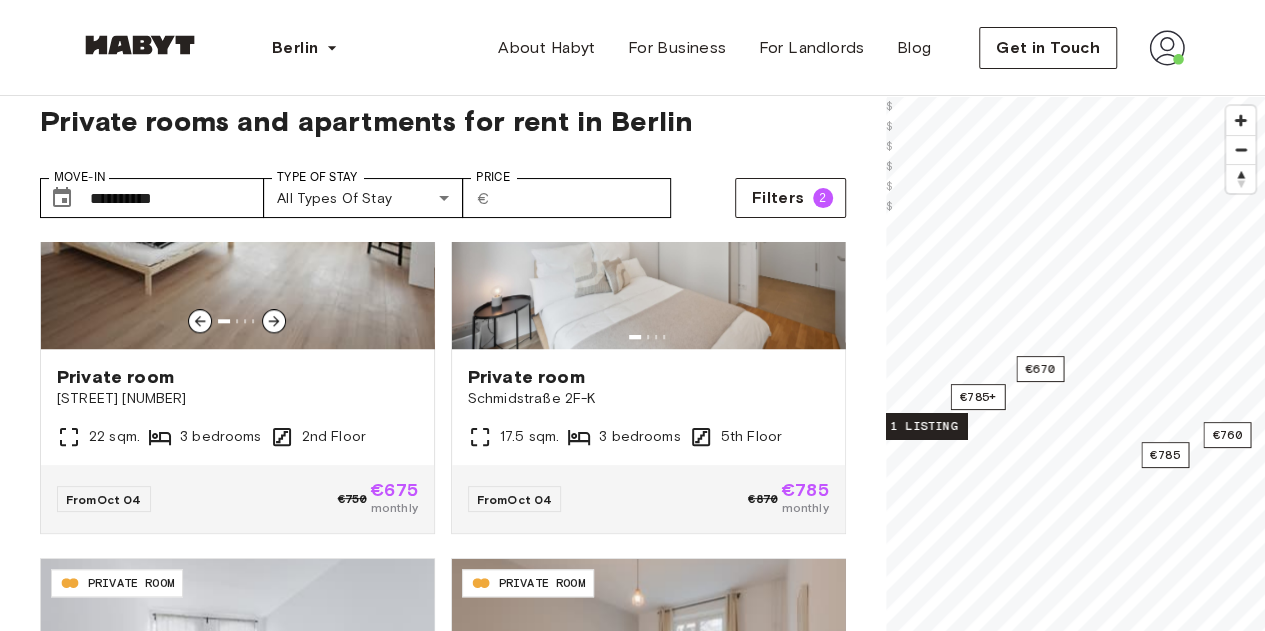 scroll, scrollTop: 1197, scrollLeft: 0, axis: vertical 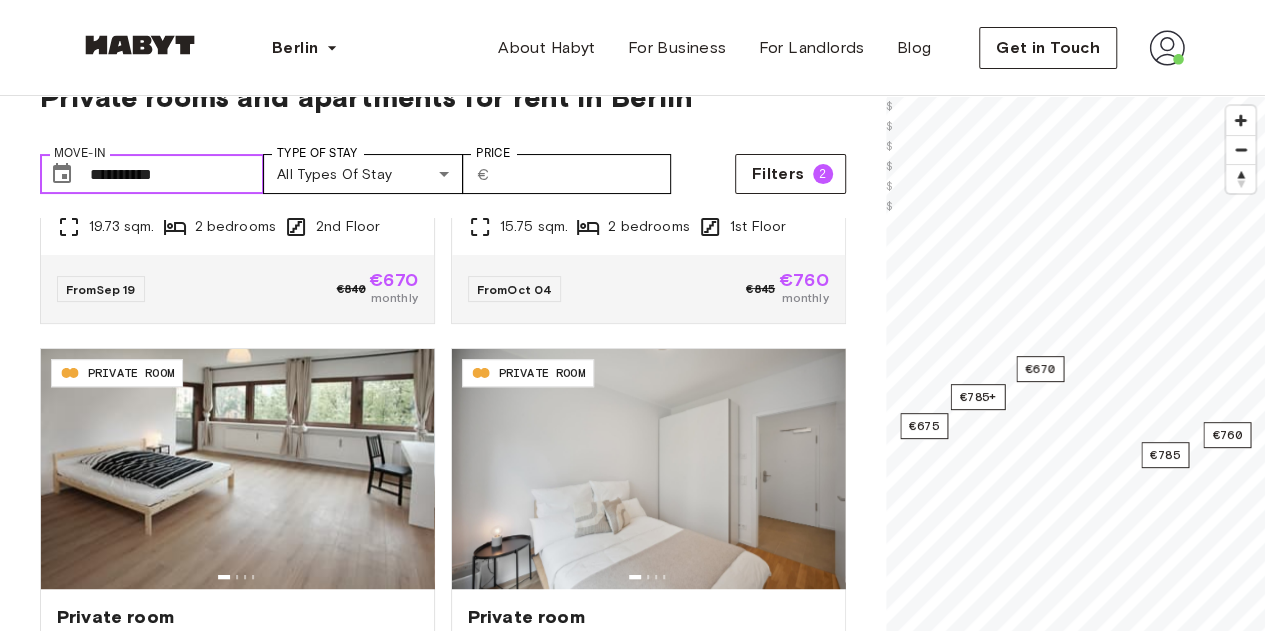 click on "**********" at bounding box center (177, 174) 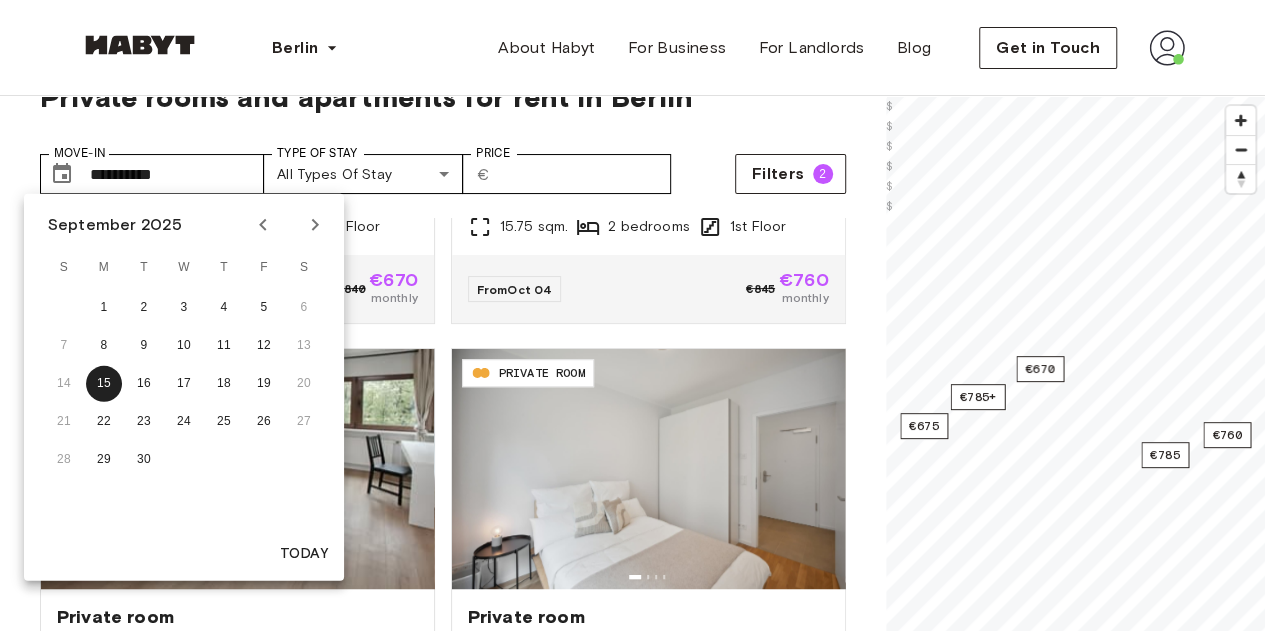 click at bounding box center (263, 225) 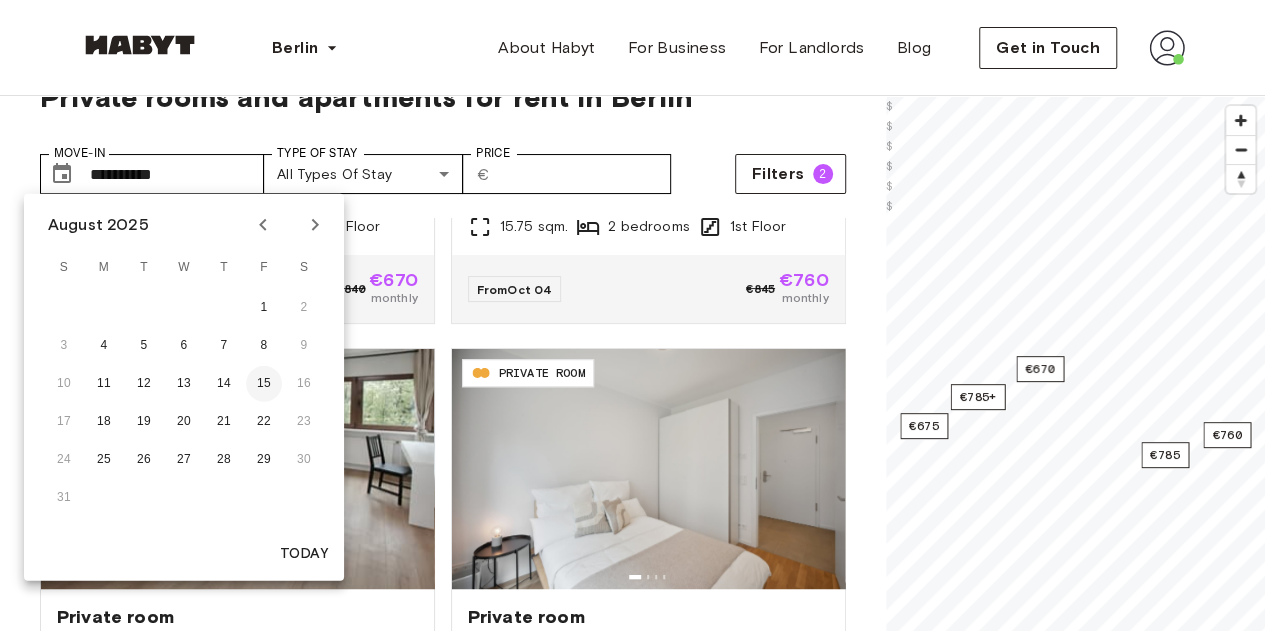 click on "15" at bounding box center [264, 384] 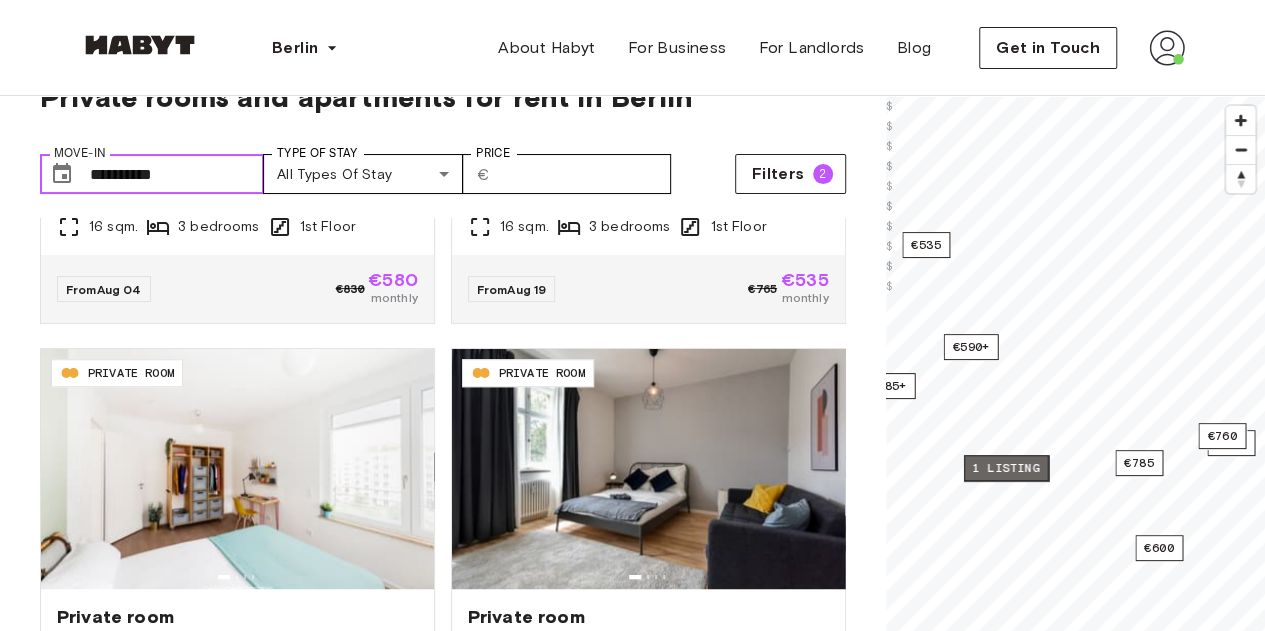click on "1 listing" at bounding box center (1005, 468) 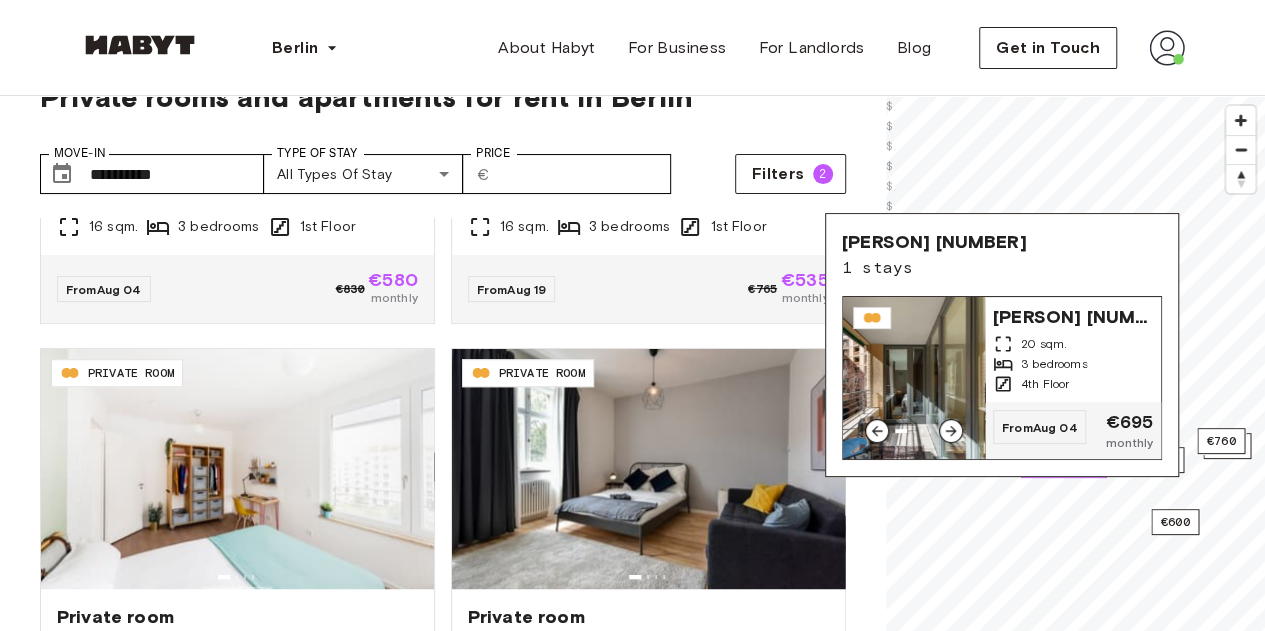 click on "Joseph-von-Eichendorff-Gasse 1" at bounding box center (1073, 315) 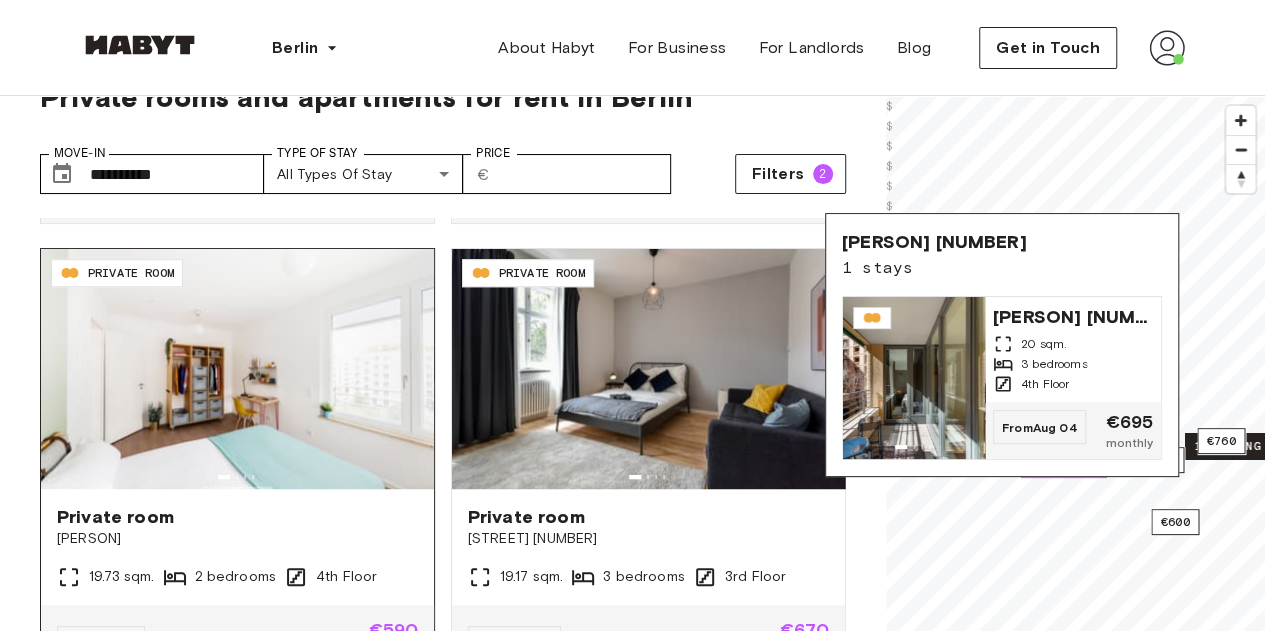 scroll, scrollTop: 1070, scrollLeft: 0, axis: vertical 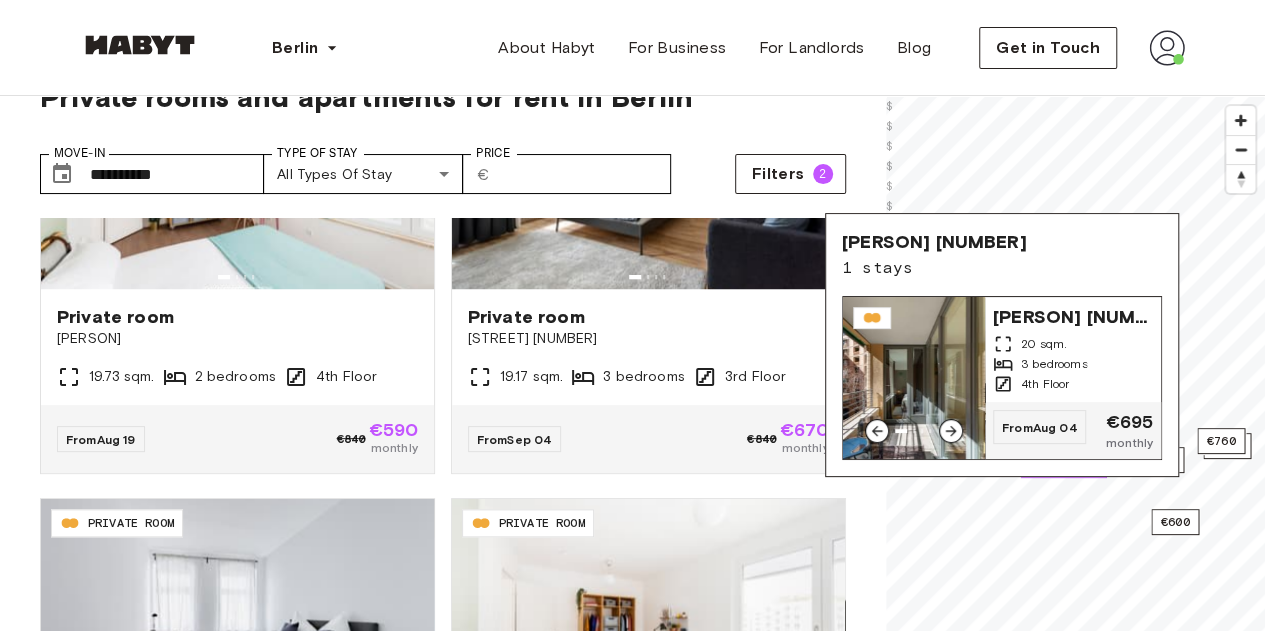 click on "Joseph-von-Eichendorff-Gasse 1" at bounding box center (1073, 315) 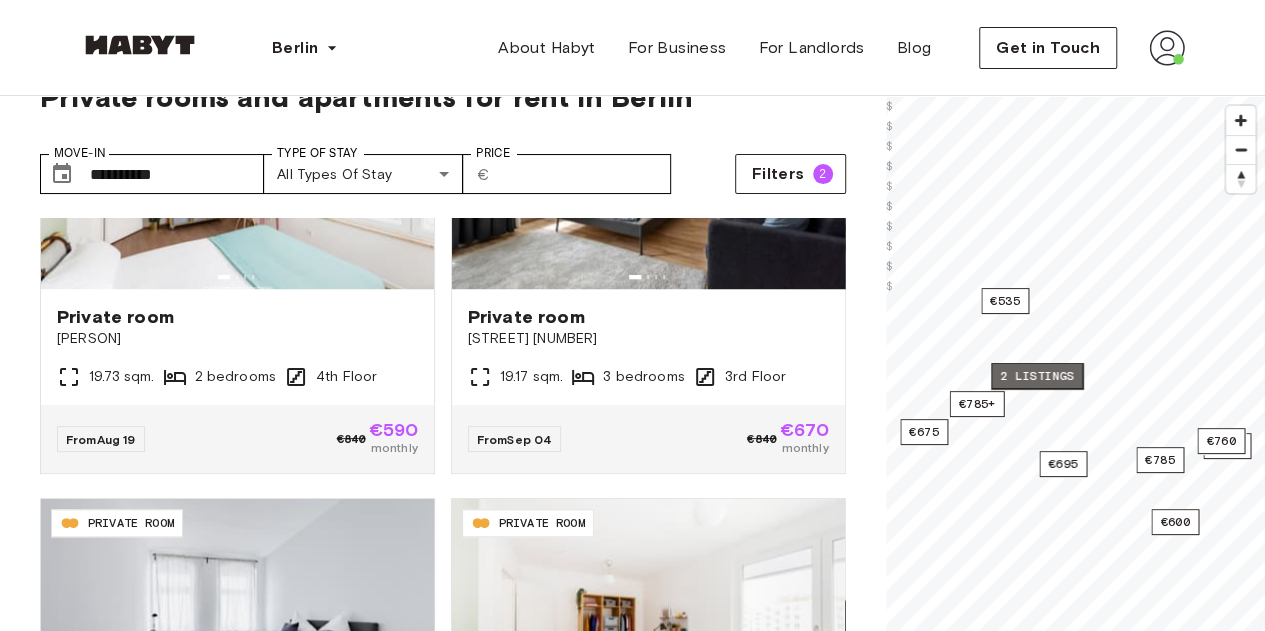click on "2 listings" at bounding box center (1037, 376) 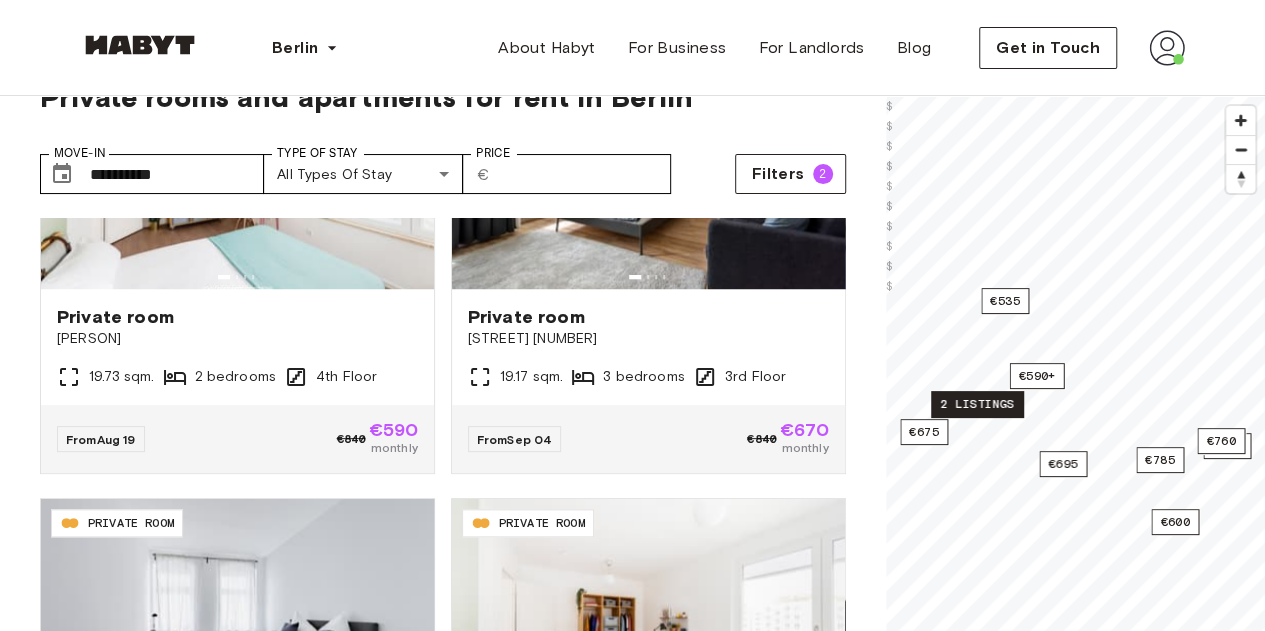 click on "2 listings" at bounding box center (977, 404) 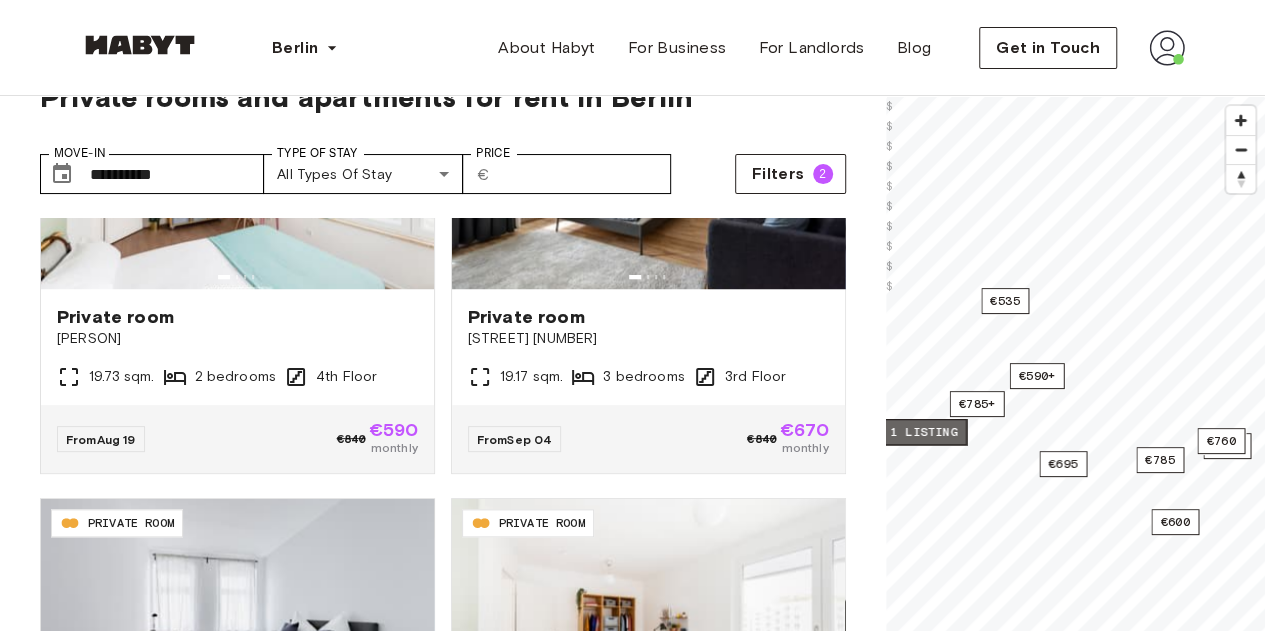 click on "1 listing" at bounding box center [923, 432] 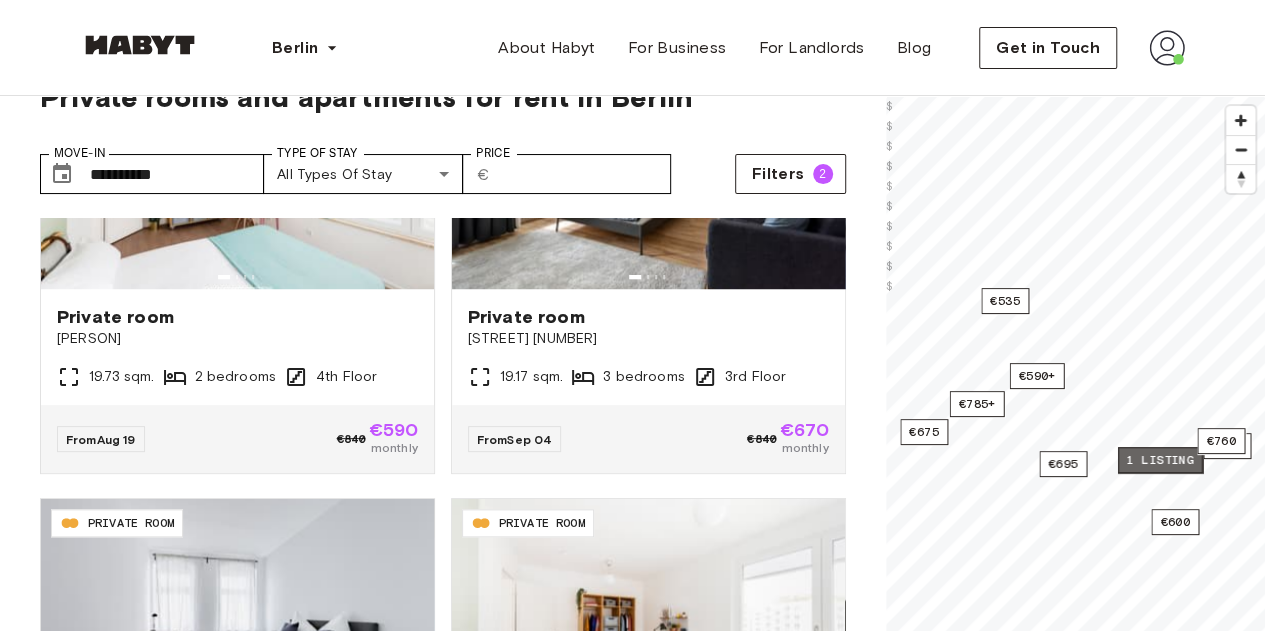 click on "1 listing" at bounding box center [1159, 460] 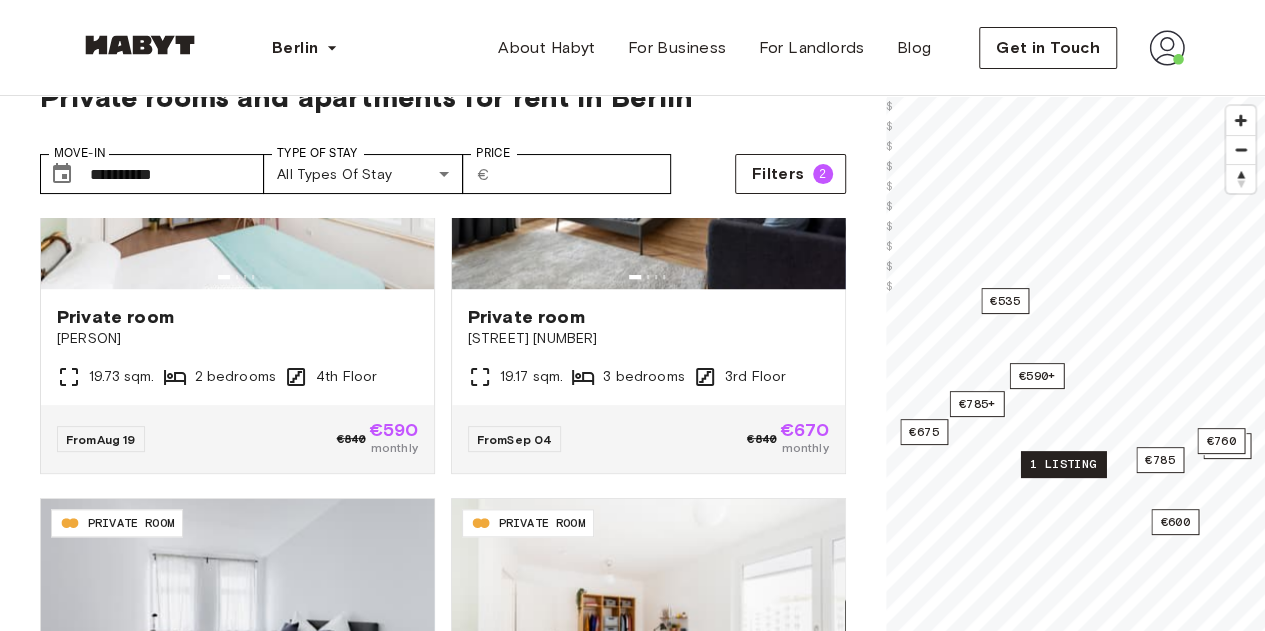 click on "1 listing" at bounding box center (1062, 464) 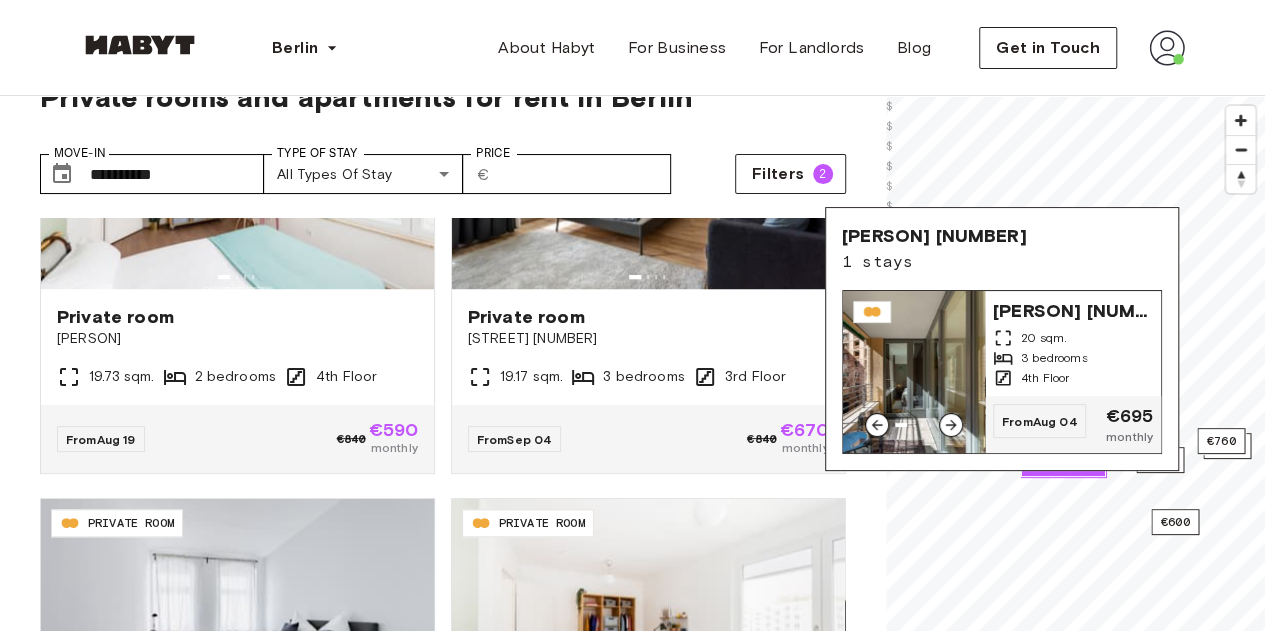 click on "Joseph-von-Eichendorff-Gasse 1" at bounding box center (1073, 309) 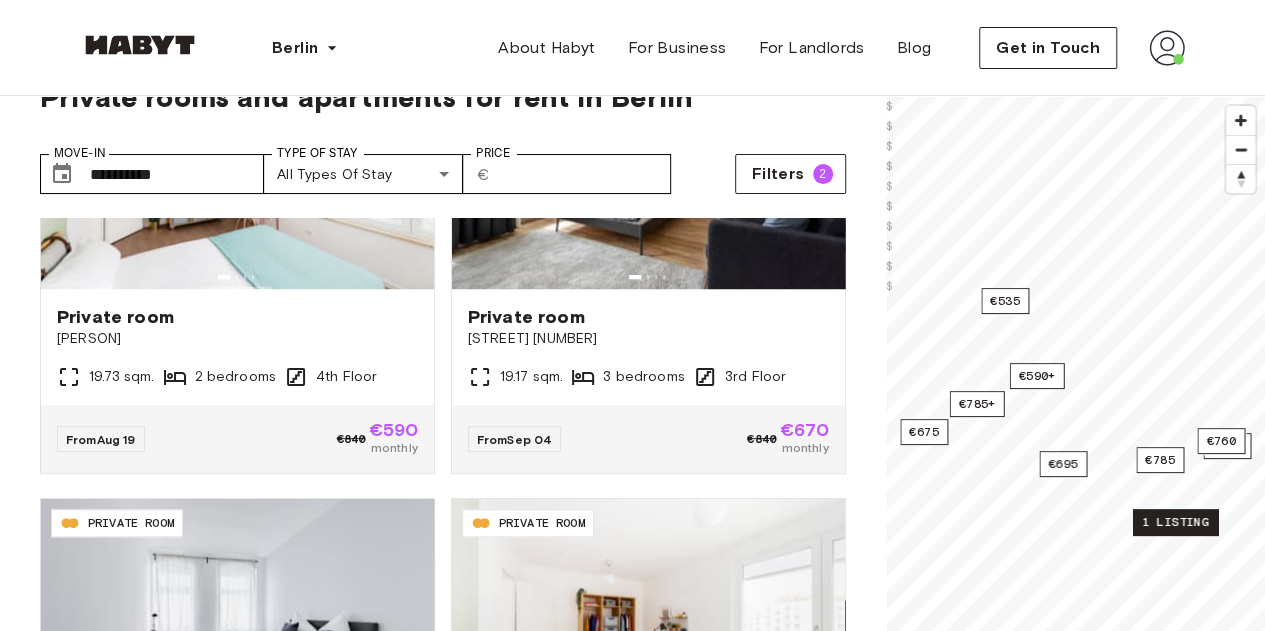 click on "1 listing" at bounding box center (1174, 522) 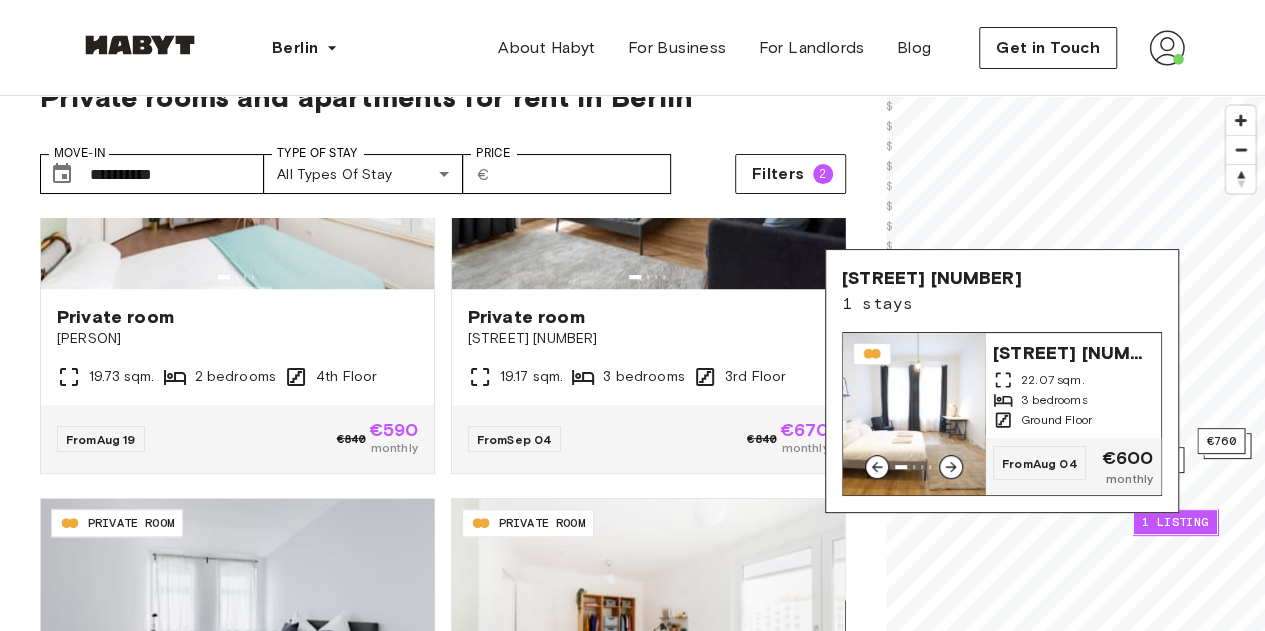 click 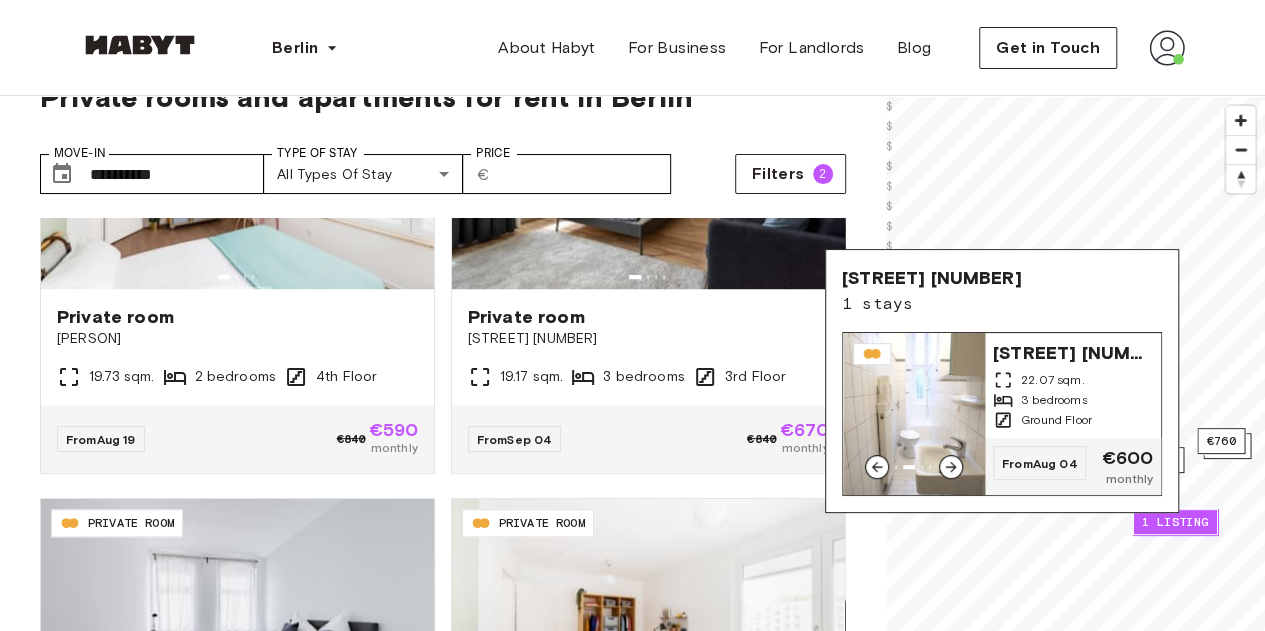 click 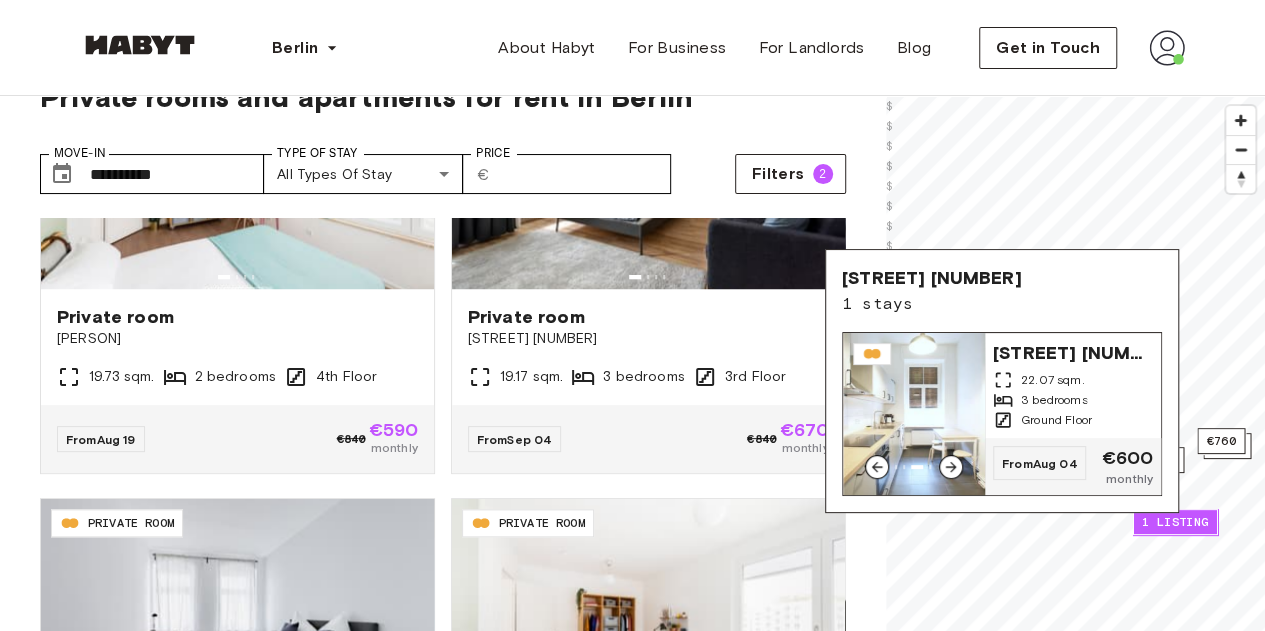 click 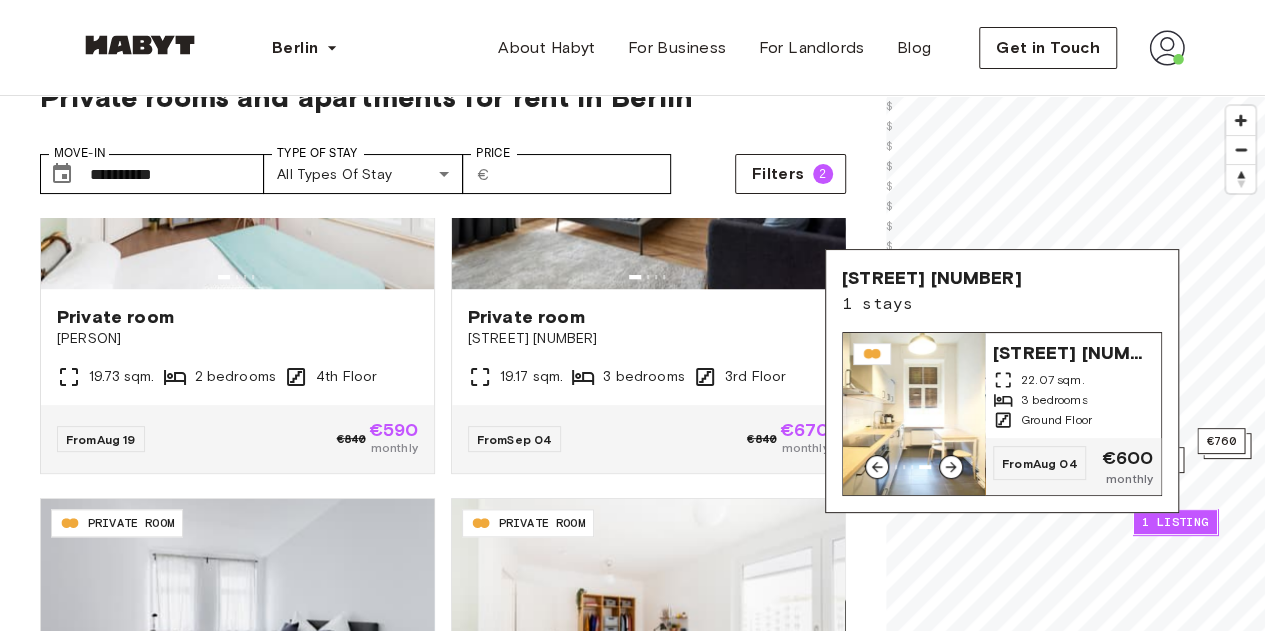 click 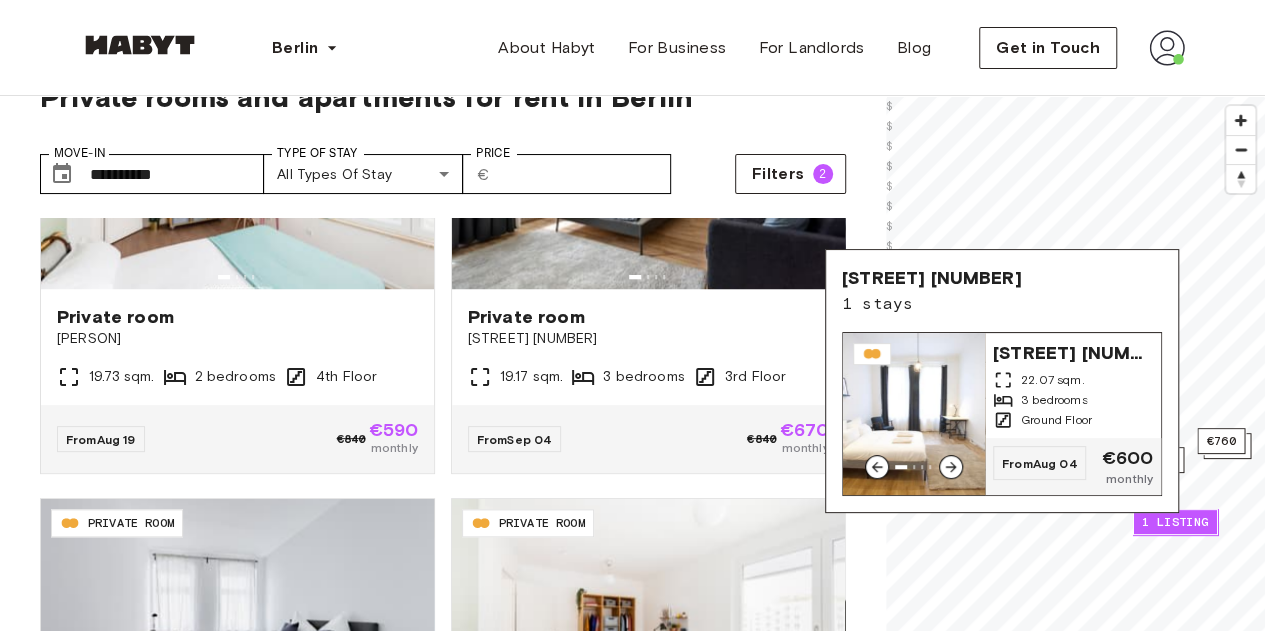 click on "22.07 sqm." at bounding box center [1053, 380] 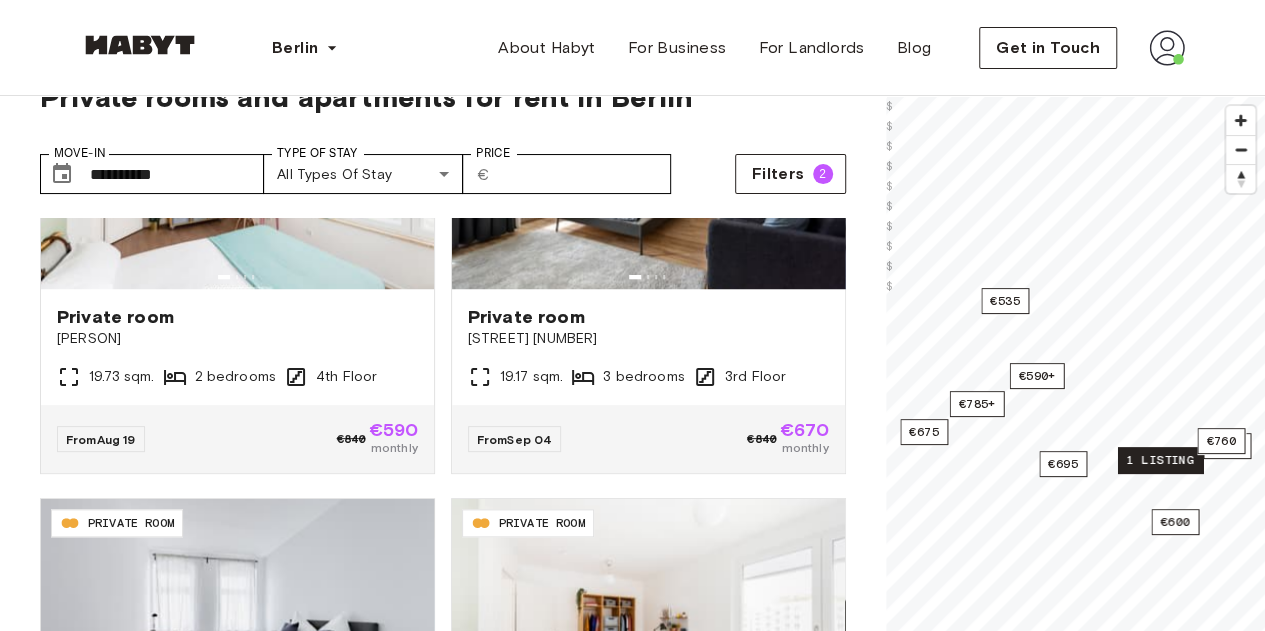 click on "1 listing" at bounding box center [1159, 460] 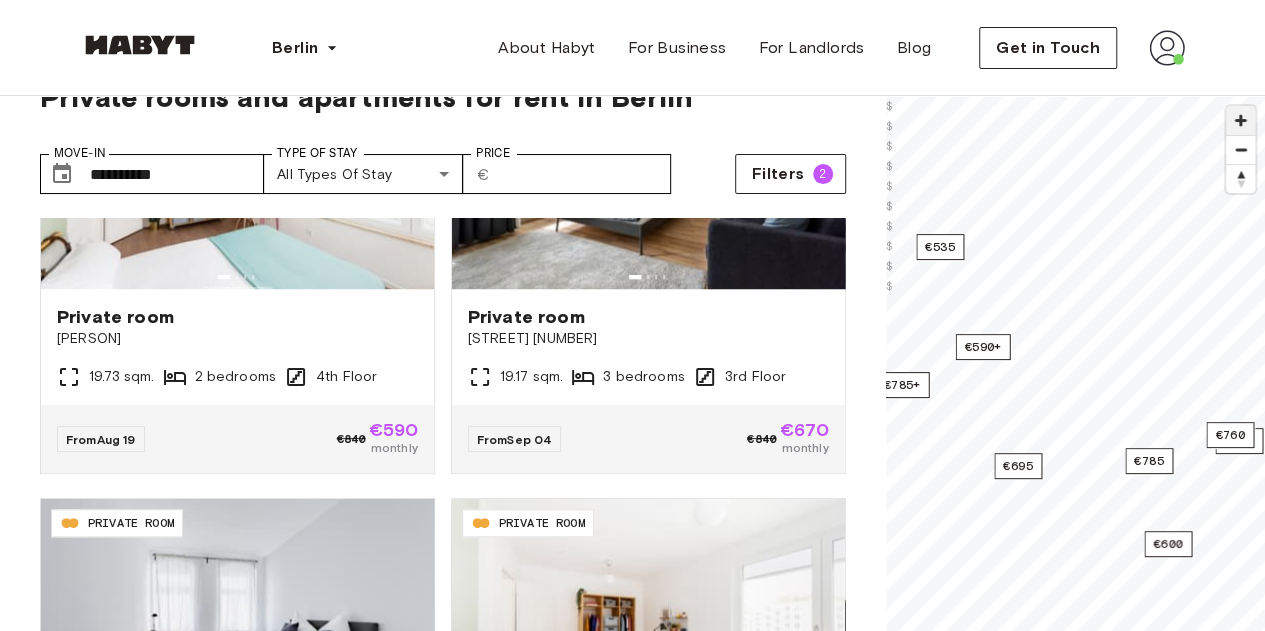 click at bounding box center [1240, 120] 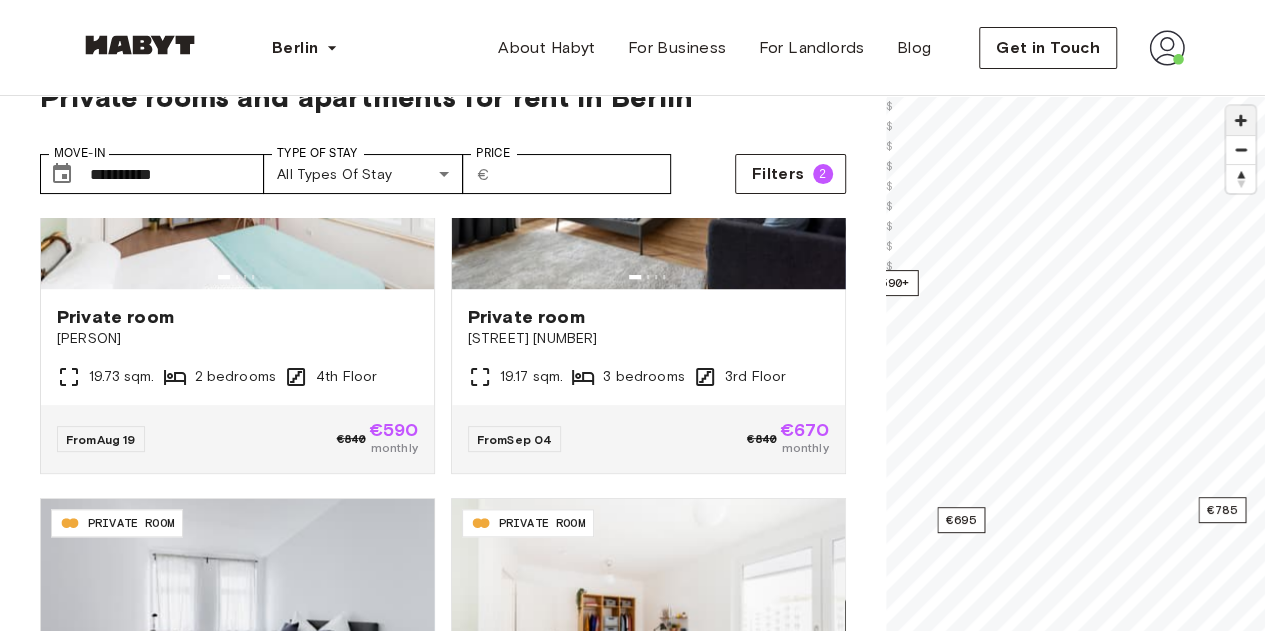 click at bounding box center (1240, 120) 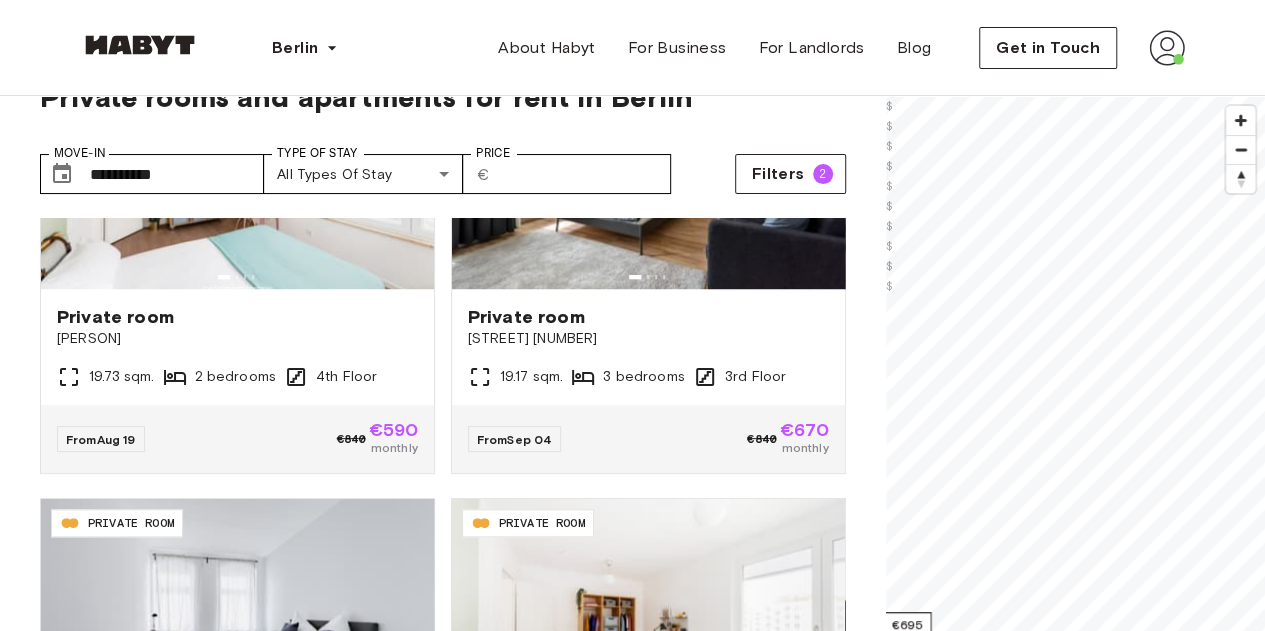 click on "**********" at bounding box center (632, 2446) 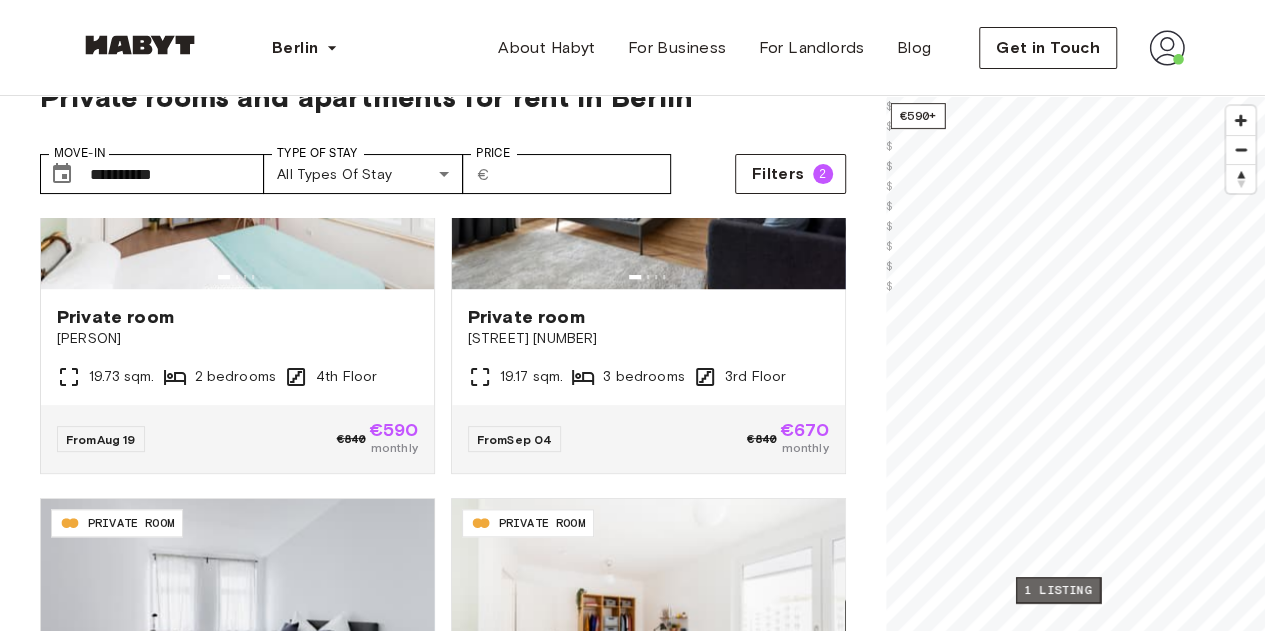 click on "1 listing" at bounding box center [1057, 590] 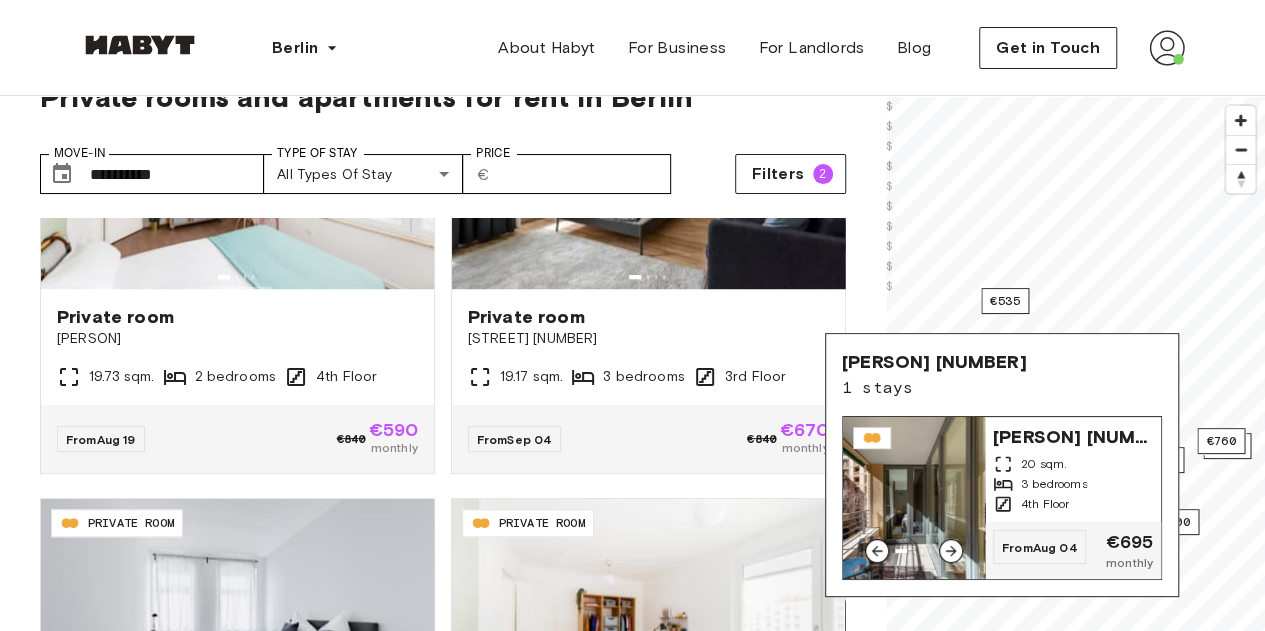 click on "20 sqm." at bounding box center (1044, 464) 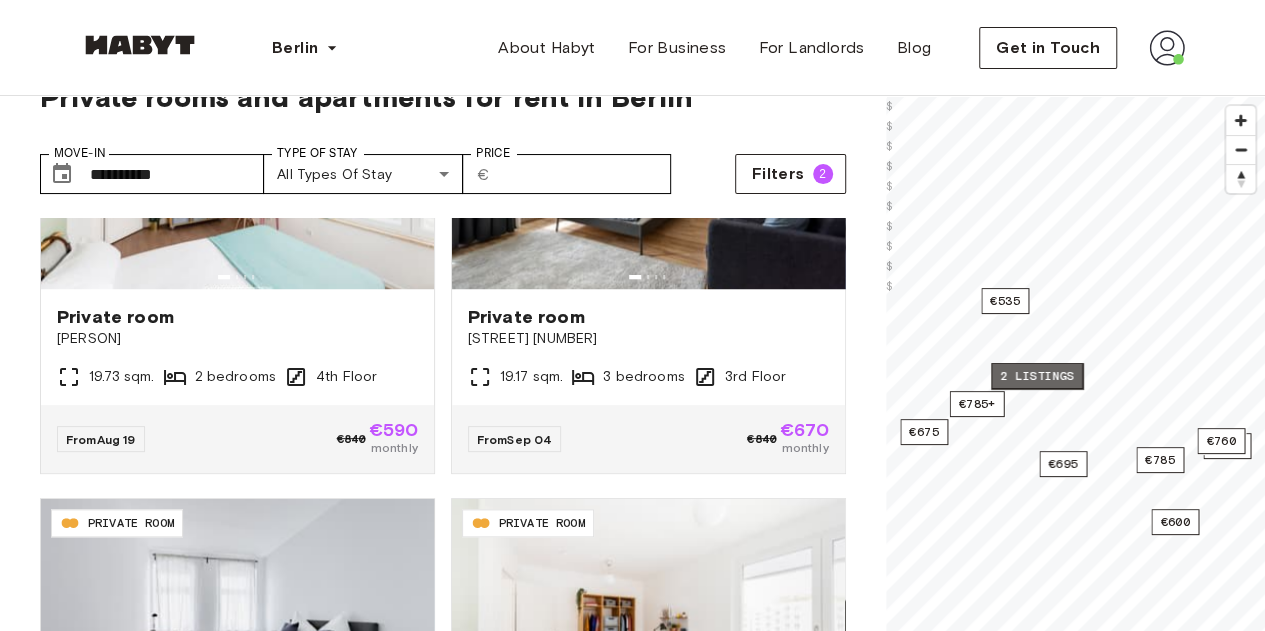 click on "2 listings" at bounding box center [1037, 376] 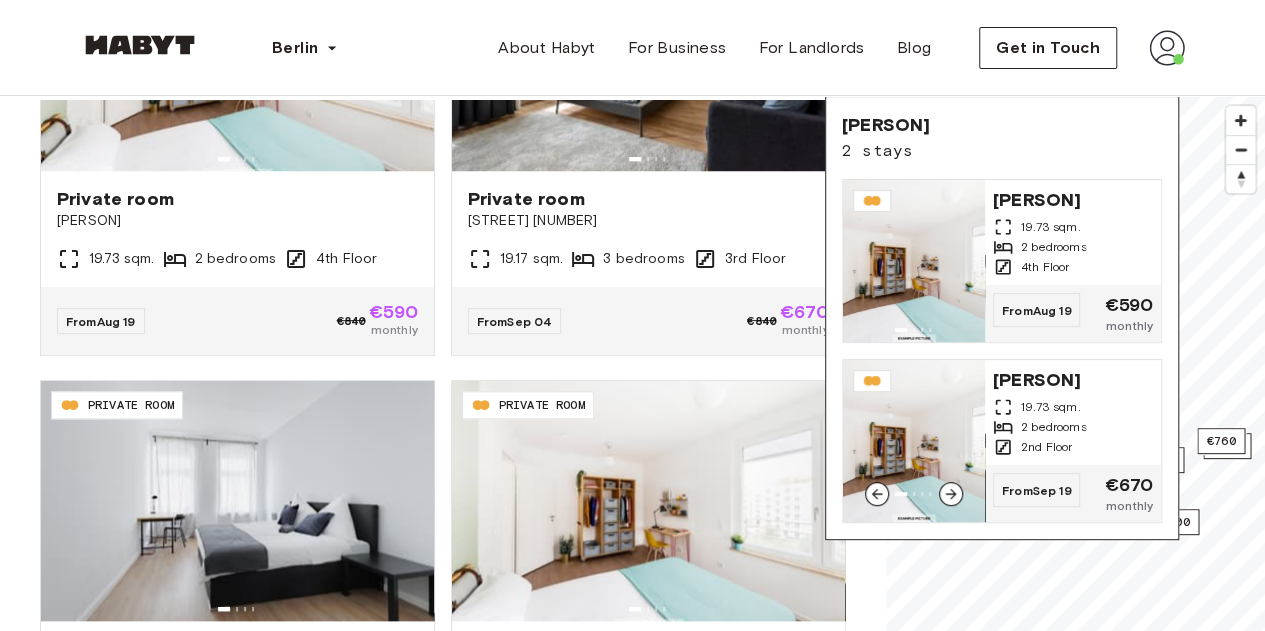 scroll, scrollTop: 176, scrollLeft: 0, axis: vertical 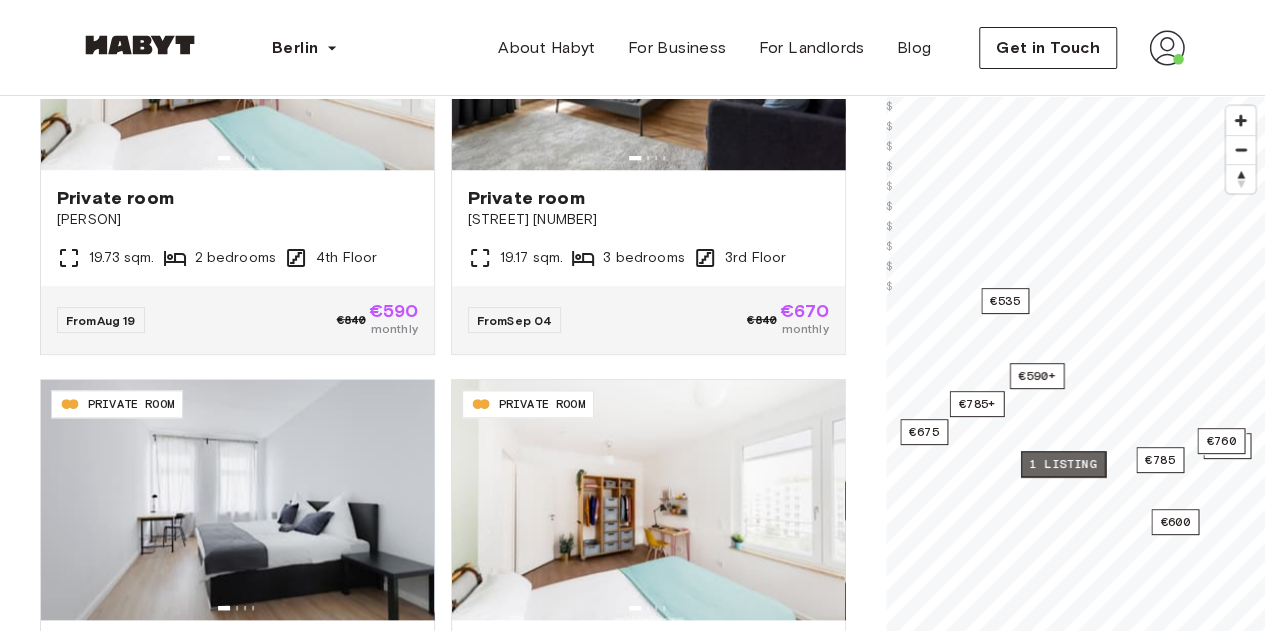 click on "1 listing" at bounding box center (1062, 464) 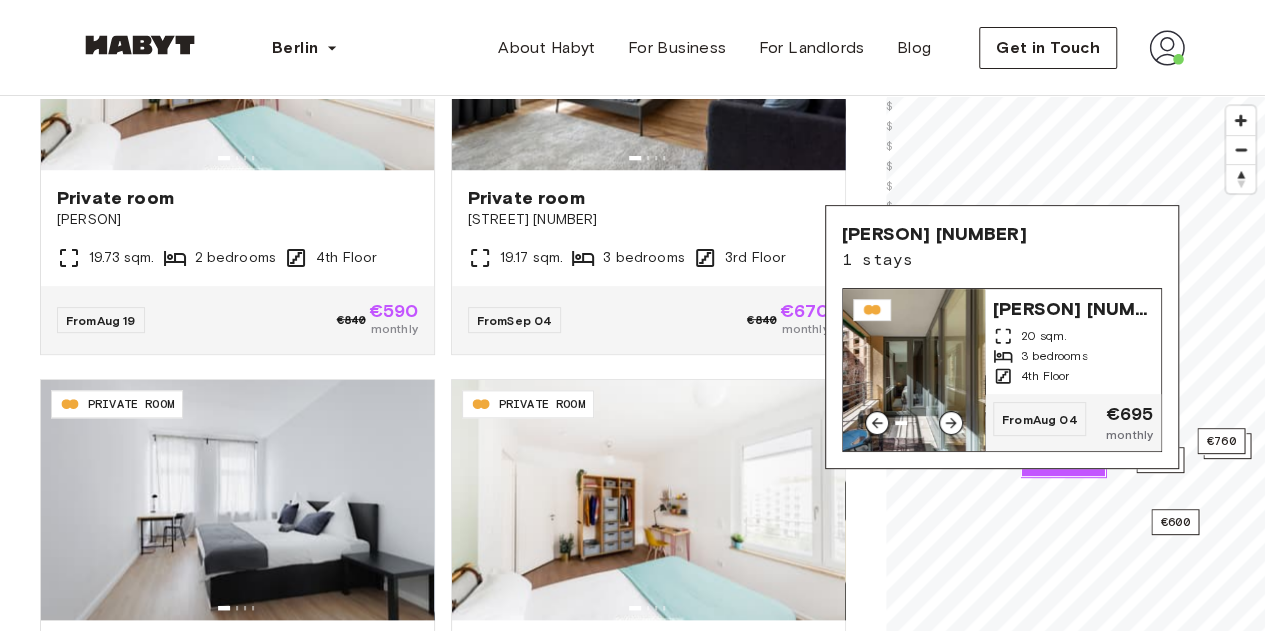click on "Joseph-von-Eichendorff-Gasse 1" at bounding box center [1073, 307] 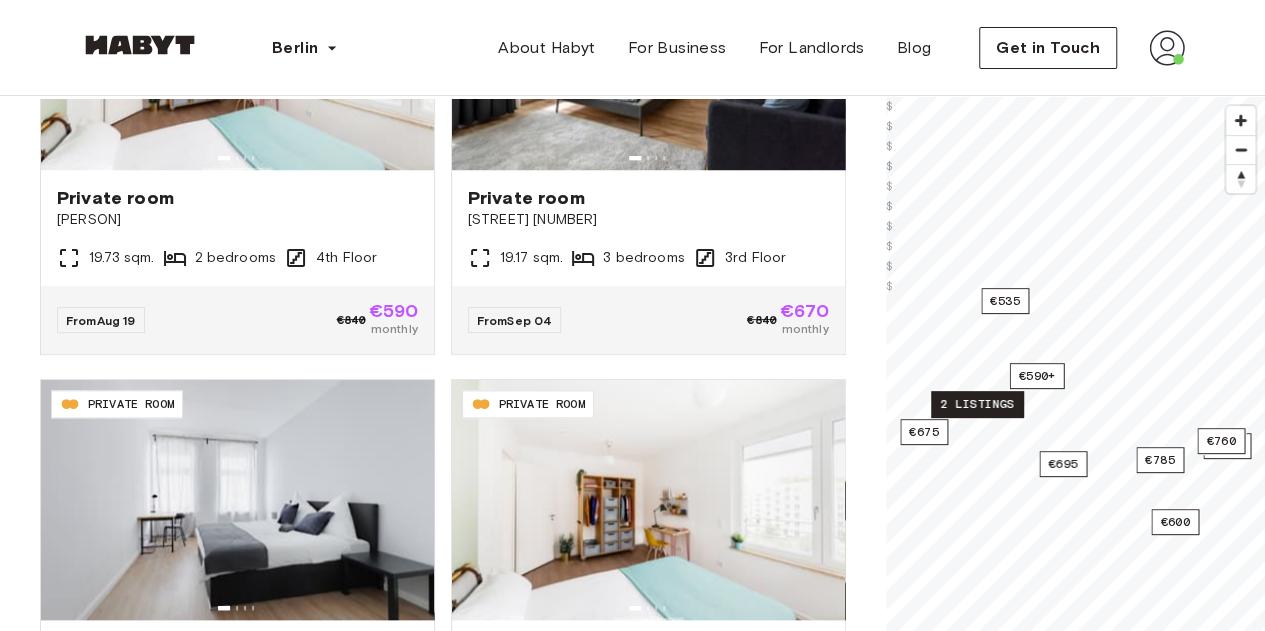 click on "2 listings" at bounding box center [977, 404] 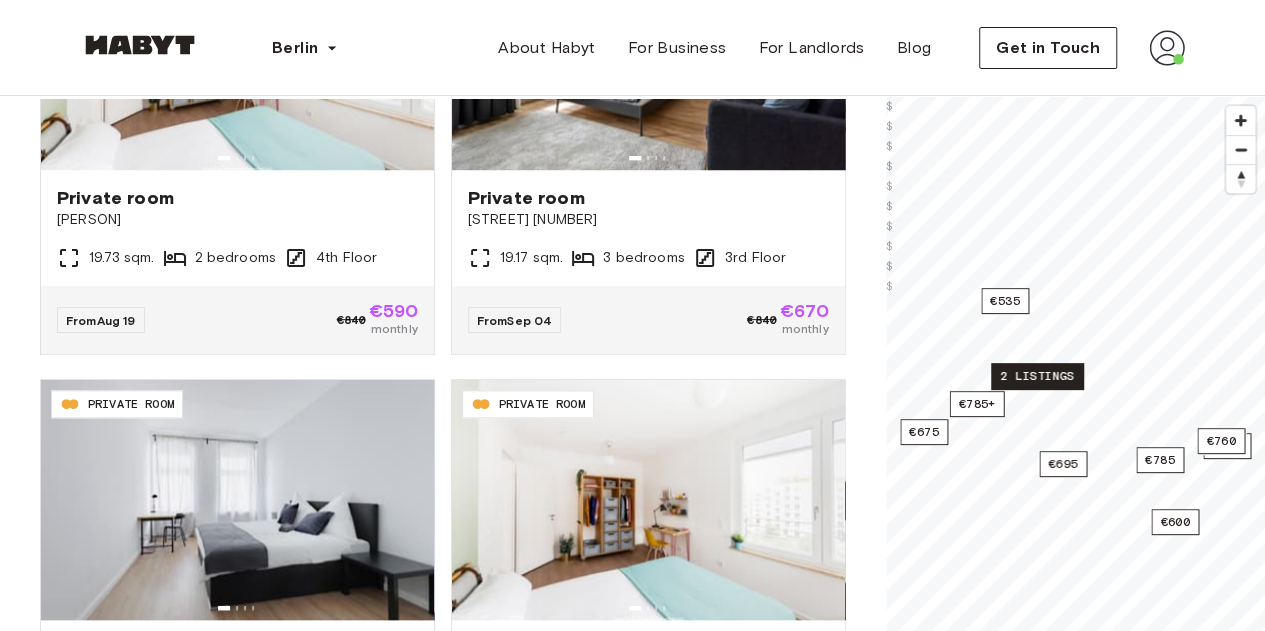 click on "2 listings" at bounding box center (1037, 376) 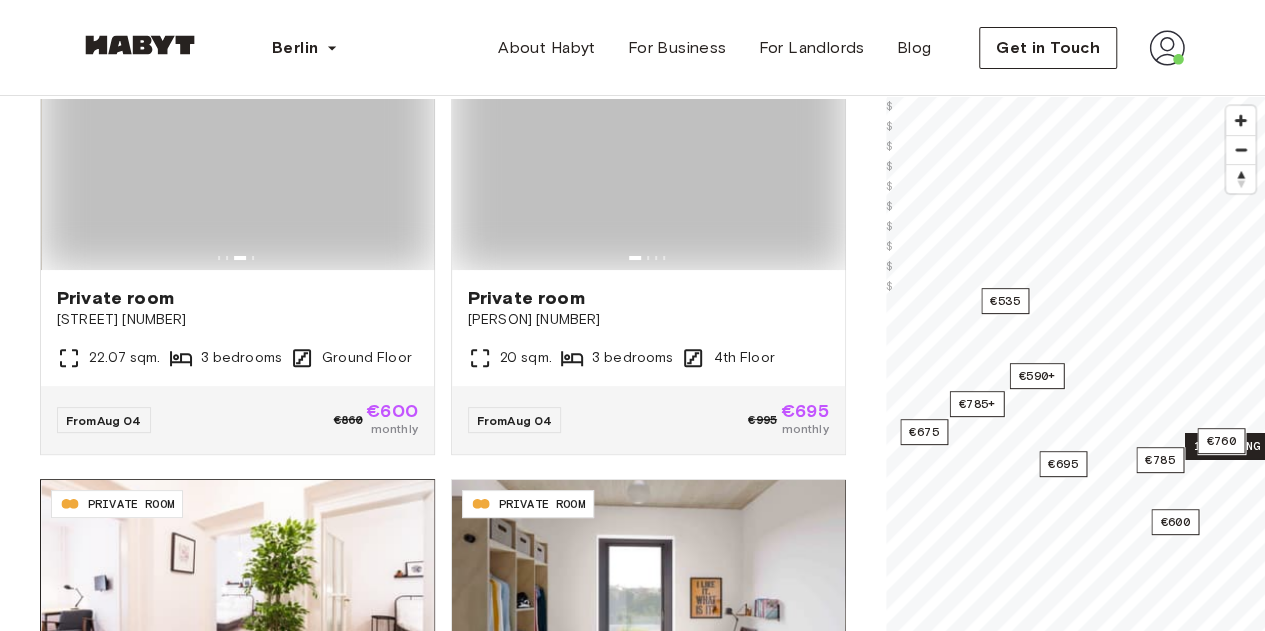scroll, scrollTop: 0, scrollLeft: 0, axis: both 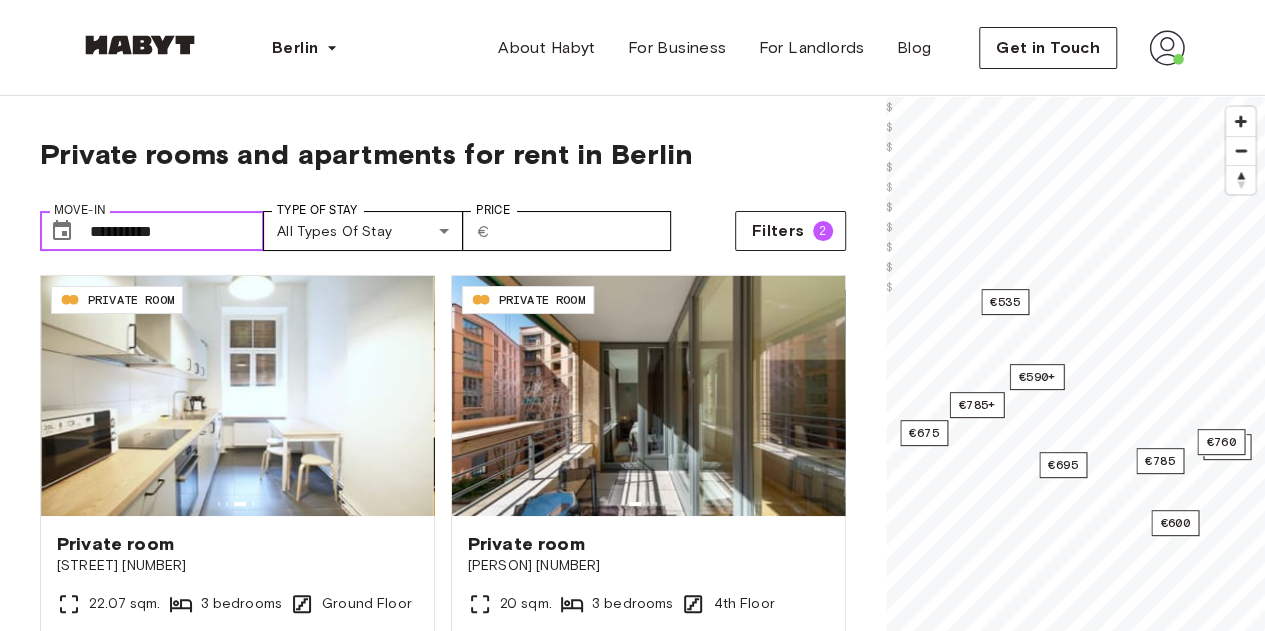 click on "**********" at bounding box center (177, 231) 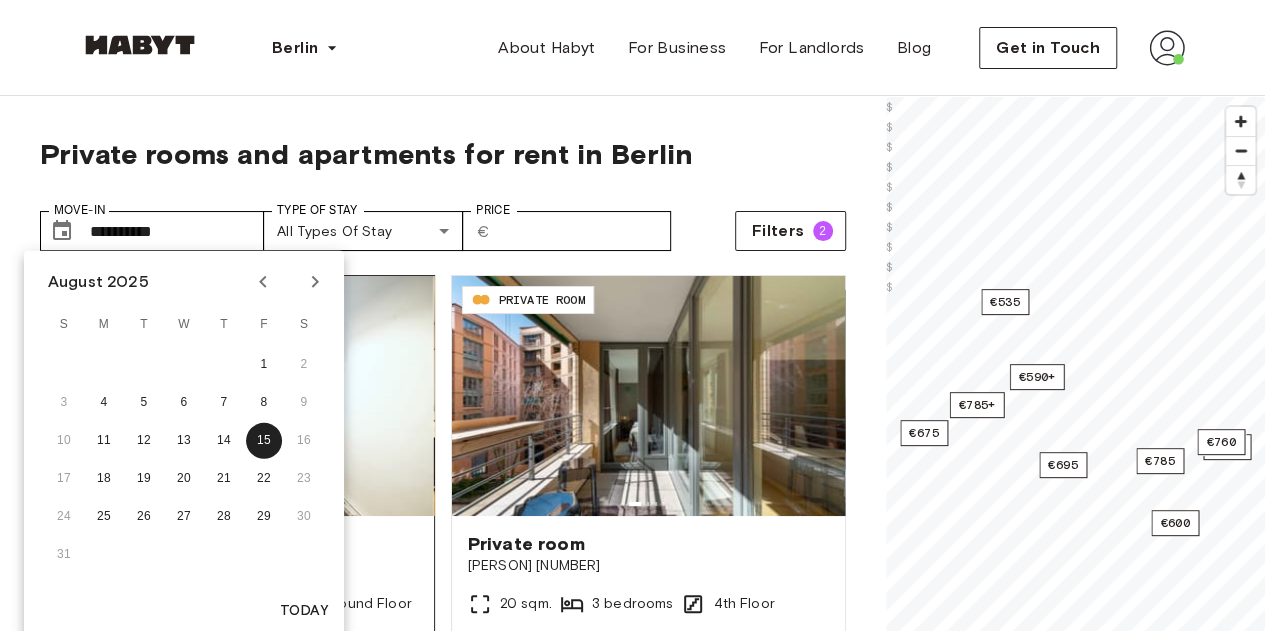 click at bounding box center (237, 396) 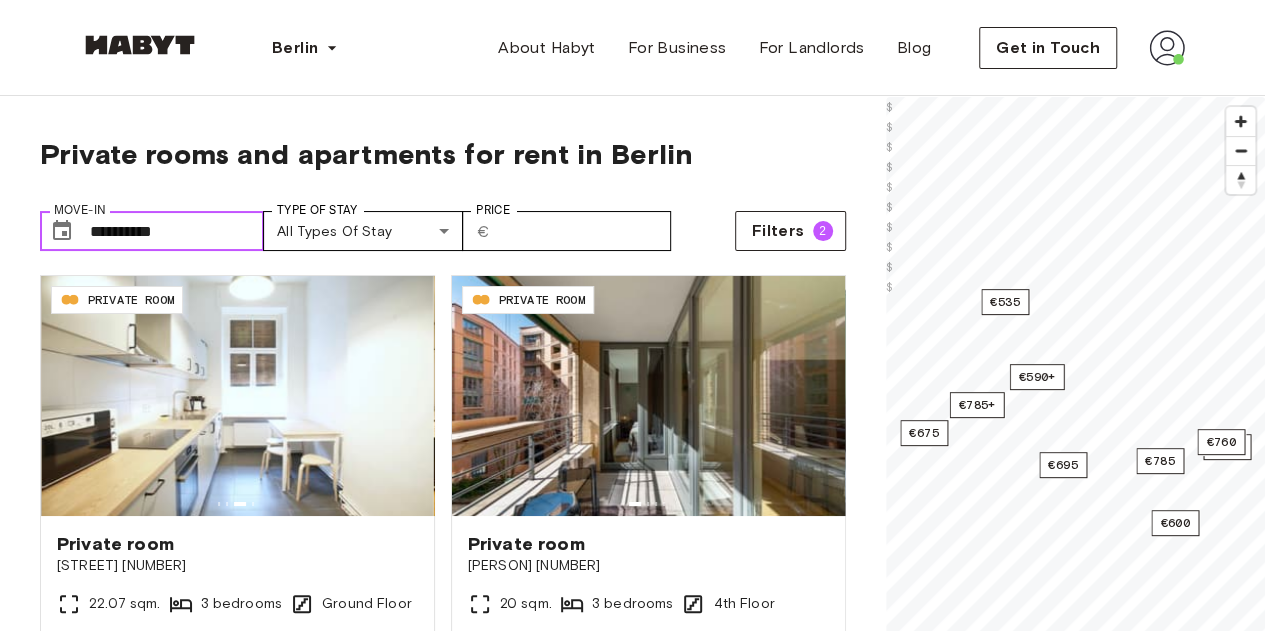 click on "**********" at bounding box center (177, 231) 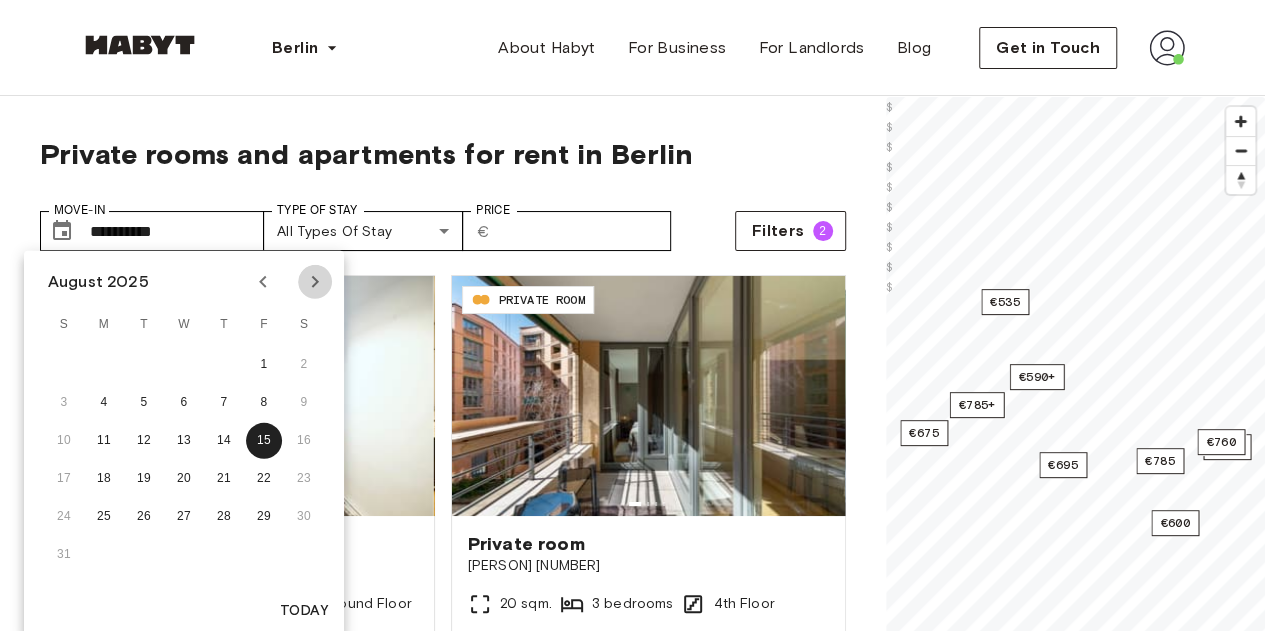click 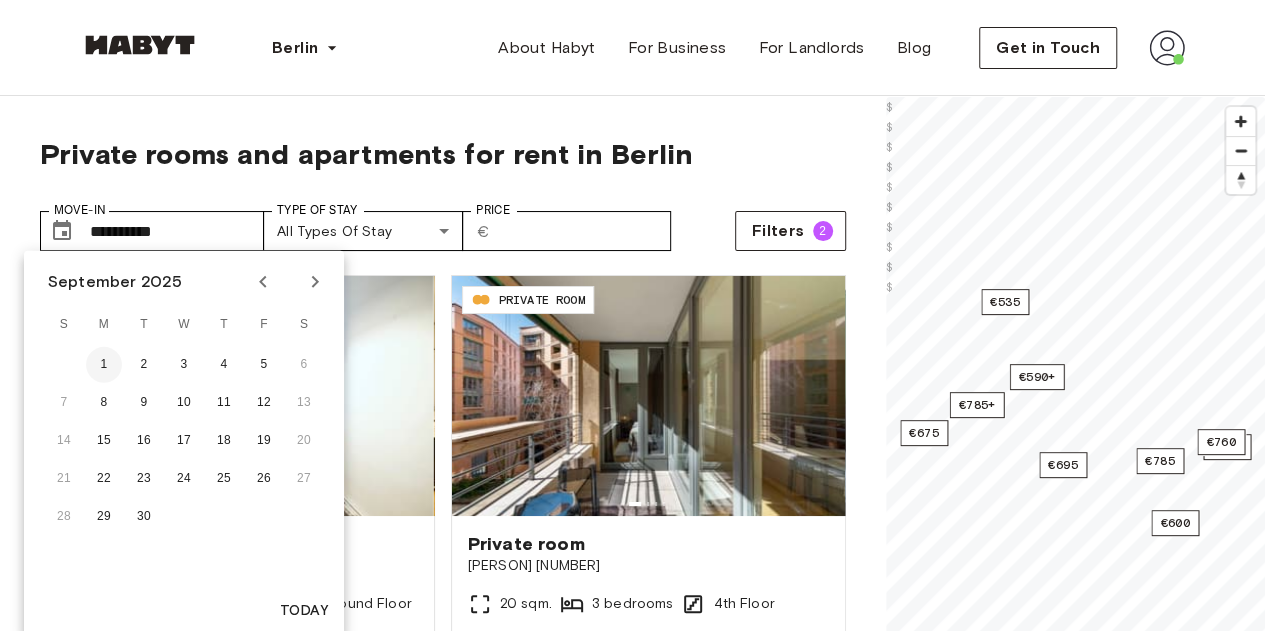 click on "1" at bounding box center (104, 365) 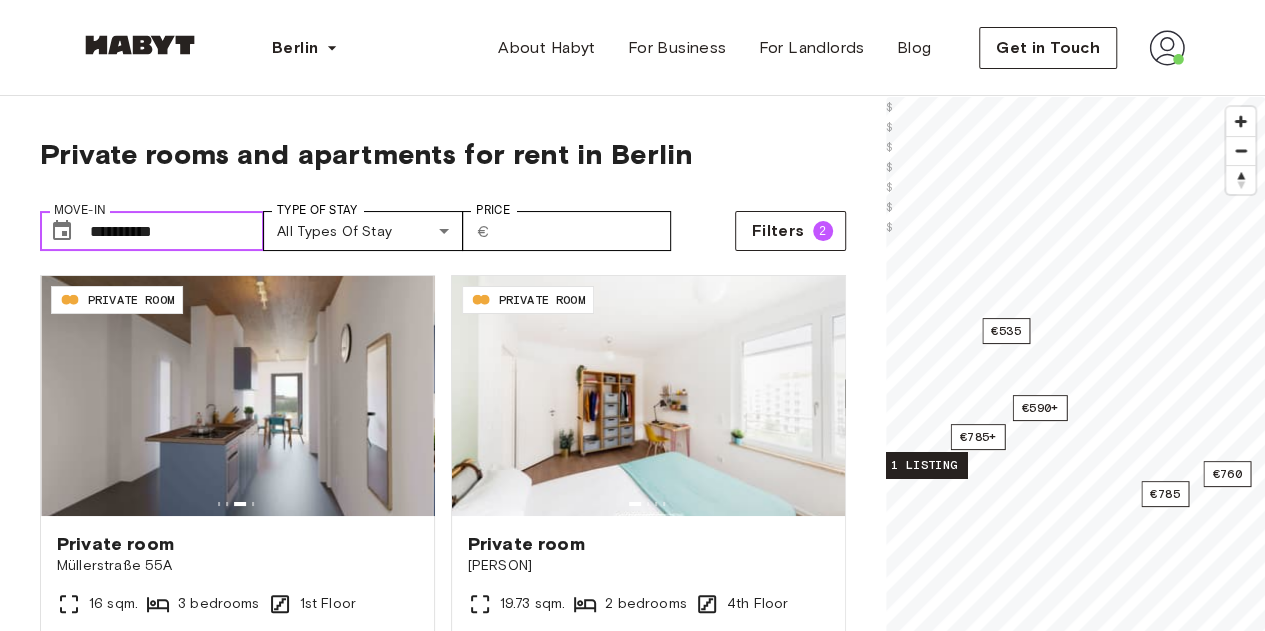 click on "1 listing" at bounding box center (923, 465) 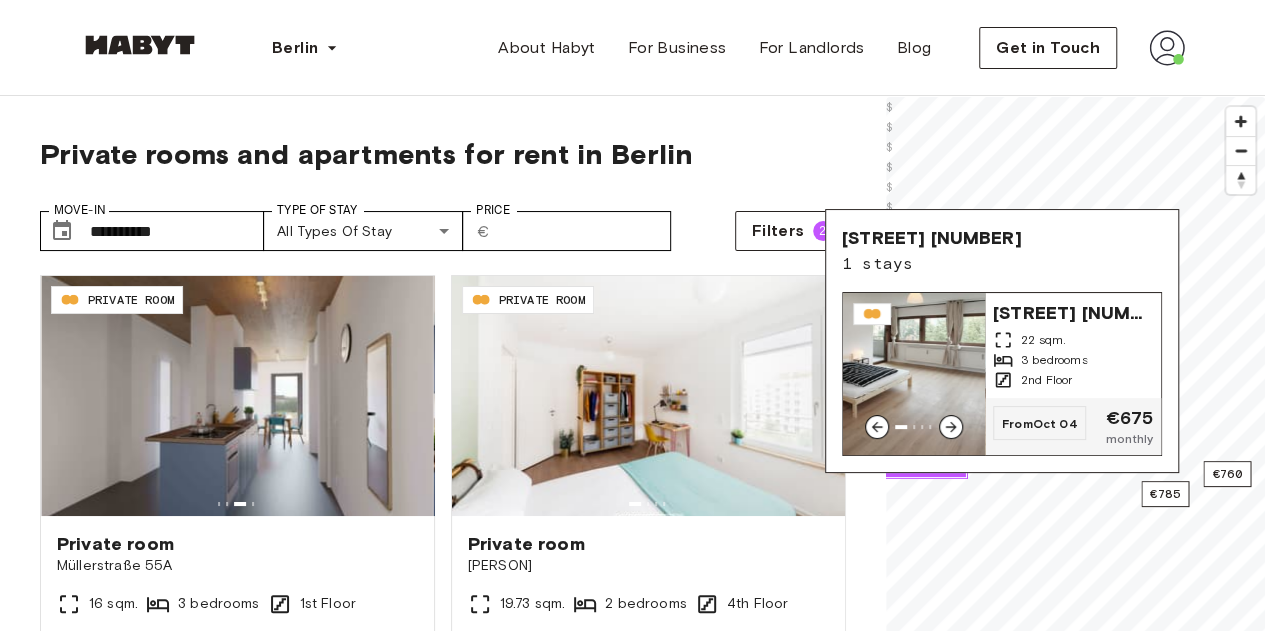 click 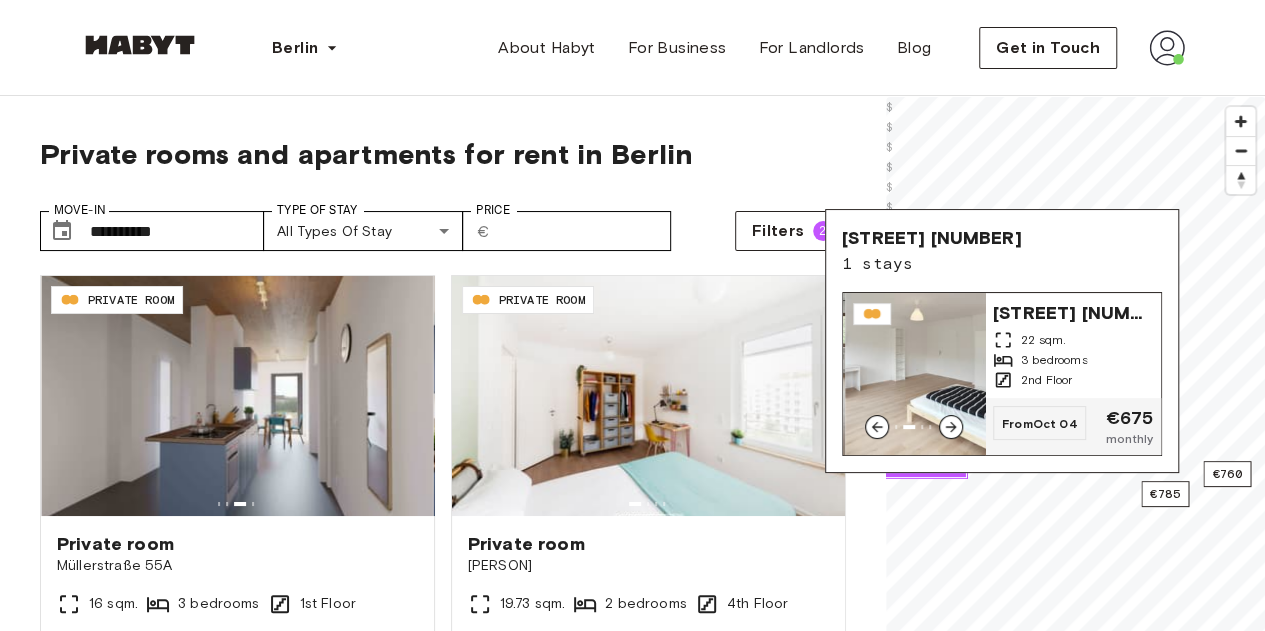 click 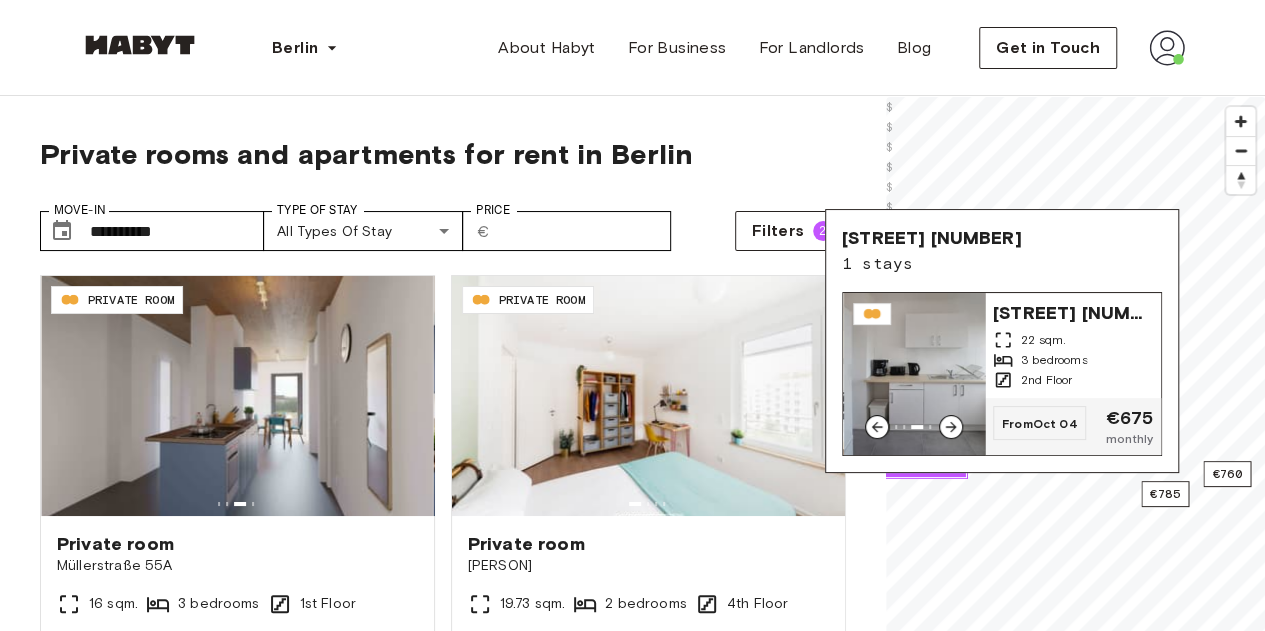 click on "Otto-Suhr-Allee 90" at bounding box center (1073, 311) 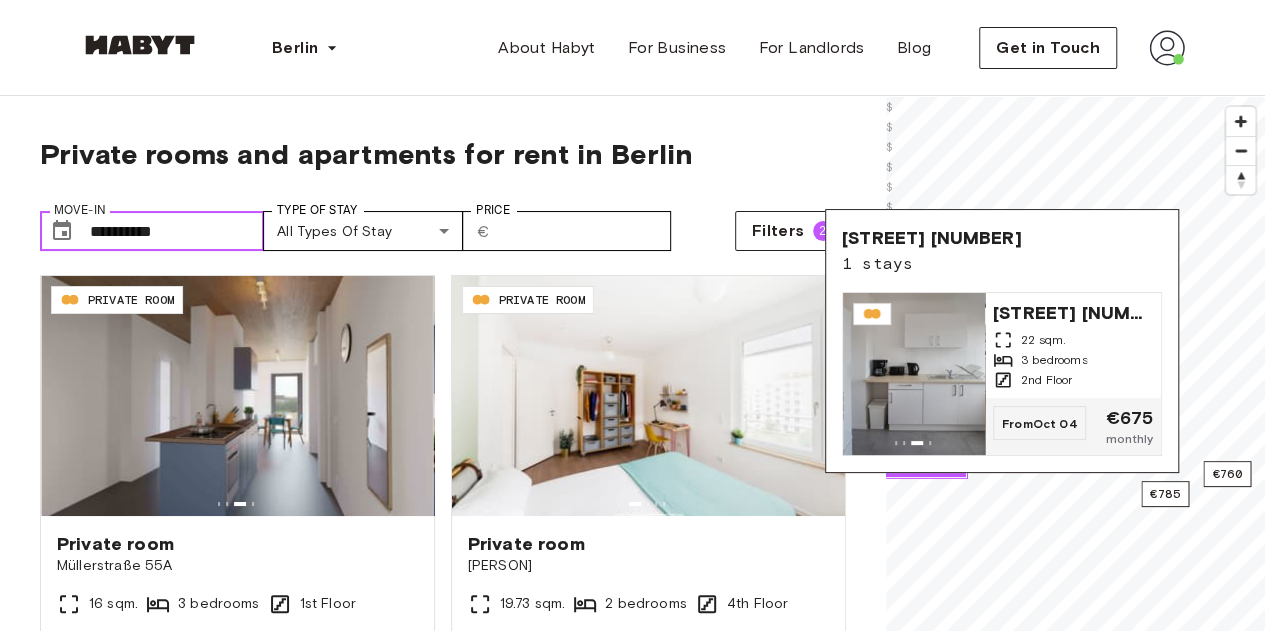 click on "**********" at bounding box center (177, 231) 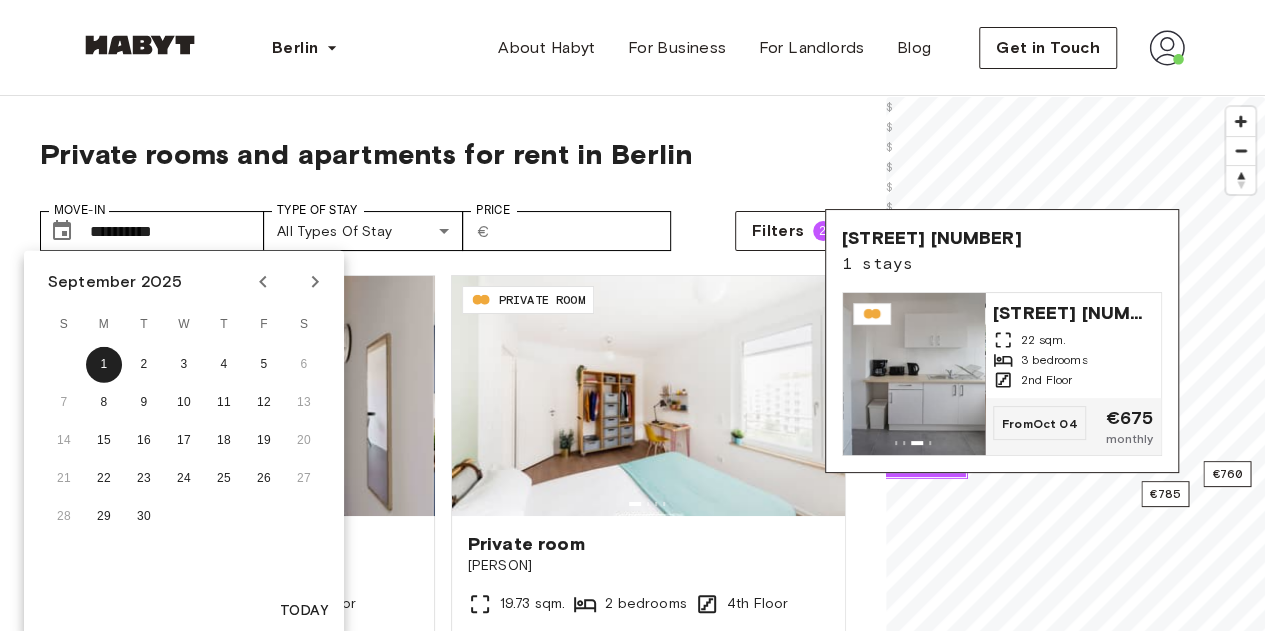 click 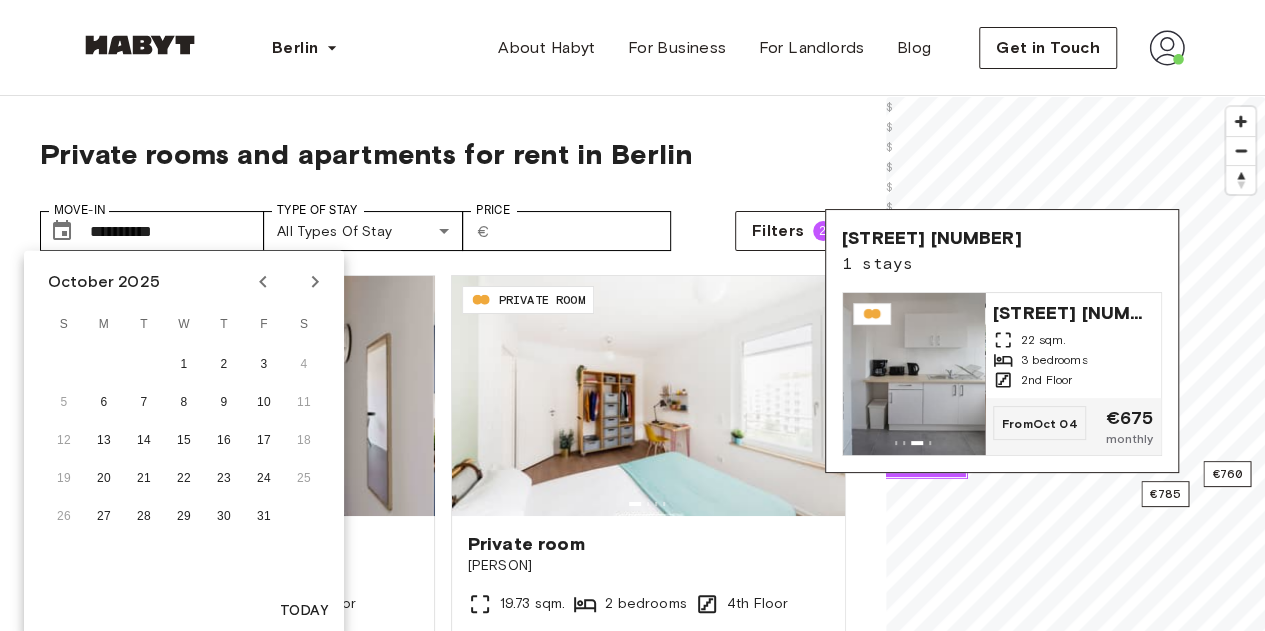 click 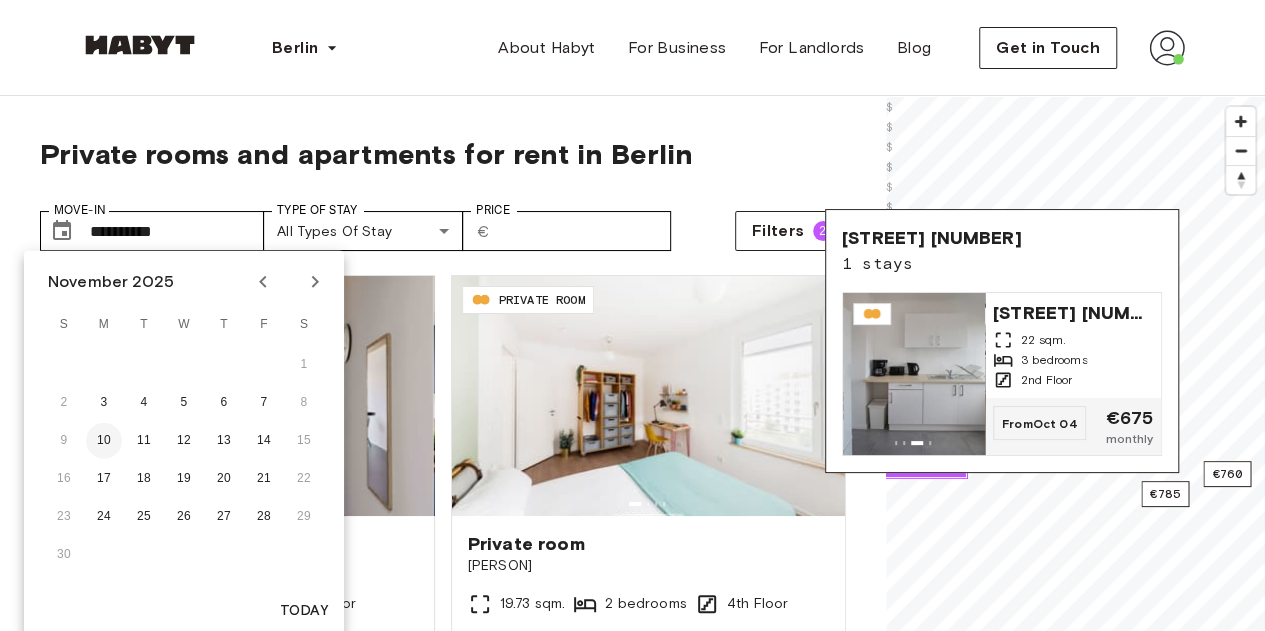 click on "10" at bounding box center (104, 441) 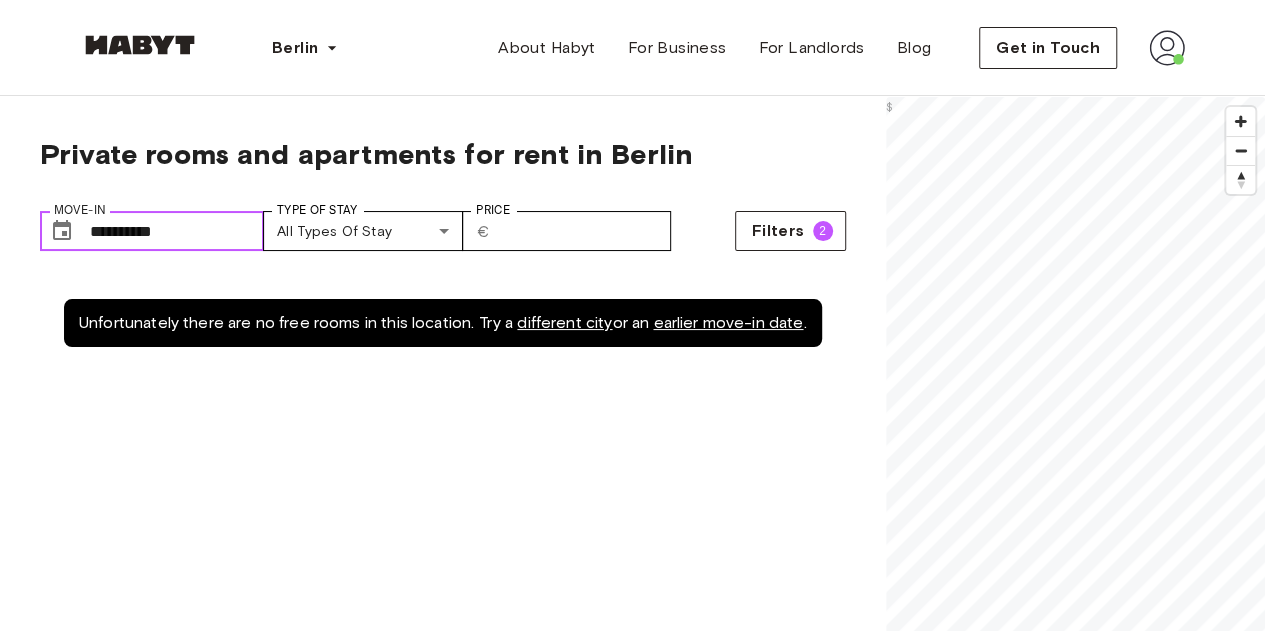 click on "**********" at bounding box center [177, 231] 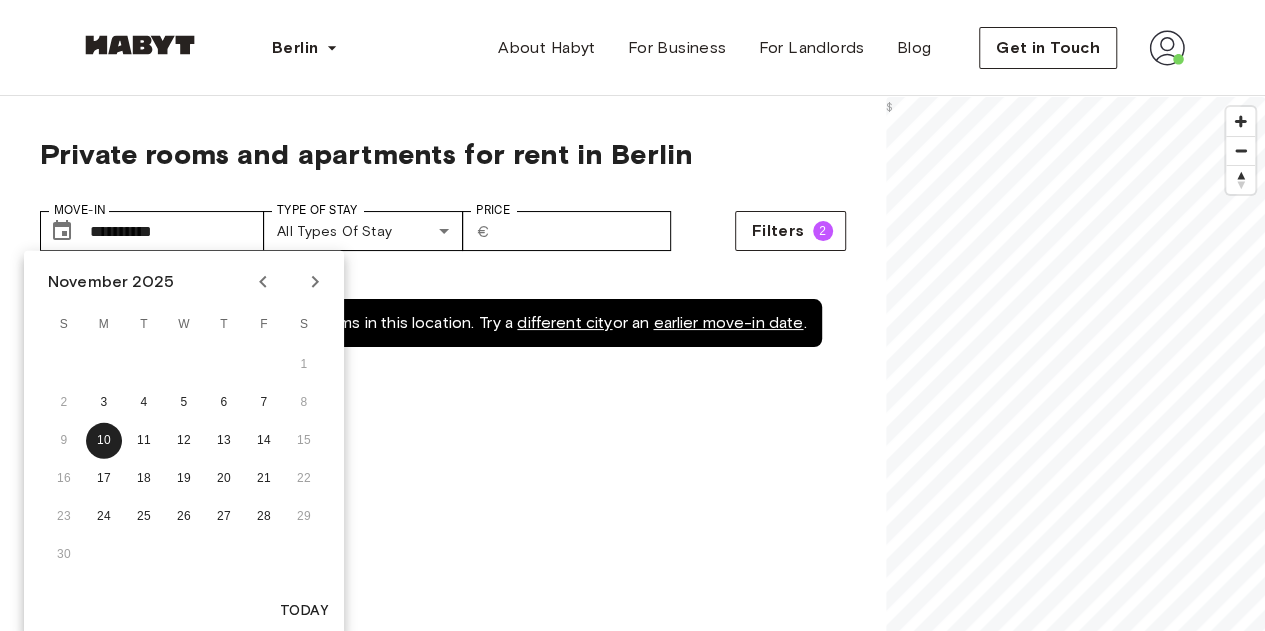 click 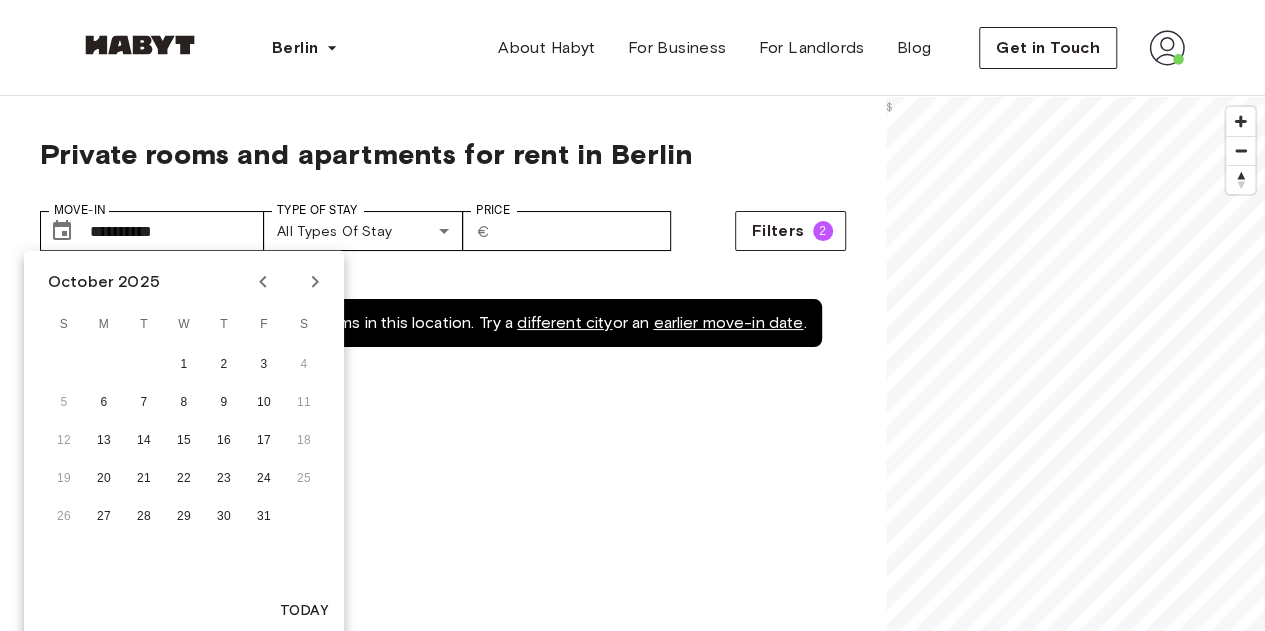 click 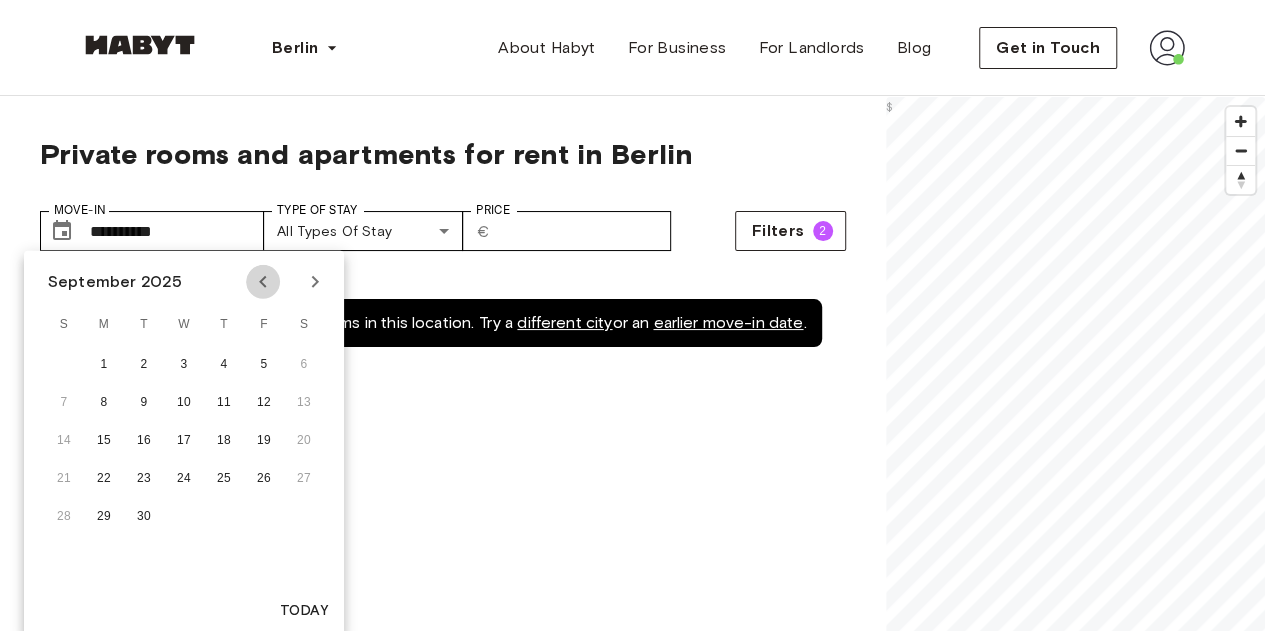 click 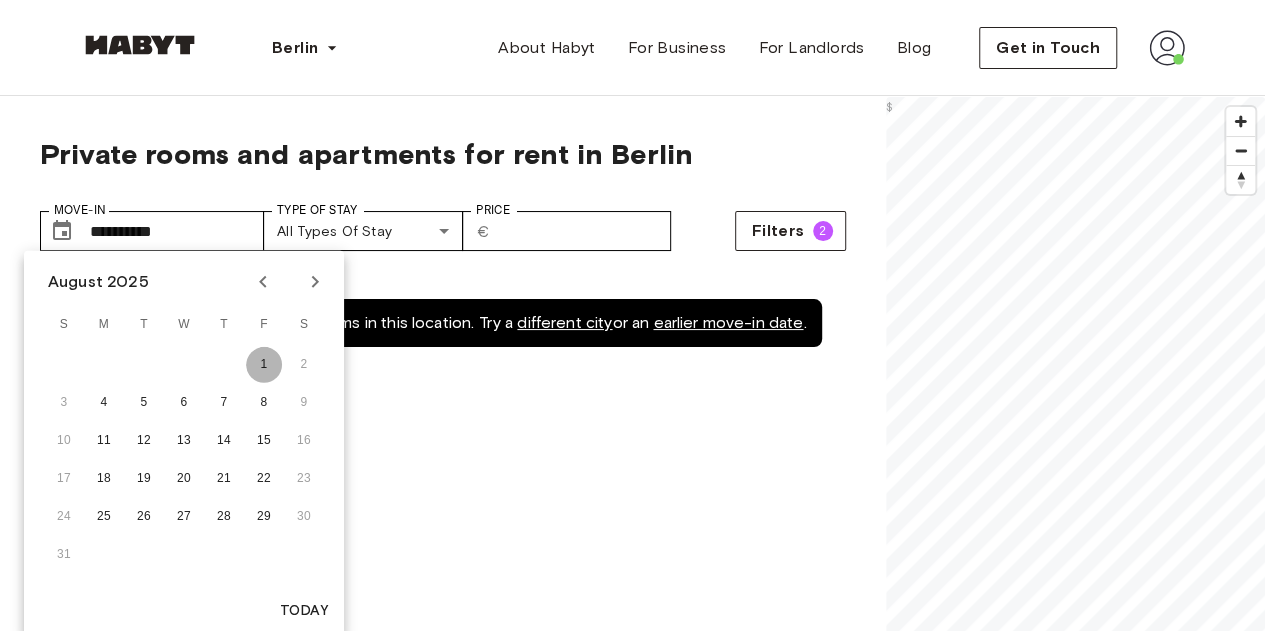 click on "1" at bounding box center (264, 365) 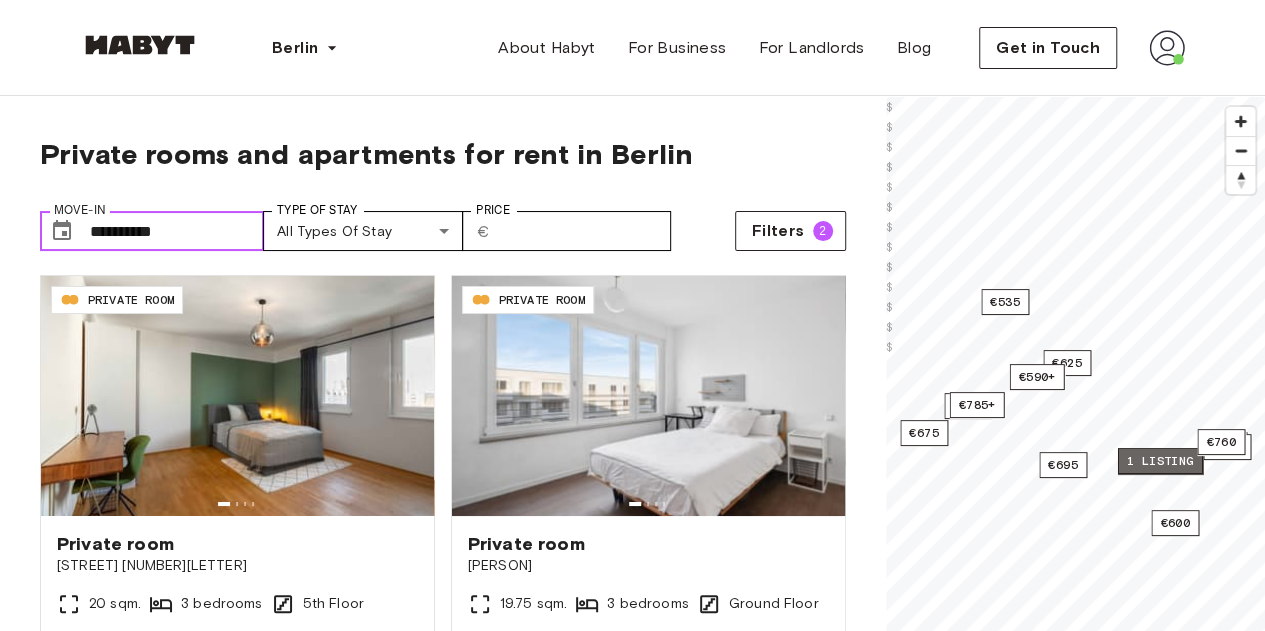 click on "1 listing" at bounding box center (1159, 461) 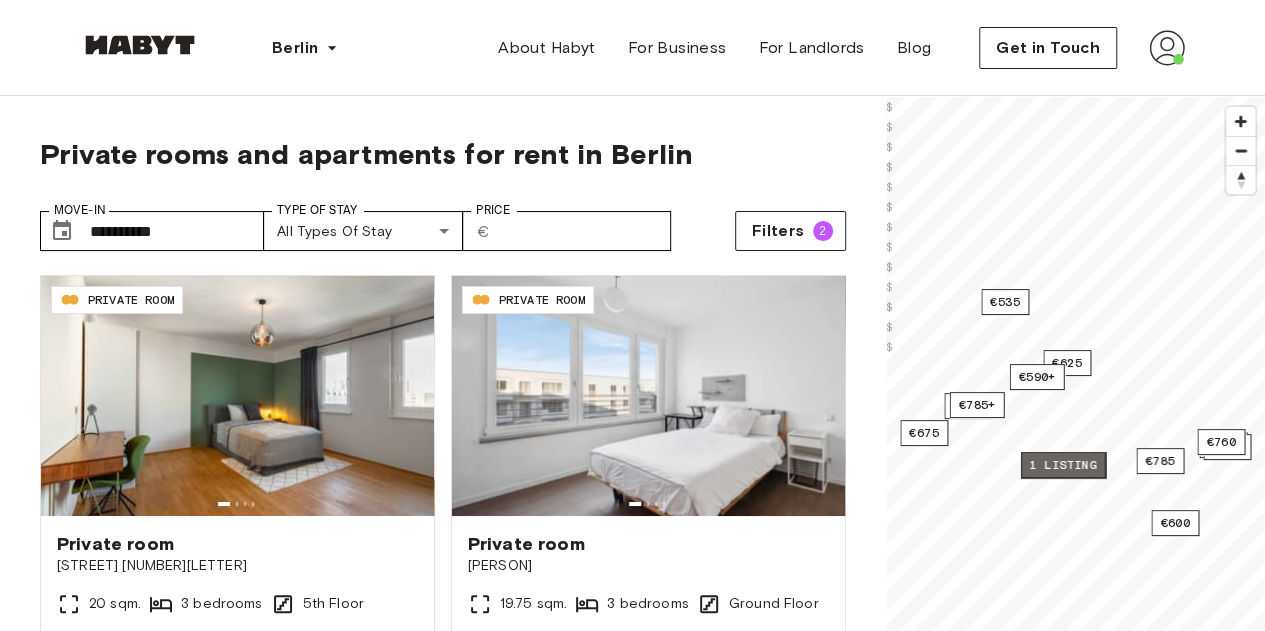 click on "1 listing" at bounding box center [1062, 465] 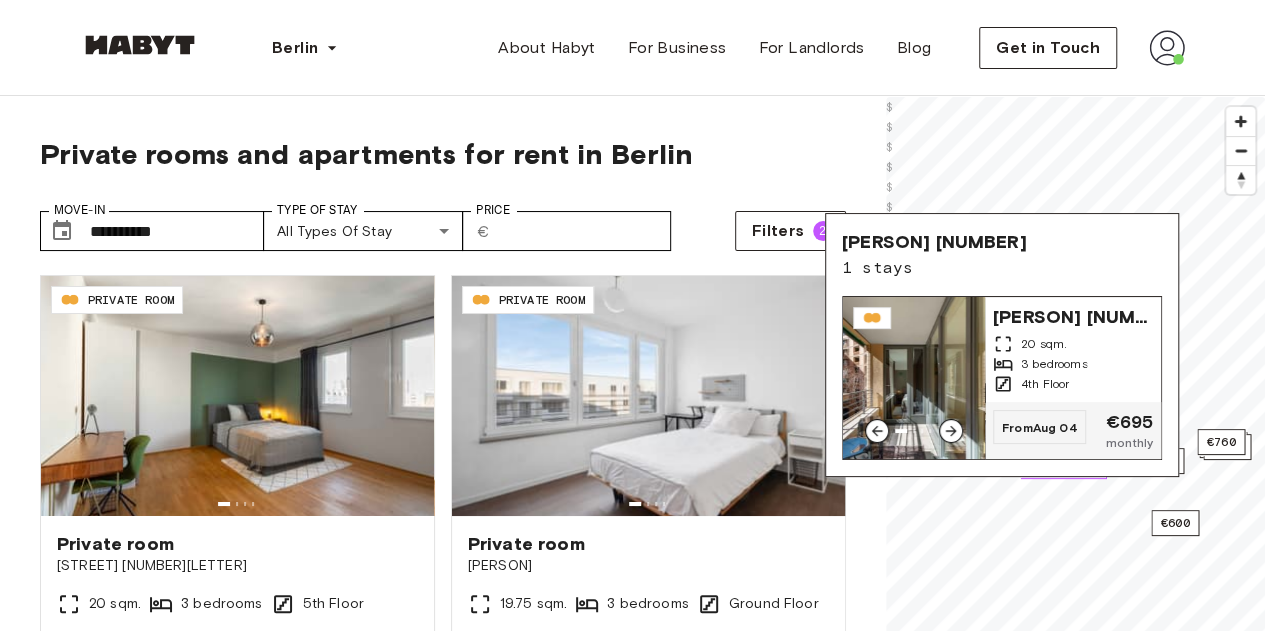 click at bounding box center (914, 378) 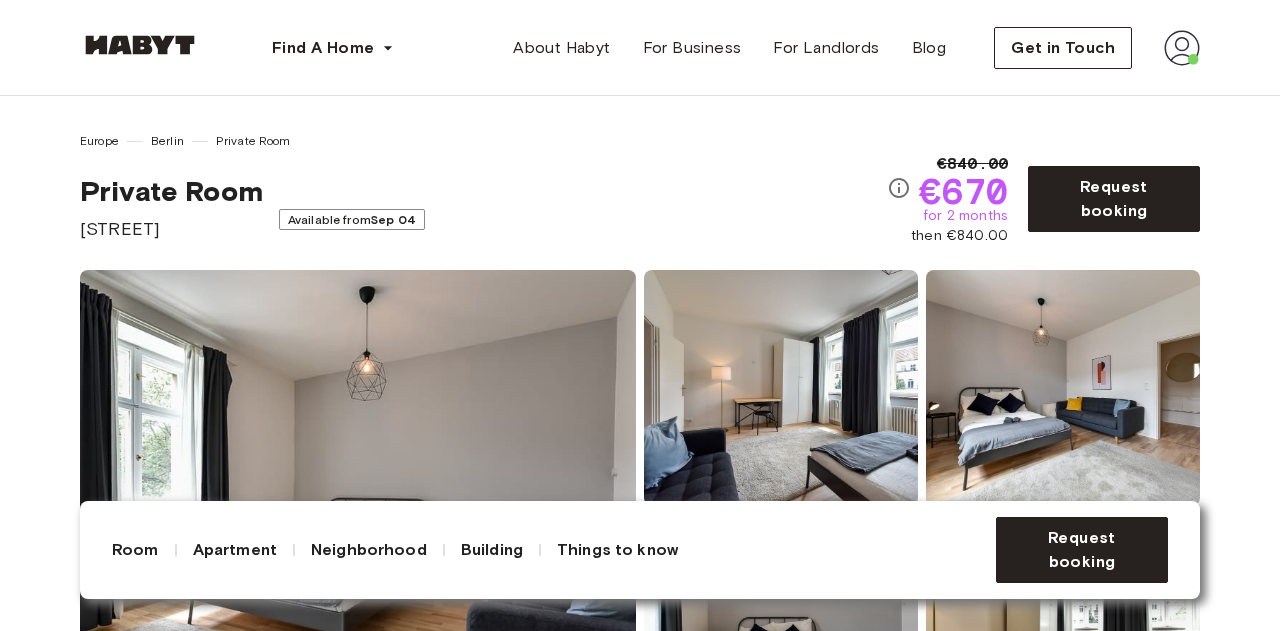 scroll, scrollTop: 0, scrollLeft: 0, axis: both 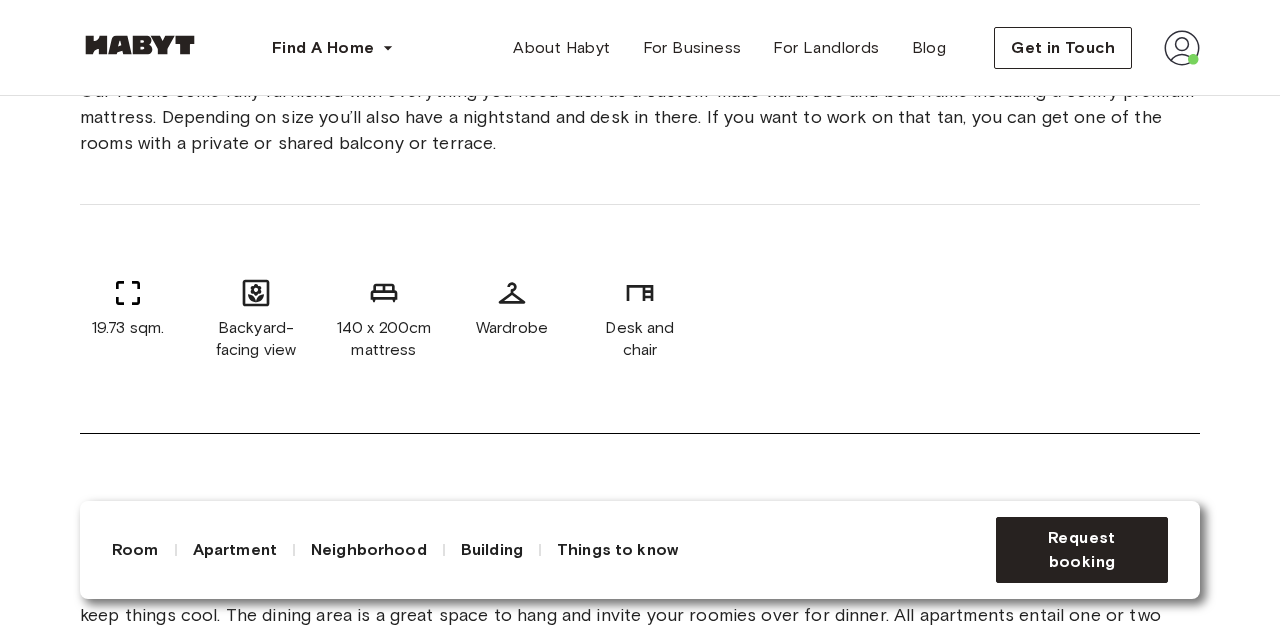 click on "Backyard-facing view" at bounding box center (256, 319) 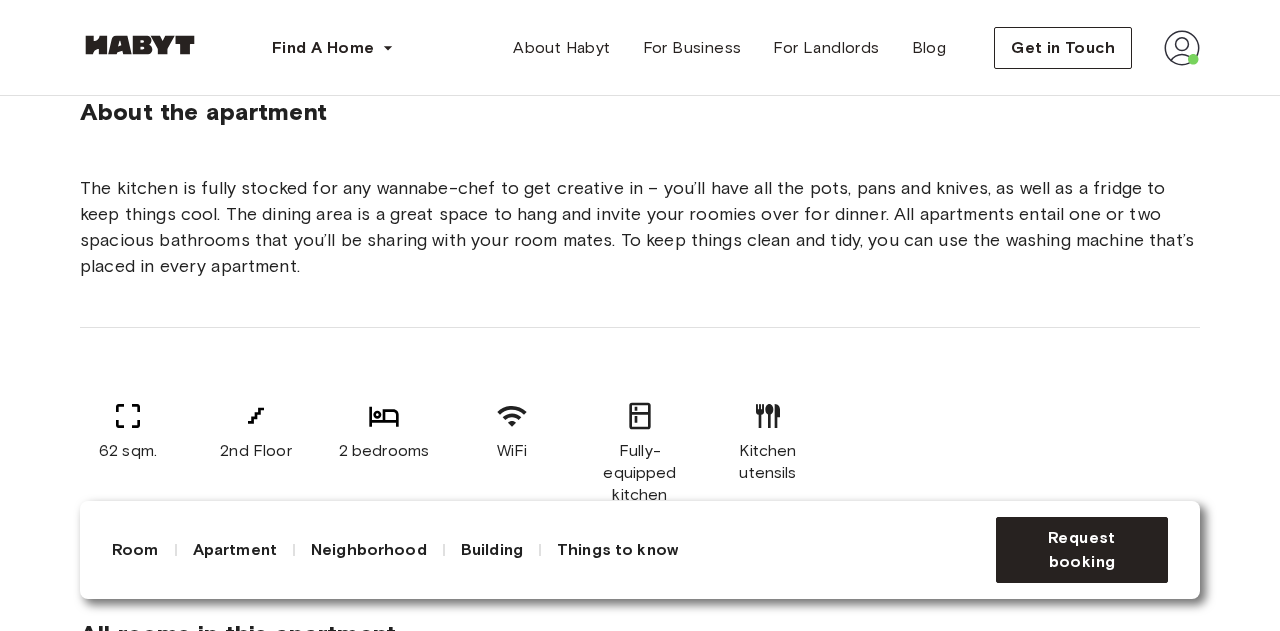 scroll, scrollTop: 1294, scrollLeft: 0, axis: vertical 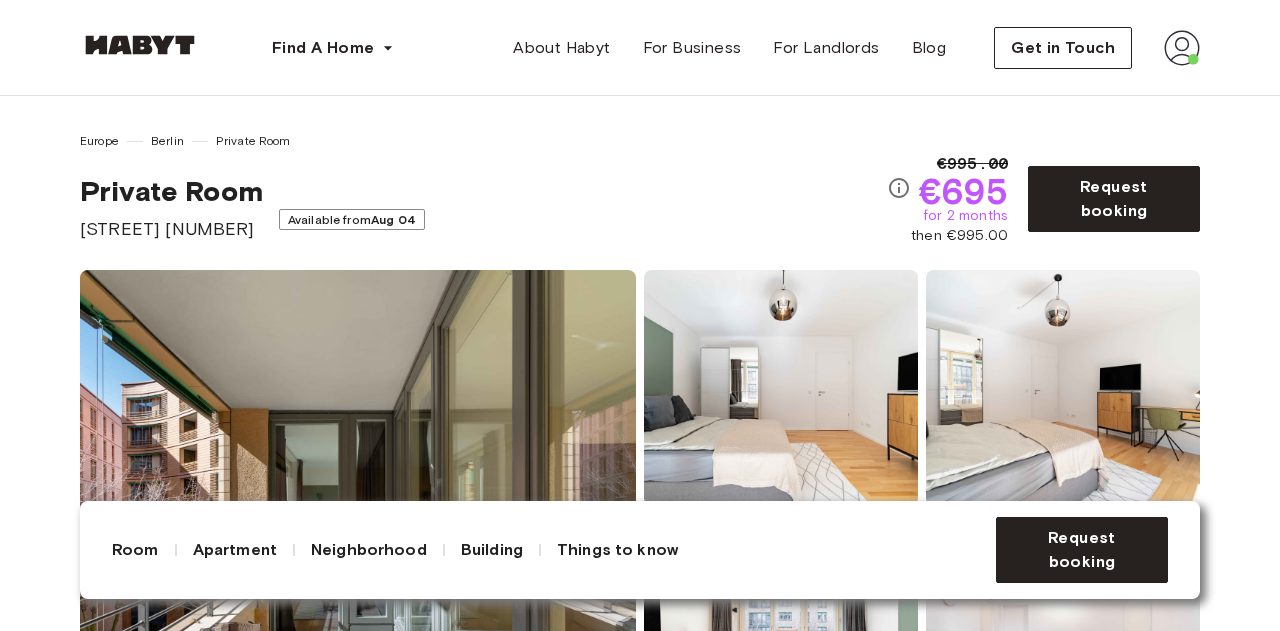 drag, startPoint x: 77, startPoint y: 232, endPoint x: 359, endPoint y: 231, distance: 282.00177 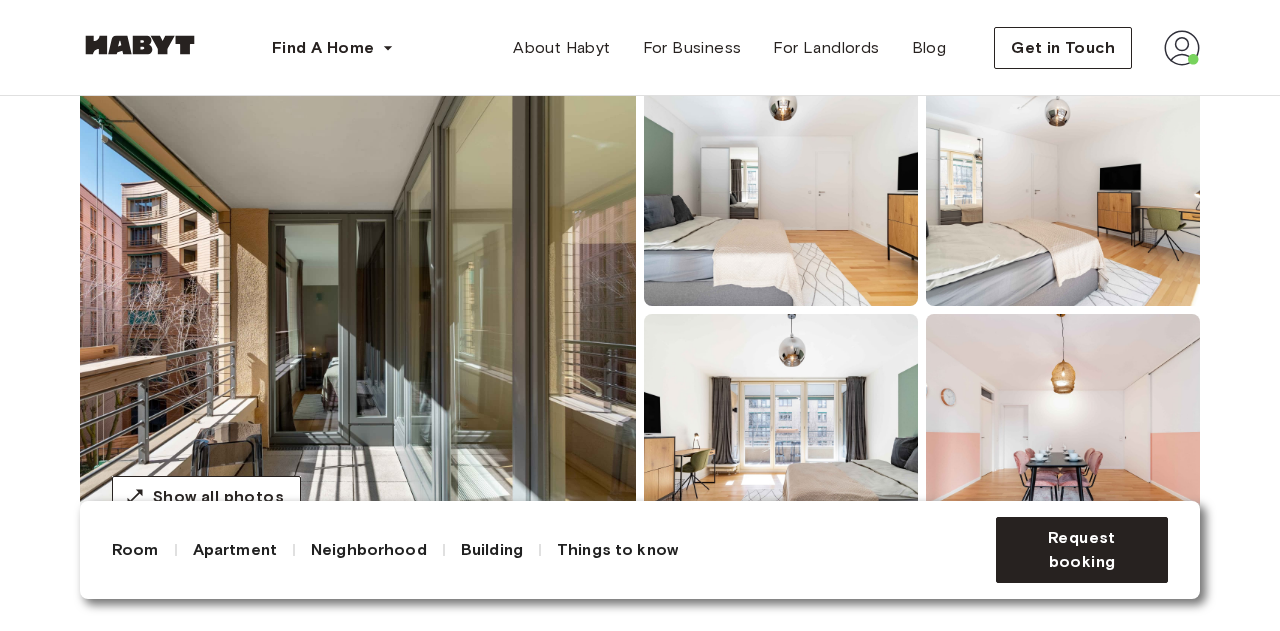 click at bounding box center (358, 310) 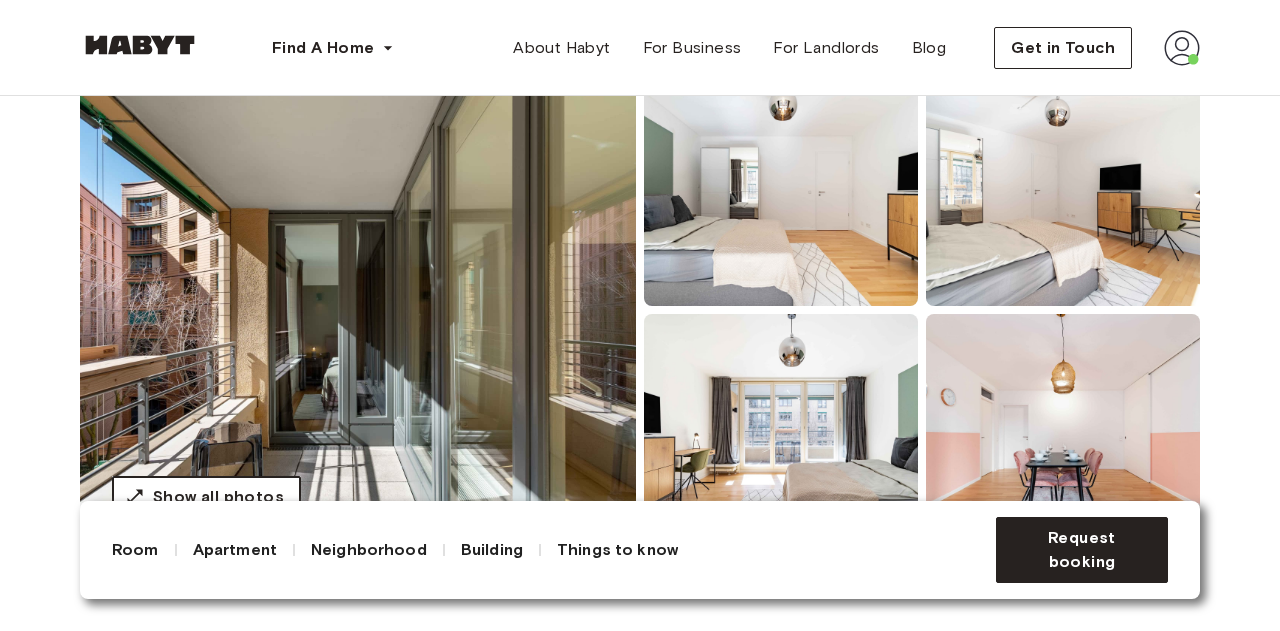 scroll, scrollTop: 300, scrollLeft: 0, axis: vertical 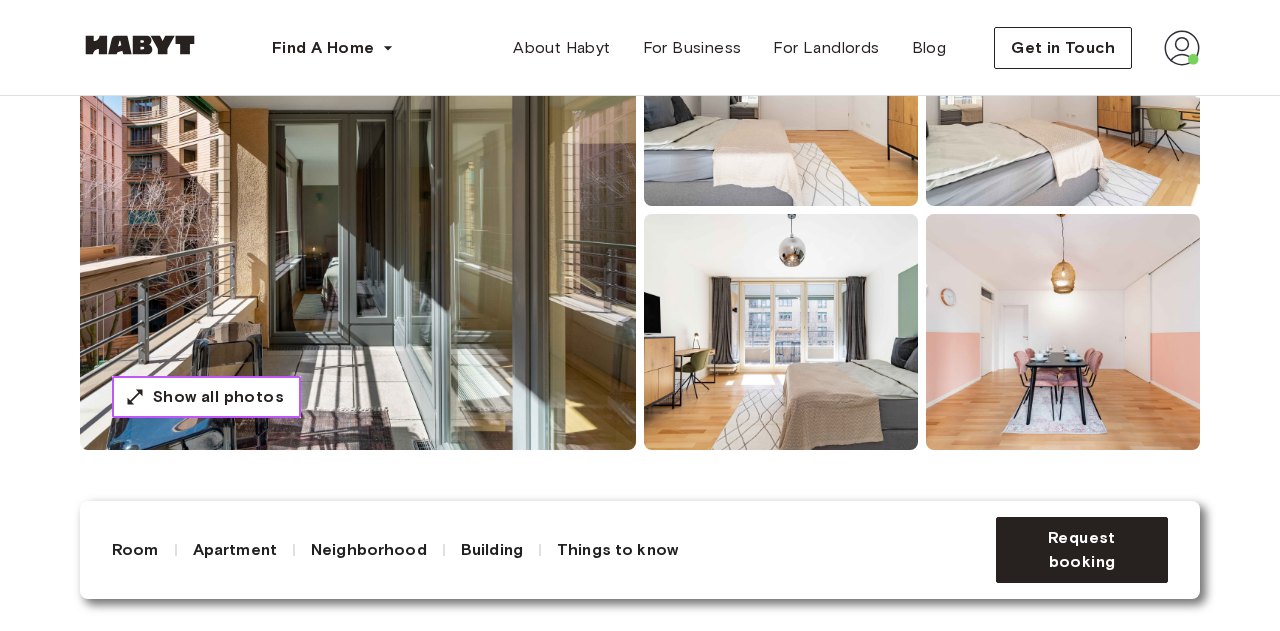click on "Show all photos" at bounding box center (218, 397) 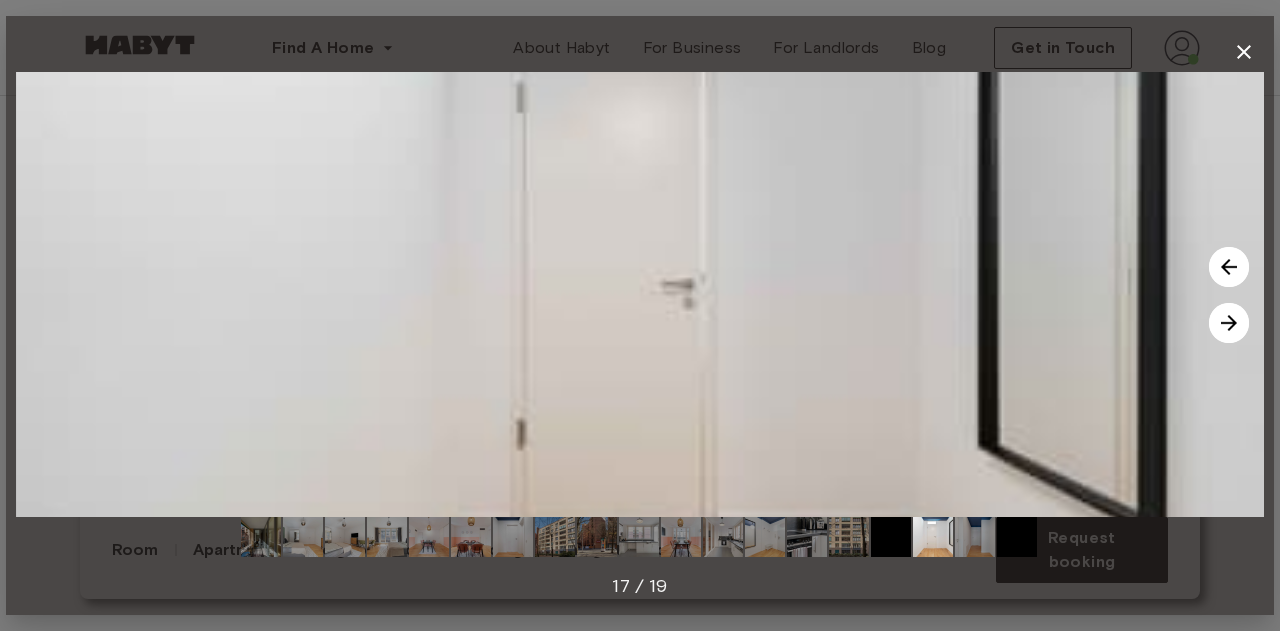 click at bounding box center (1244, 52) 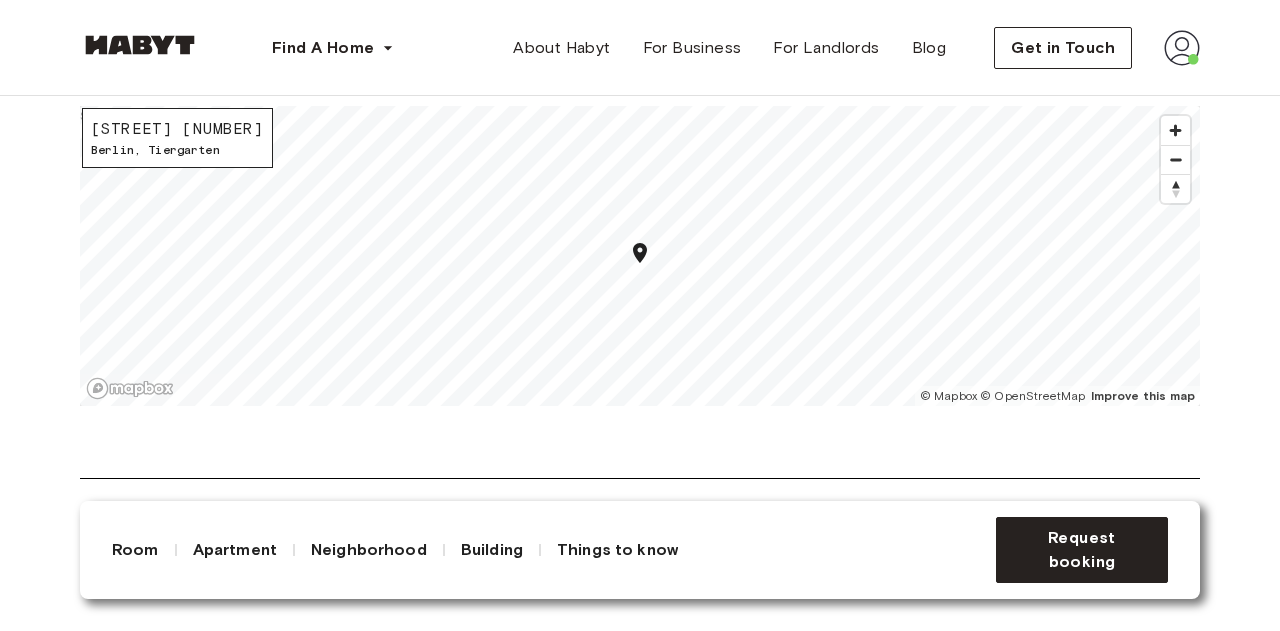 scroll, scrollTop: 1914, scrollLeft: 0, axis: vertical 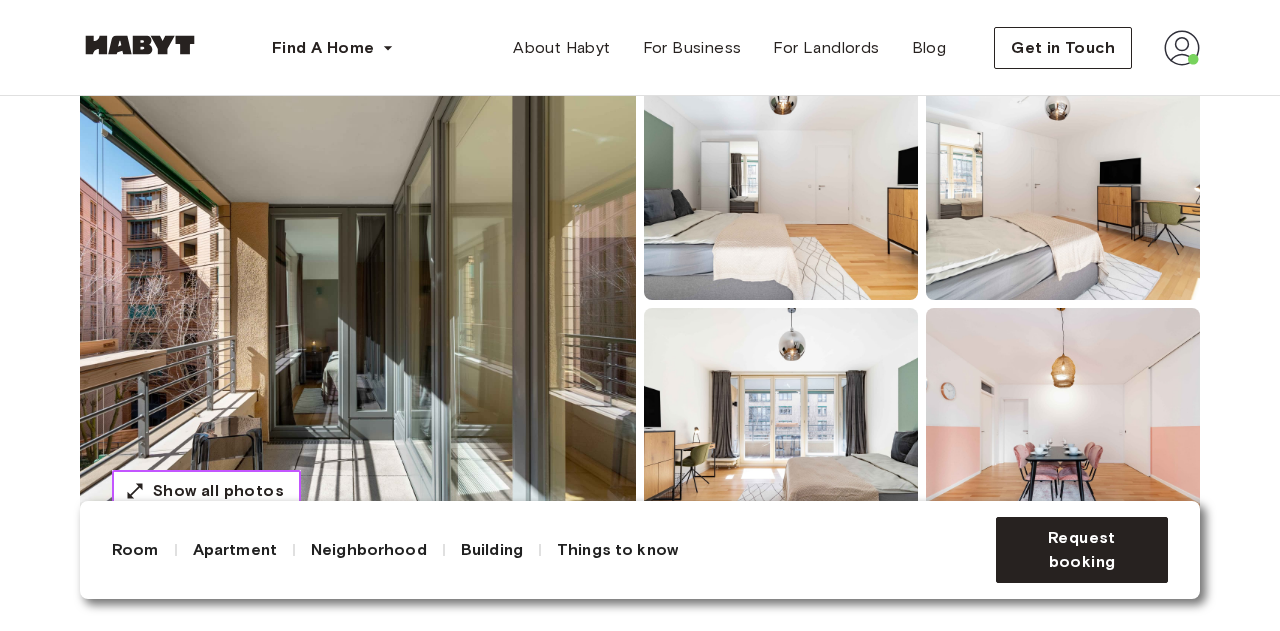 click on "Show all photos" at bounding box center [218, 491] 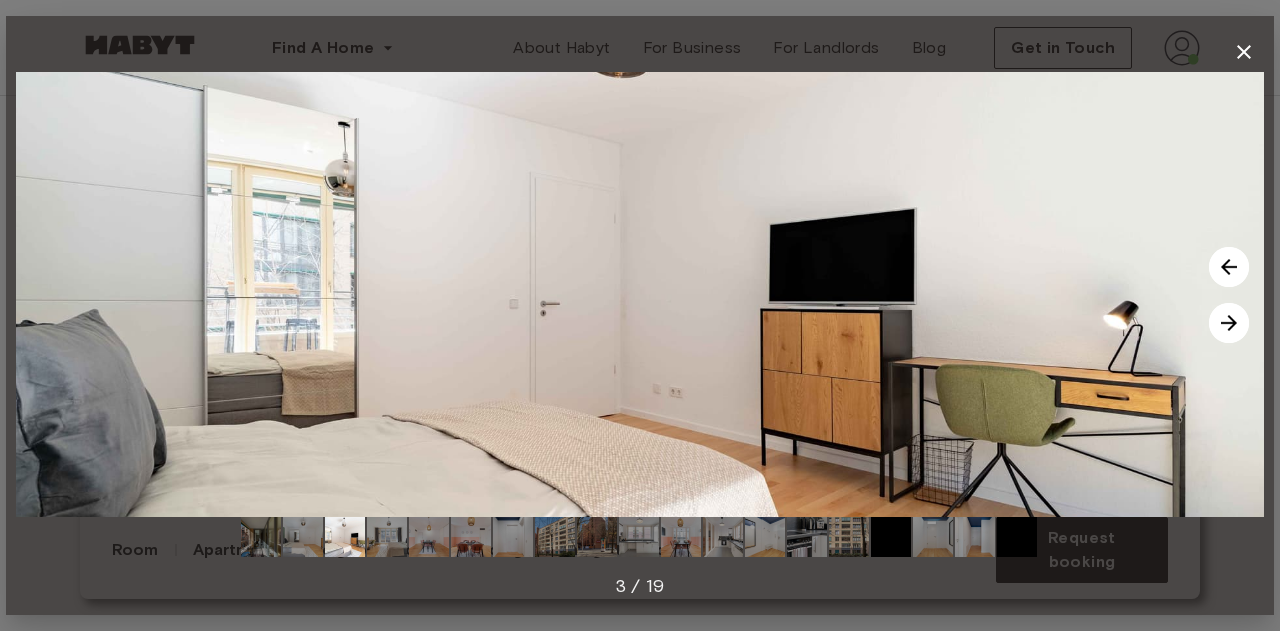 click 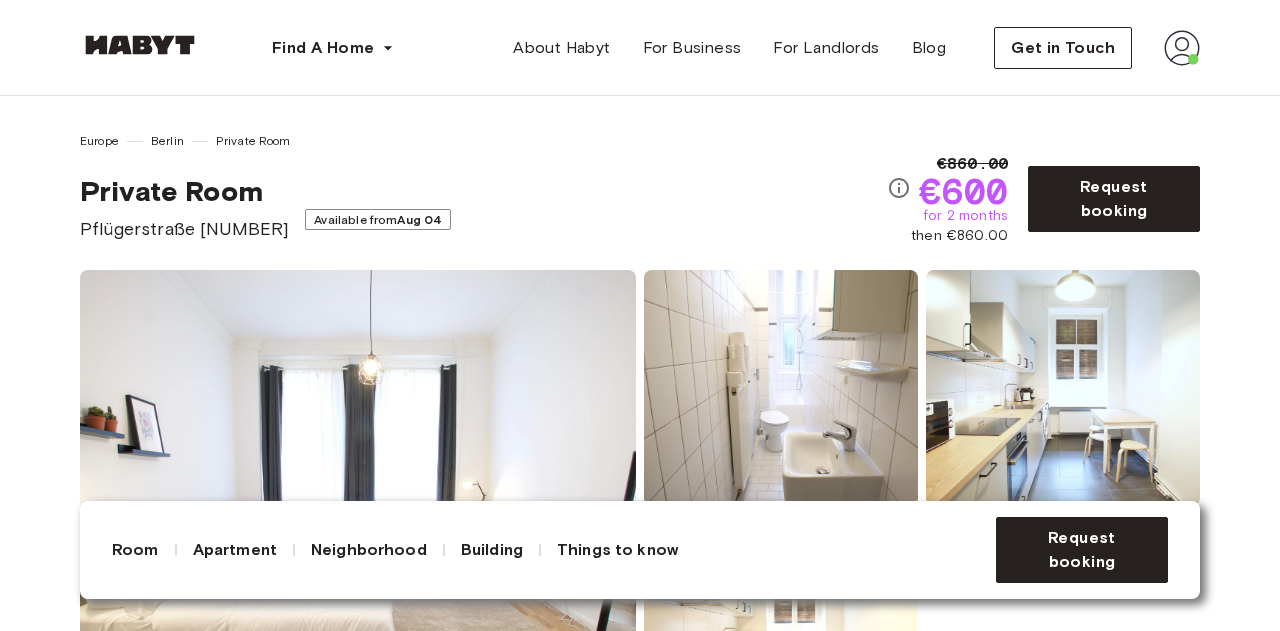scroll, scrollTop: 272, scrollLeft: 0, axis: vertical 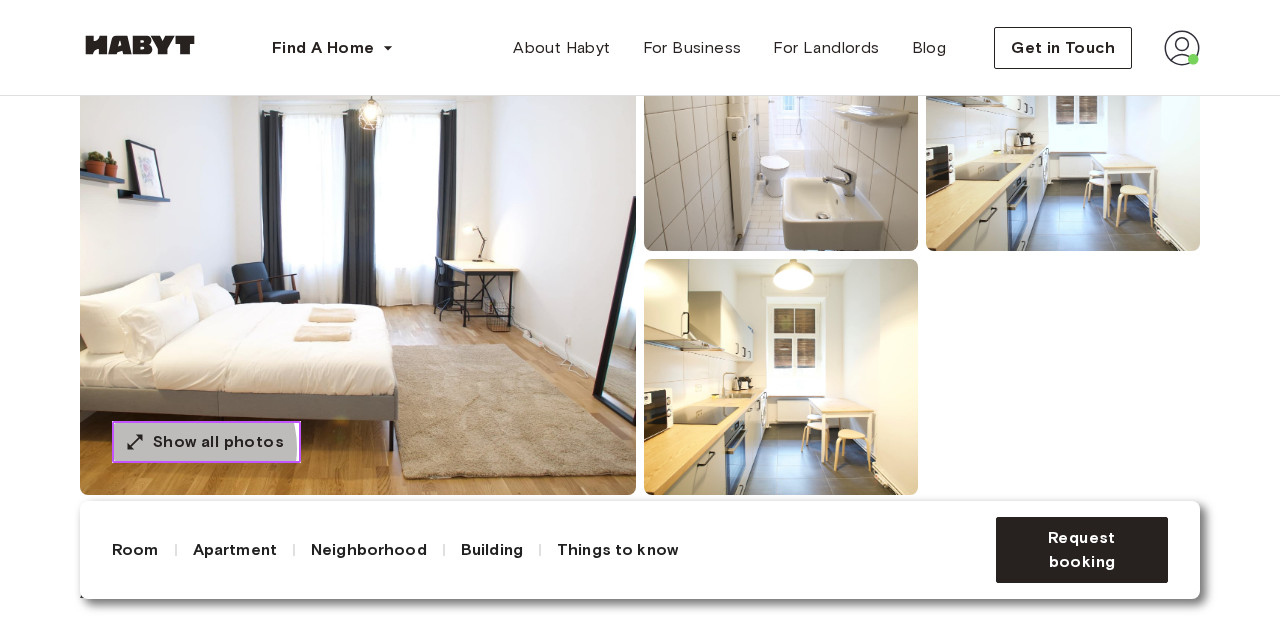 click on "Show all photos" at bounding box center [218, 442] 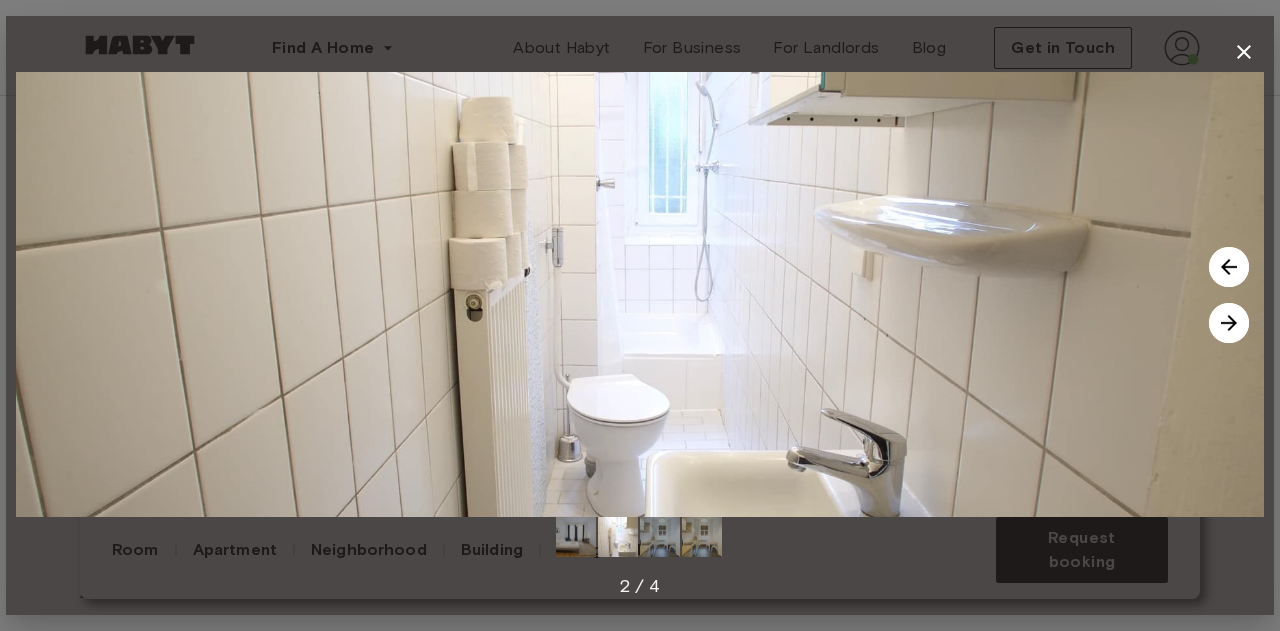 click 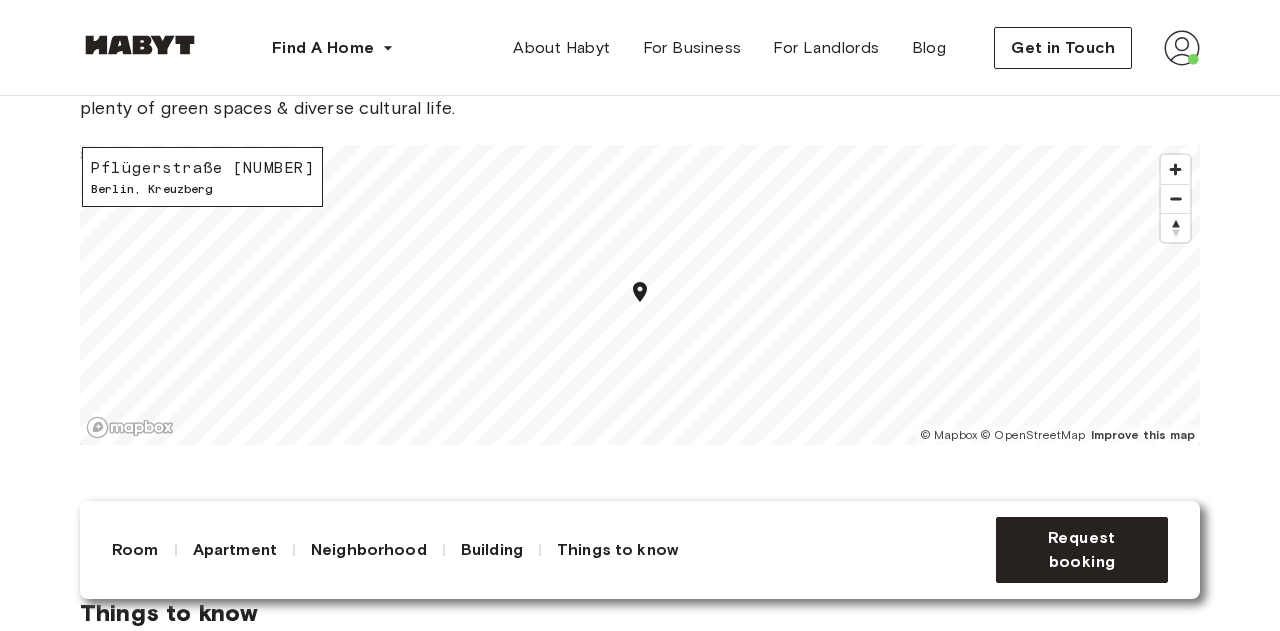scroll, scrollTop: 2416, scrollLeft: 0, axis: vertical 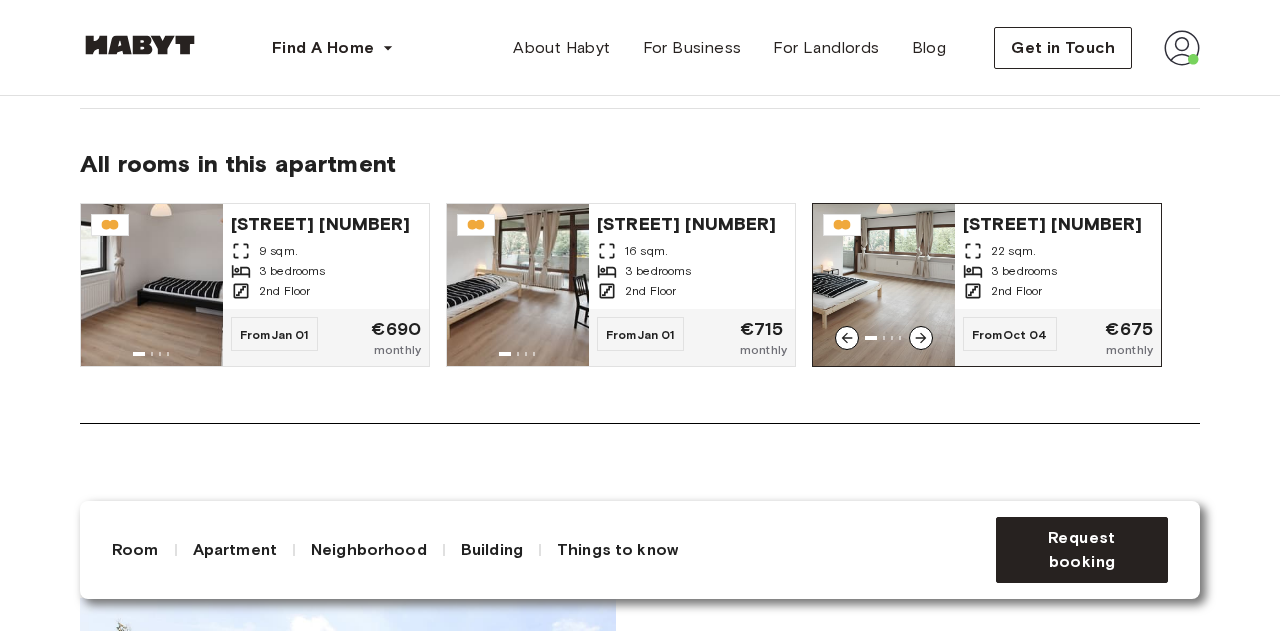 click 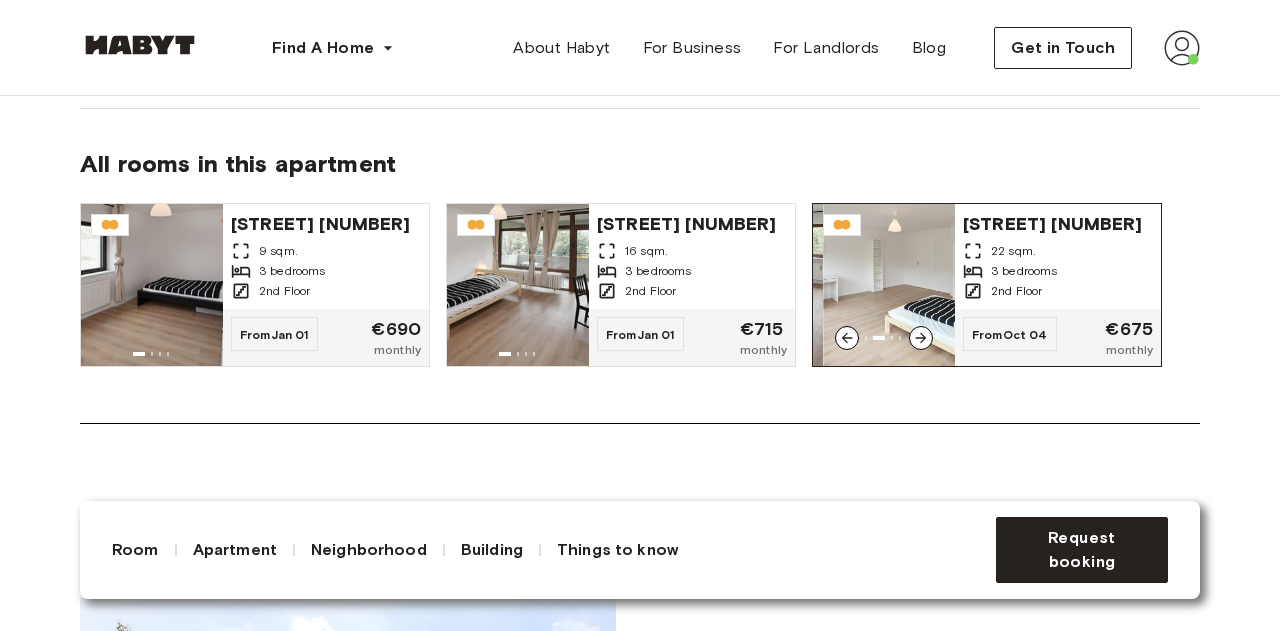 click 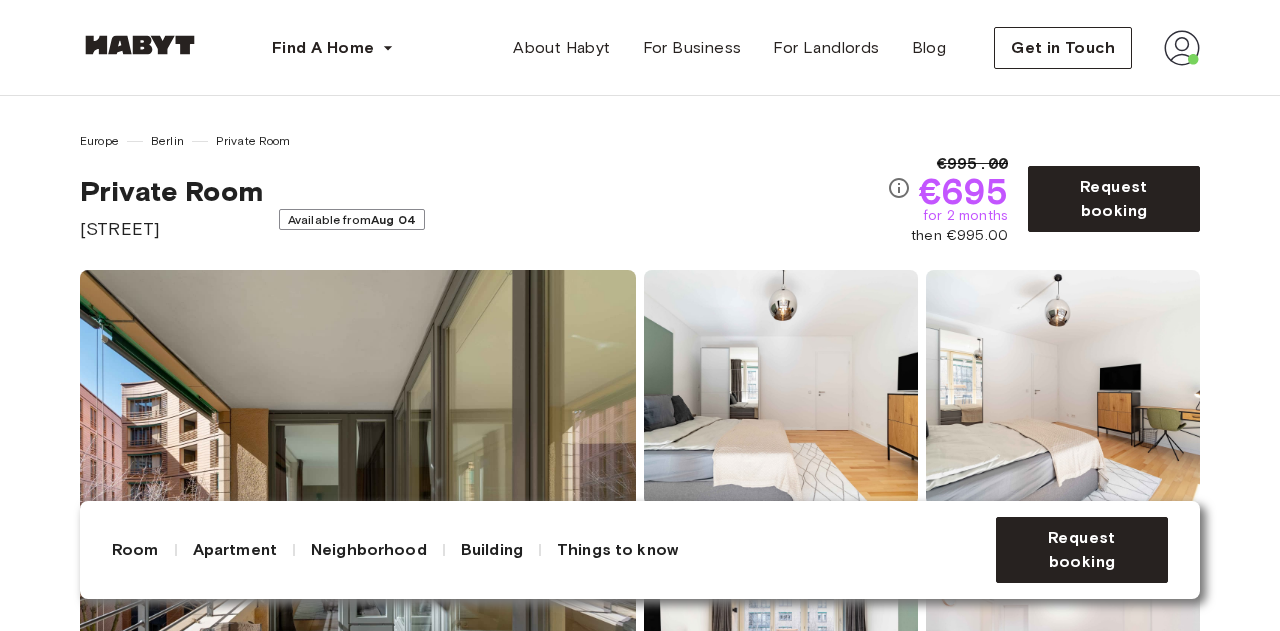 scroll, scrollTop: 200, scrollLeft: 0, axis: vertical 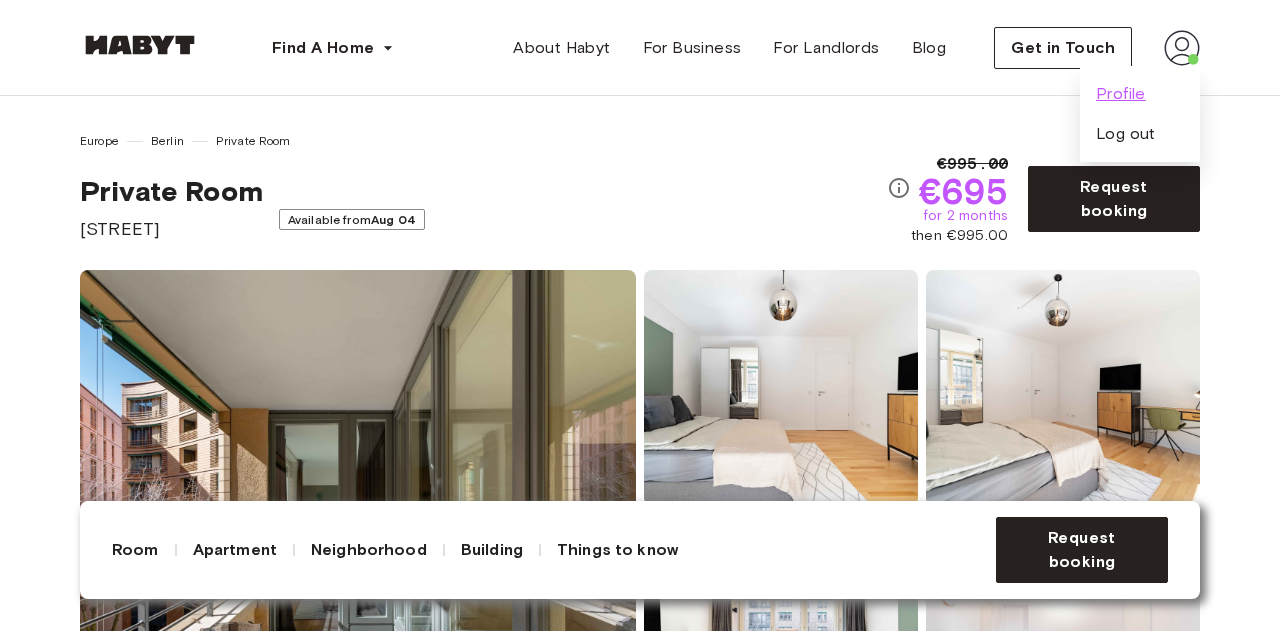 click on "Profile" at bounding box center [1121, 94] 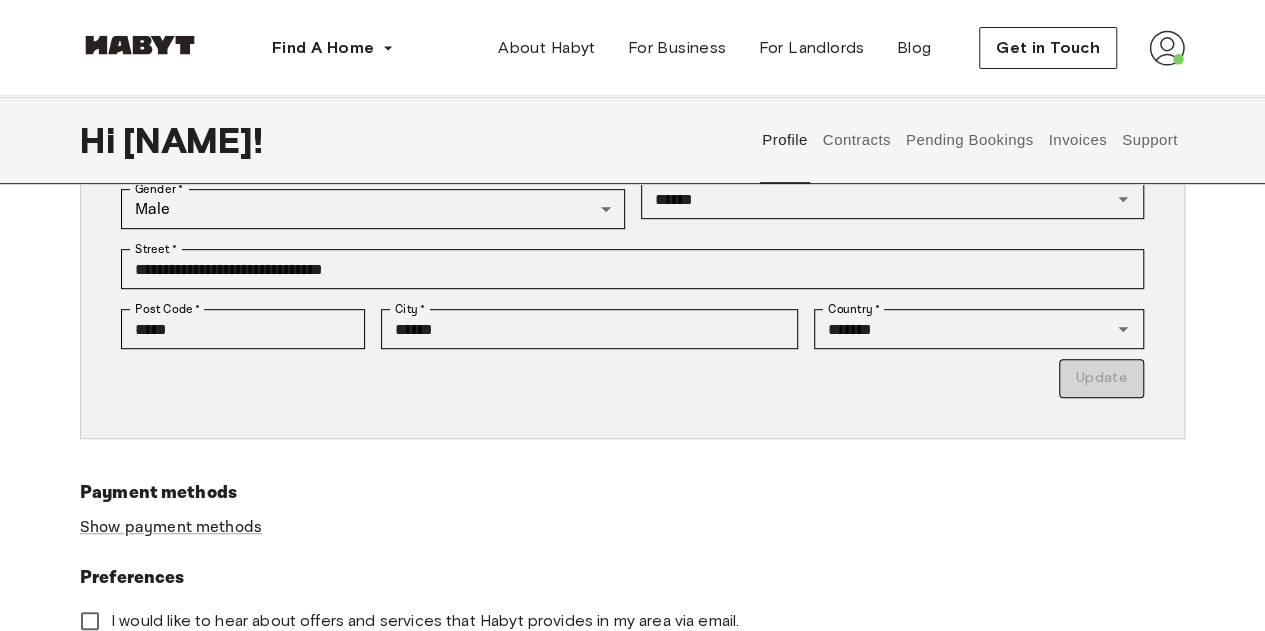 click on "Contracts" at bounding box center (856, 140) 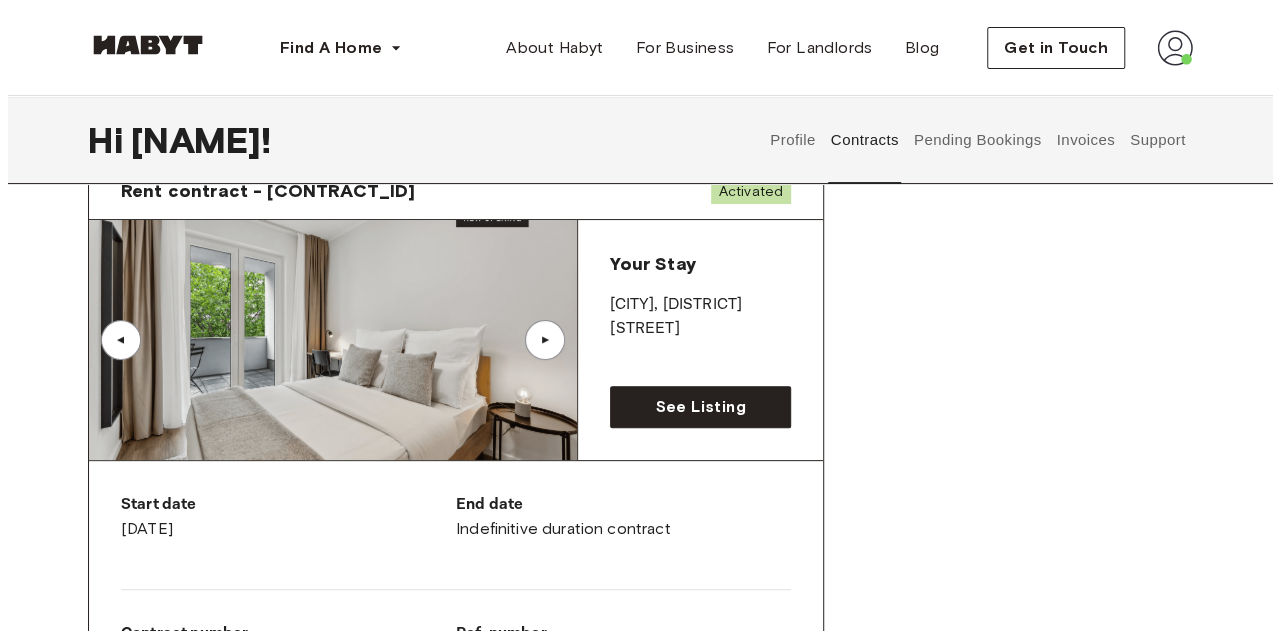 scroll, scrollTop: 0, scrollLeft: 0, axis: both 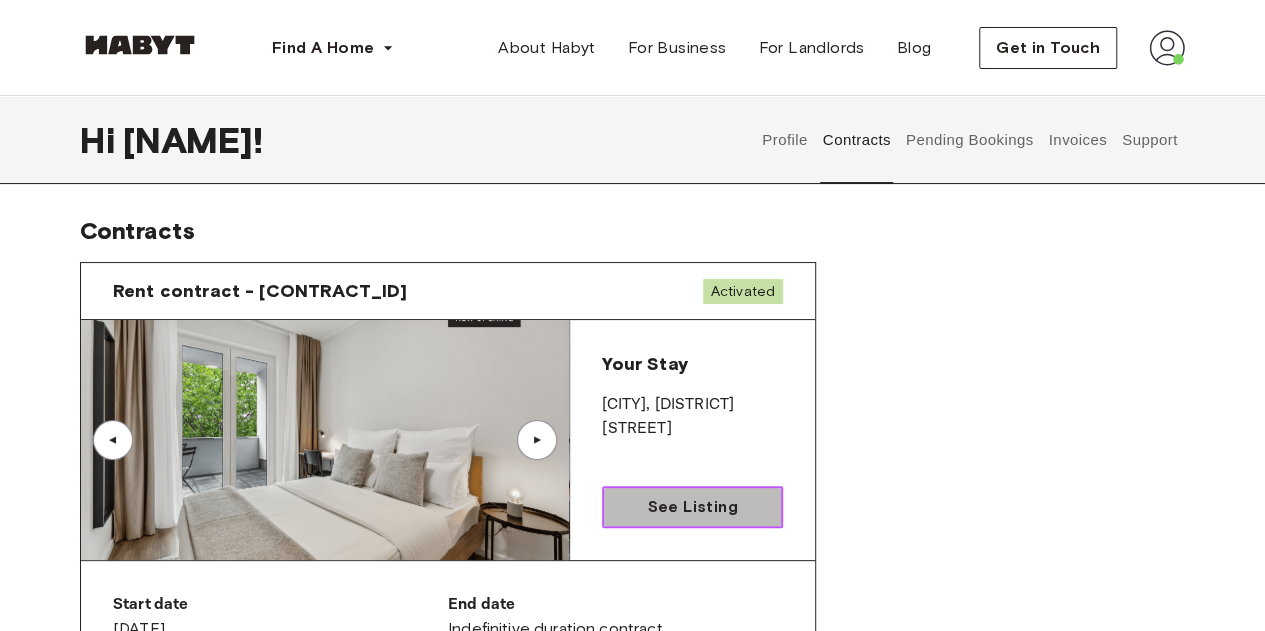 click on "See Listing" at bounding box center [692, 507] 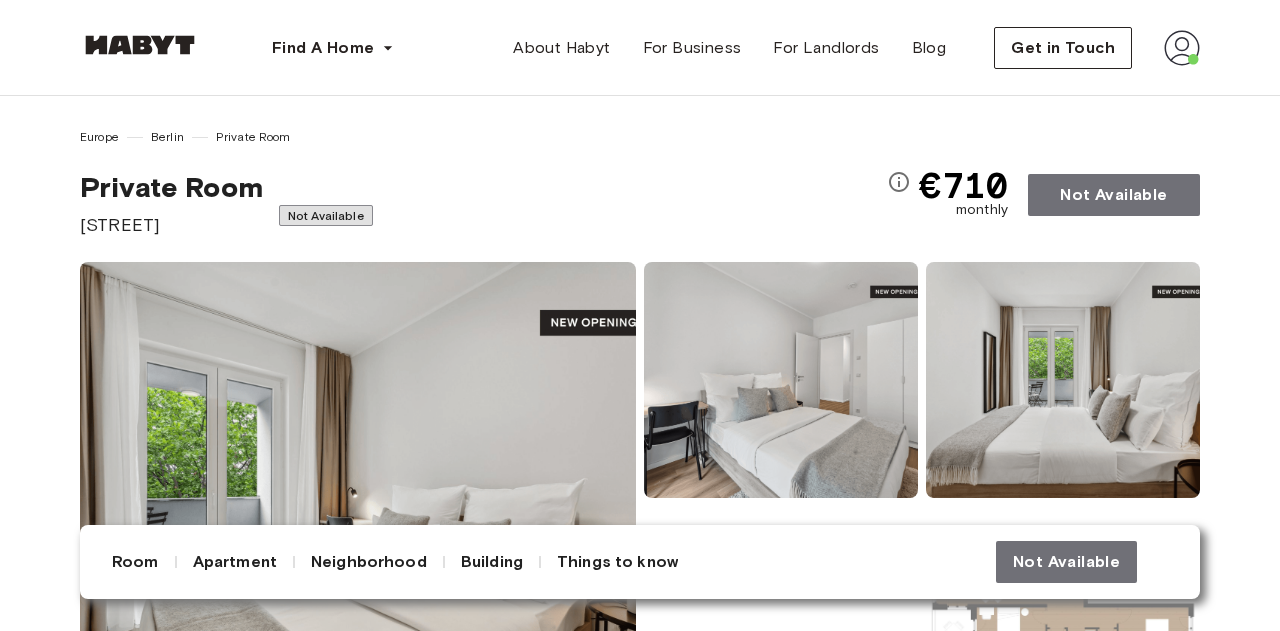 click on "Not Available" at bounding box center (1114, 195) 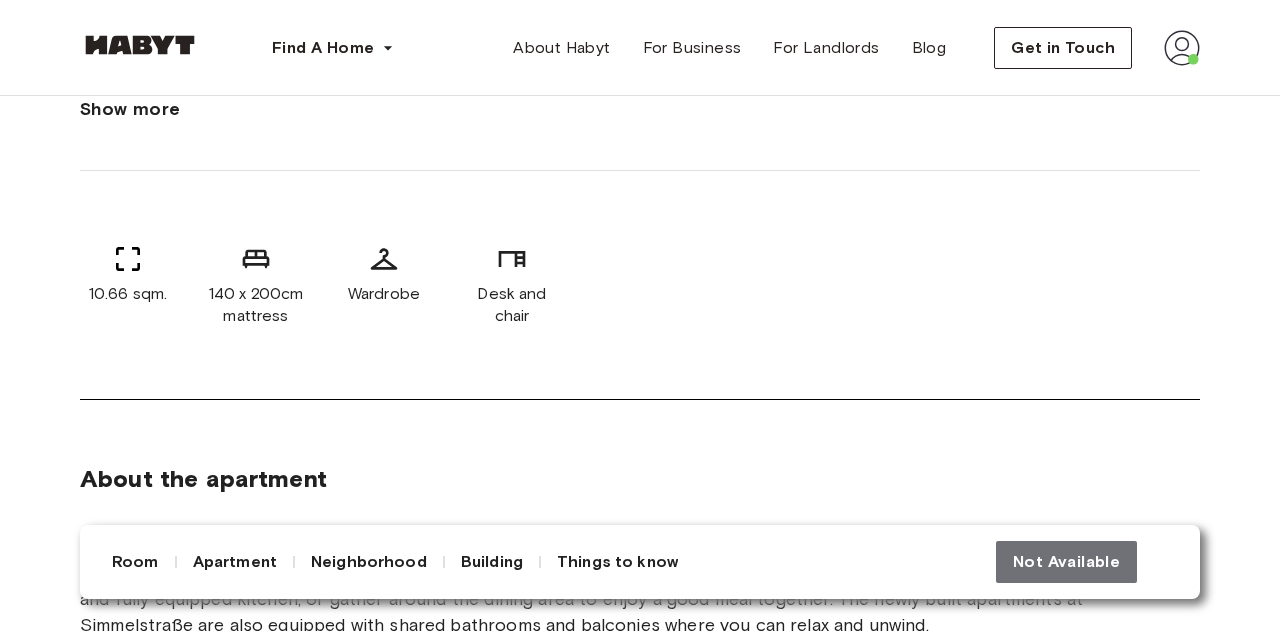 scroll, scrollTop: 700, scrollLeft: 0, axis: vertical 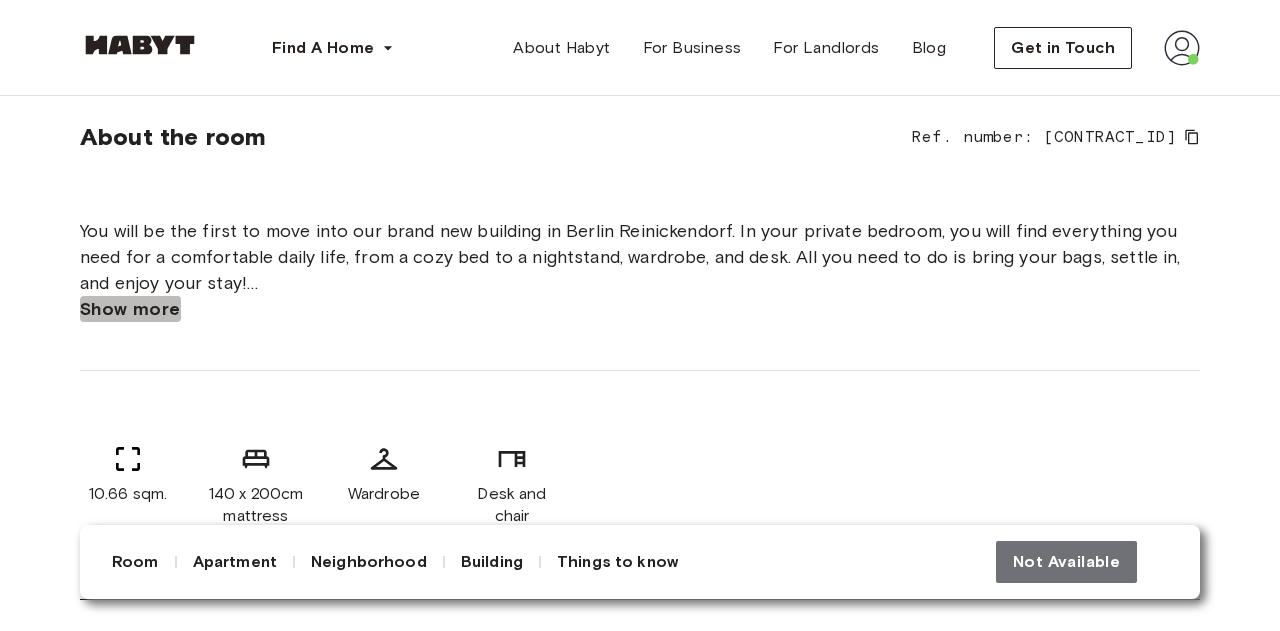 click on "Show more" at bounding box center (130, 309) 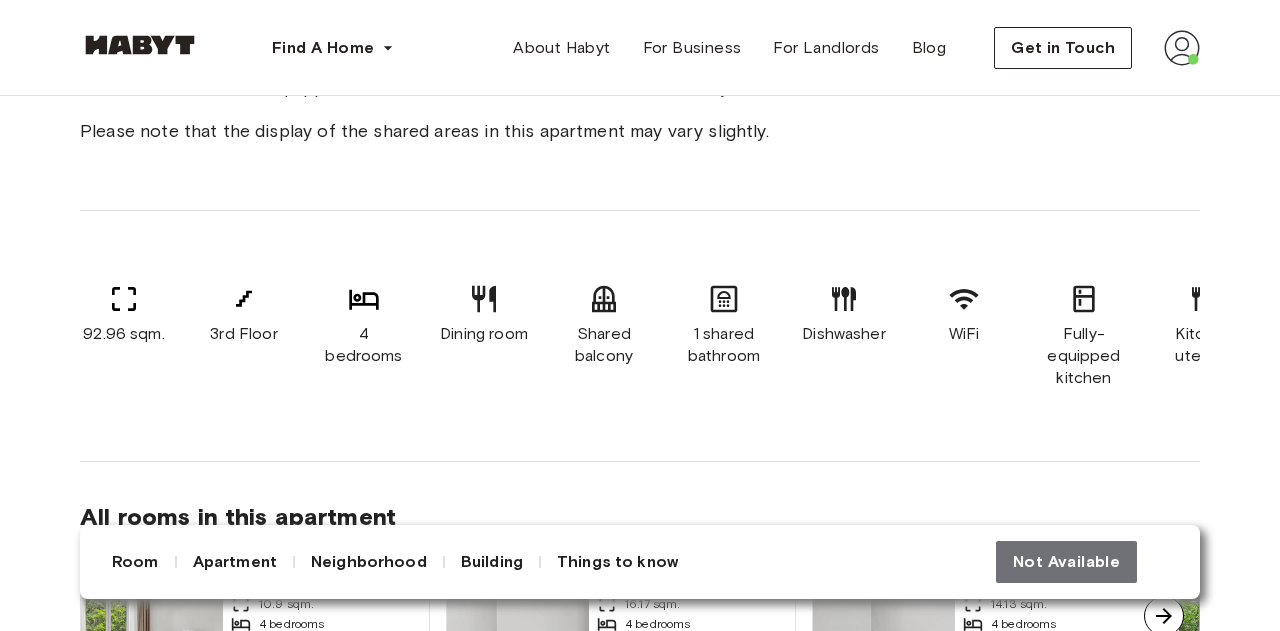 scroll, scrollTop: 1600, scrollLeft: 0, axis: vertical 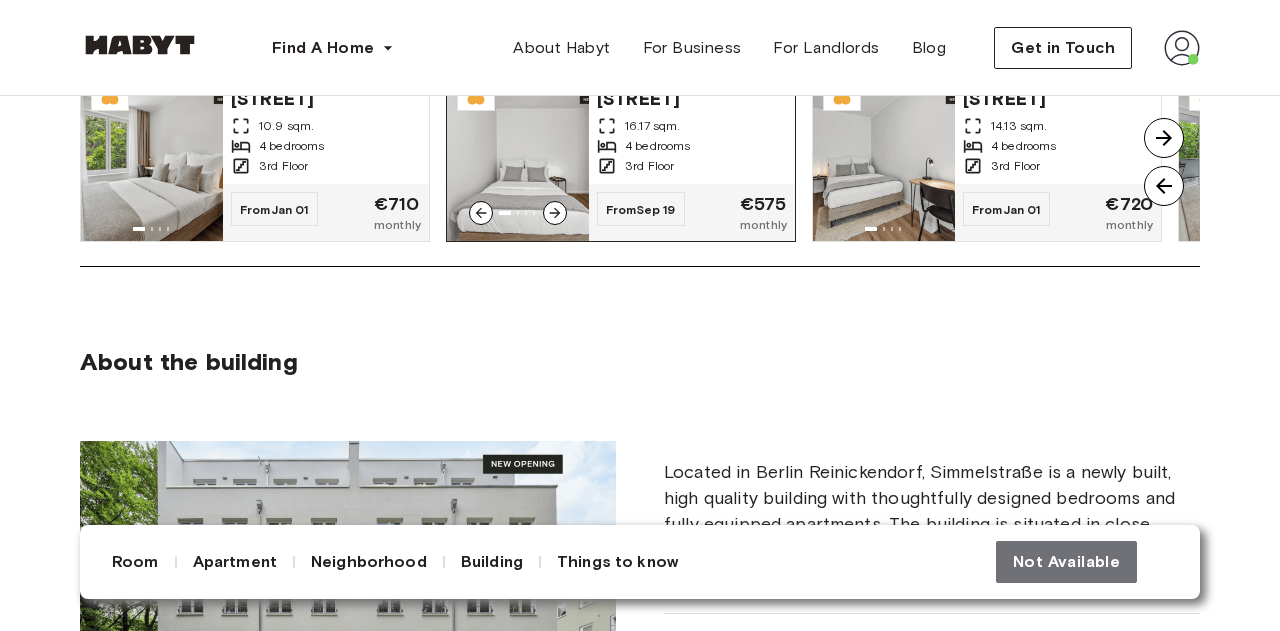 click 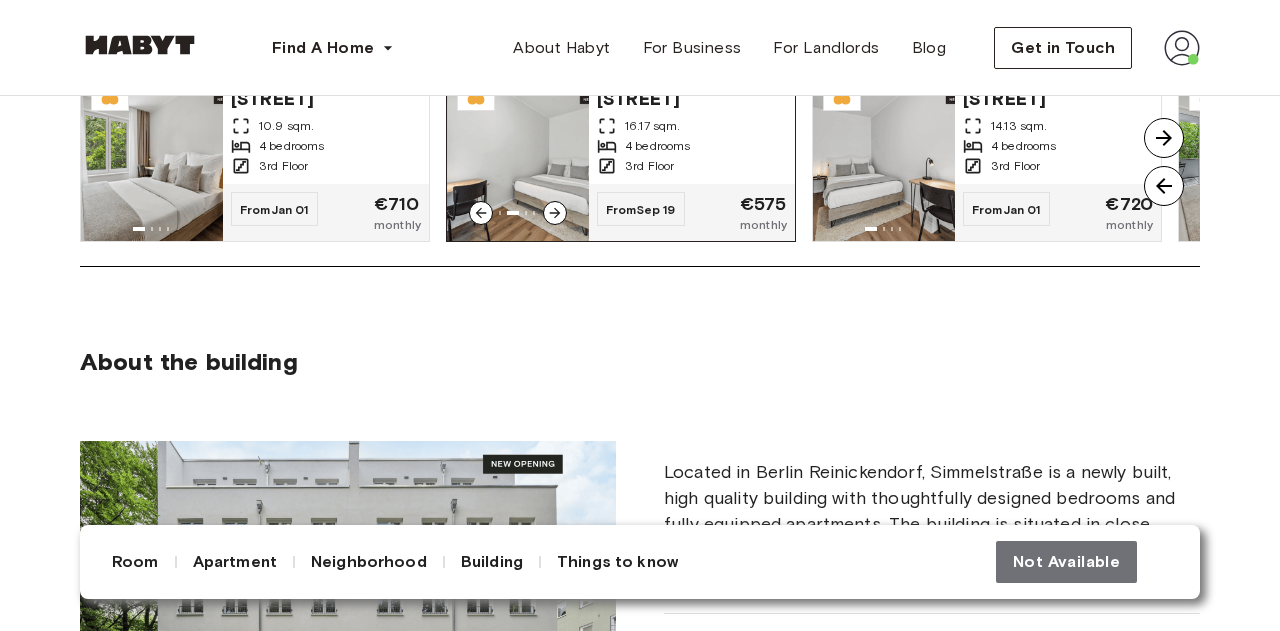 click 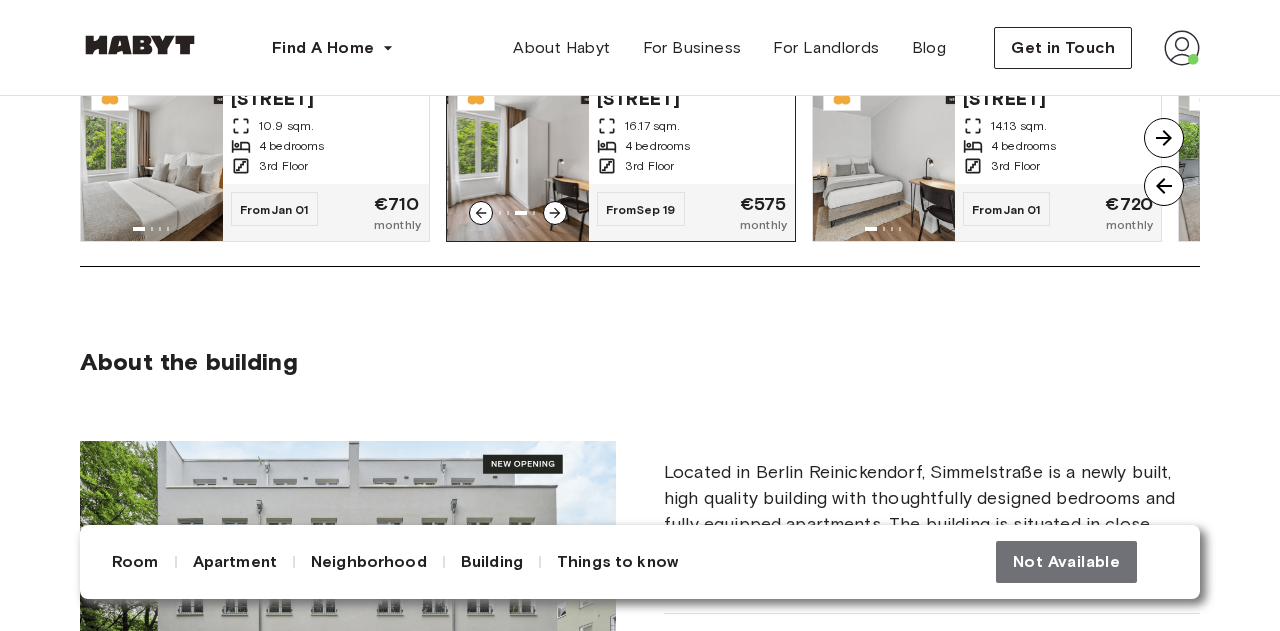 click 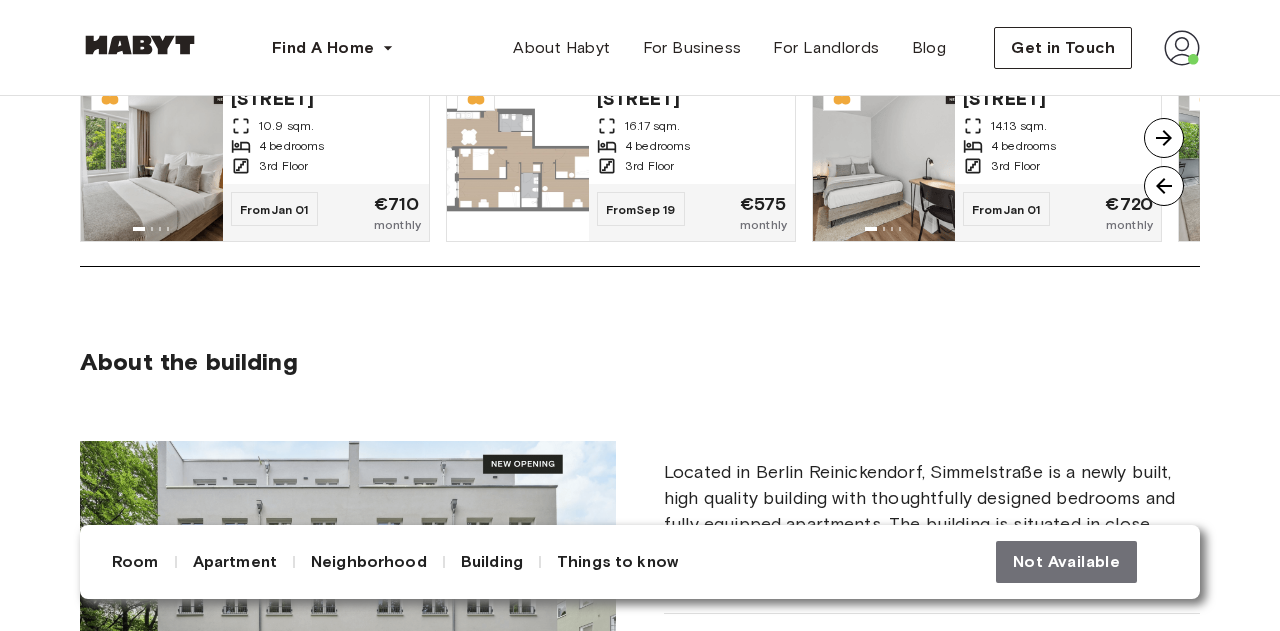 click at bounding box center (1164, 138) 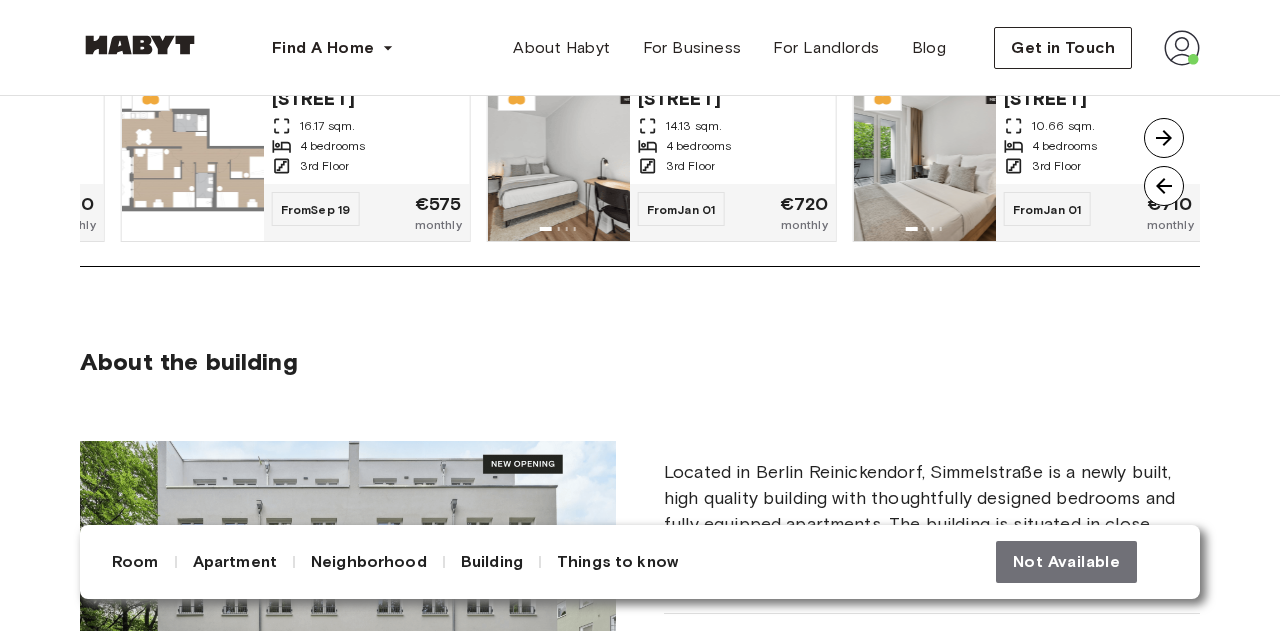 click at bounding box center (1164, 186) 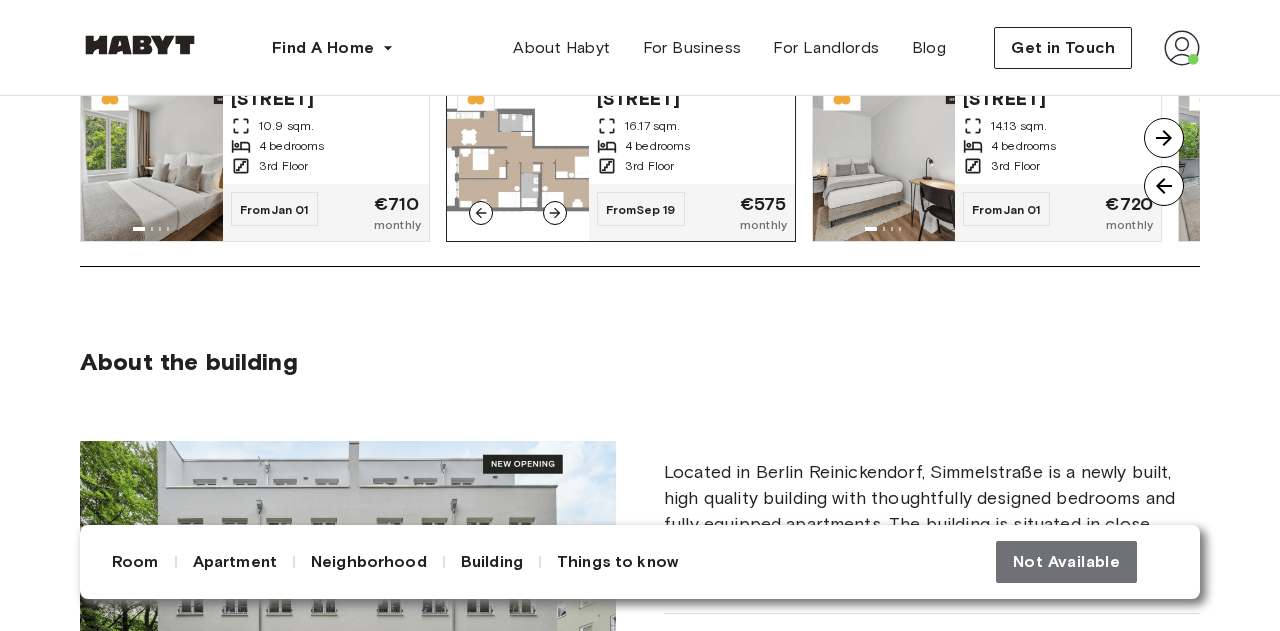 click at bounding box center [555, 213] 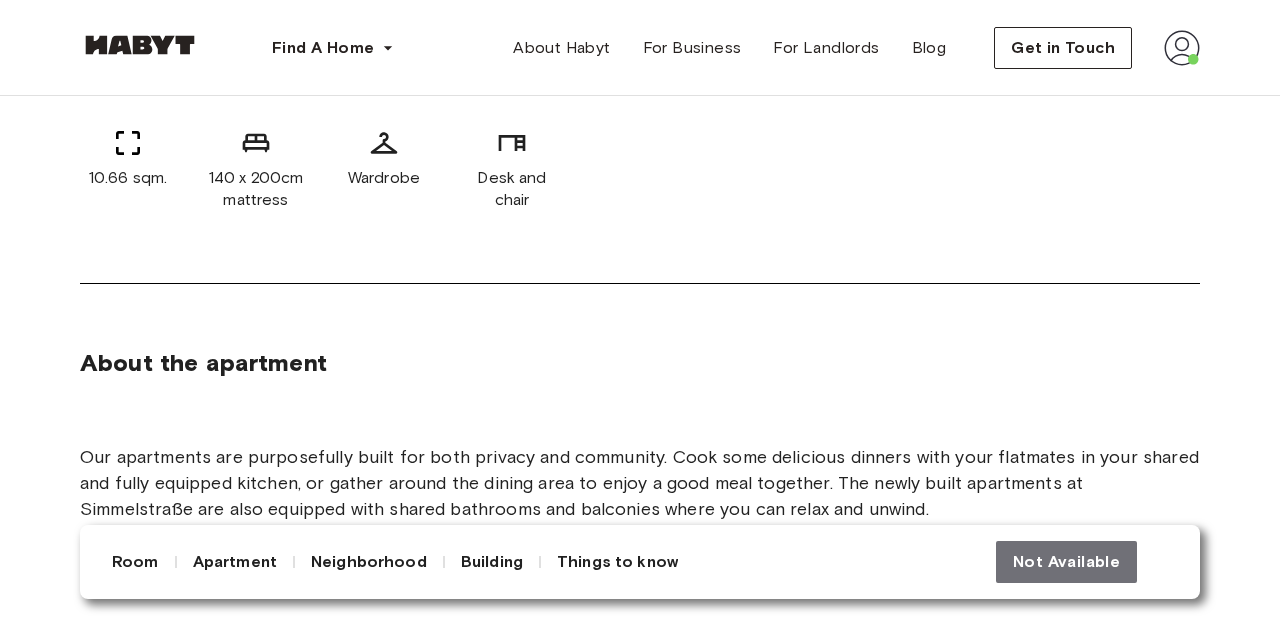 scroll, scrollTop: 978, scrollLeft: 0, axis: vertical 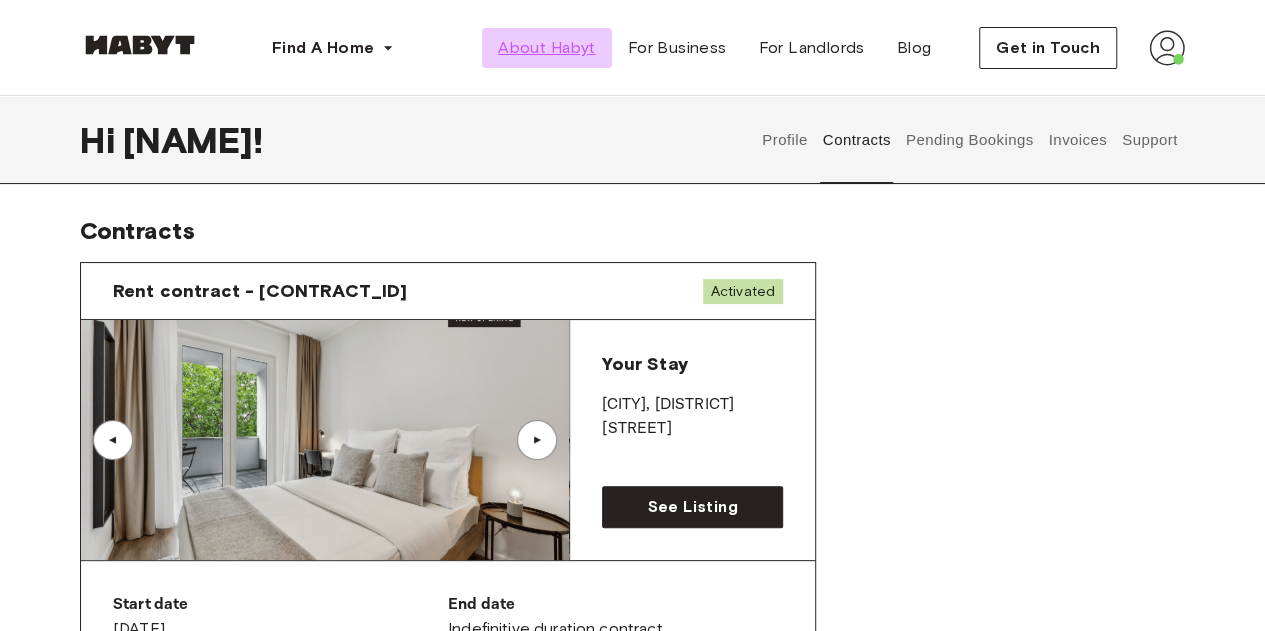 click on "About Habyt" at bounding box center [546, 48] 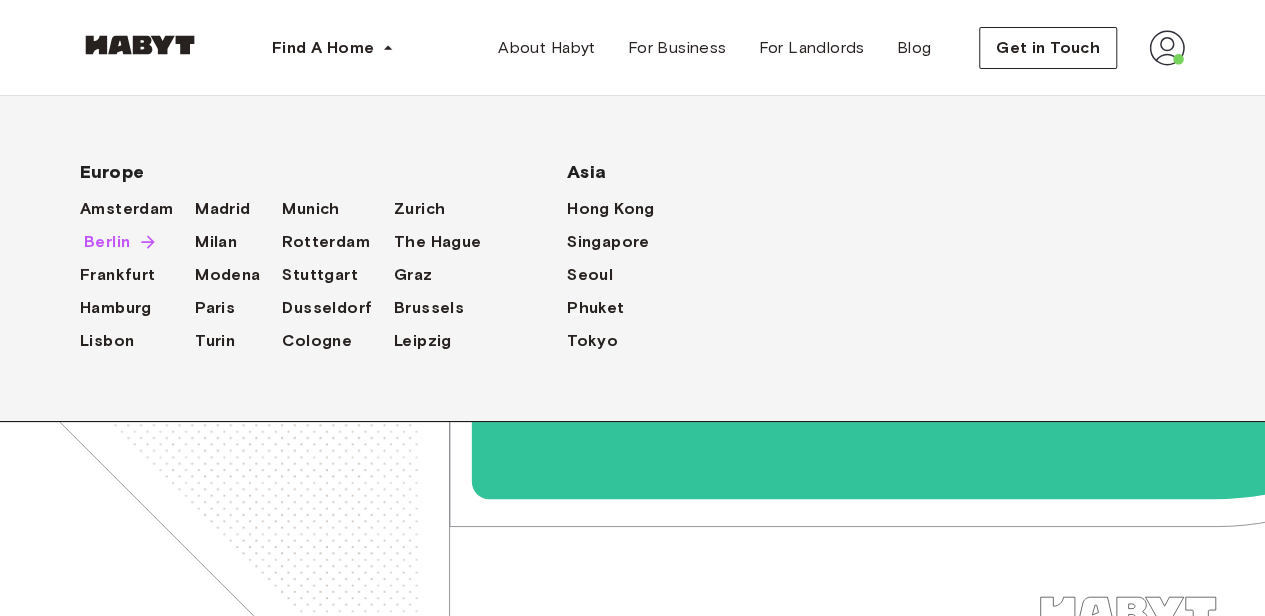 click on "Berlin" at bounding box center [107, 242] 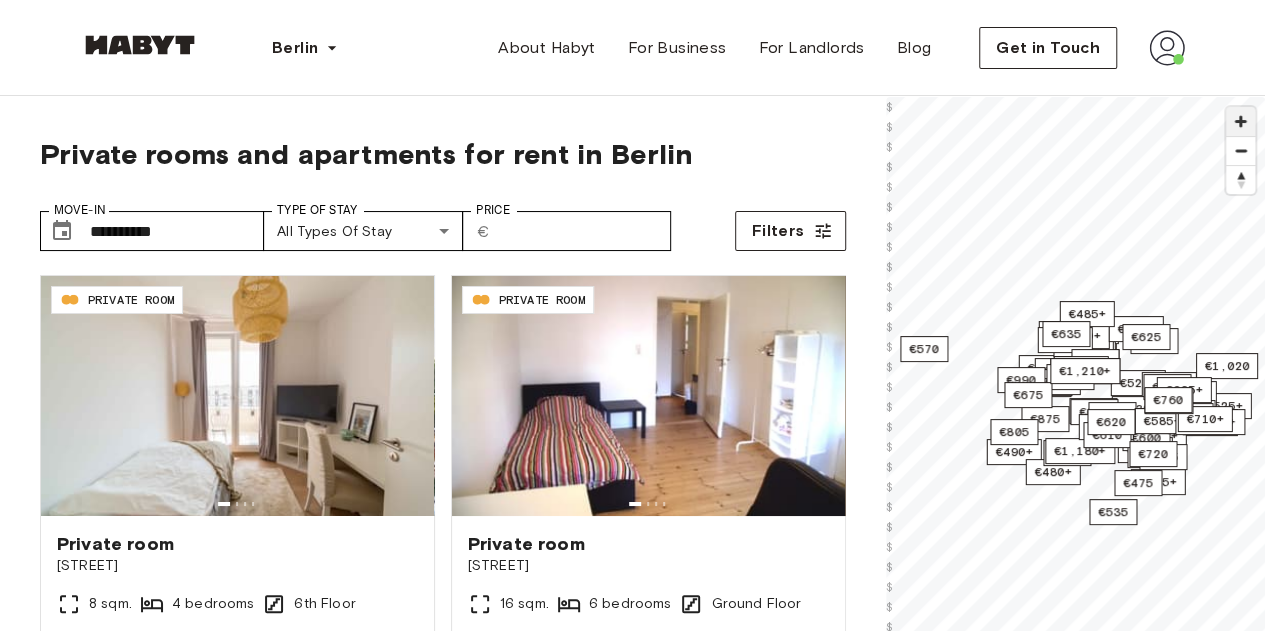 click at bounding box center (1240, 121) 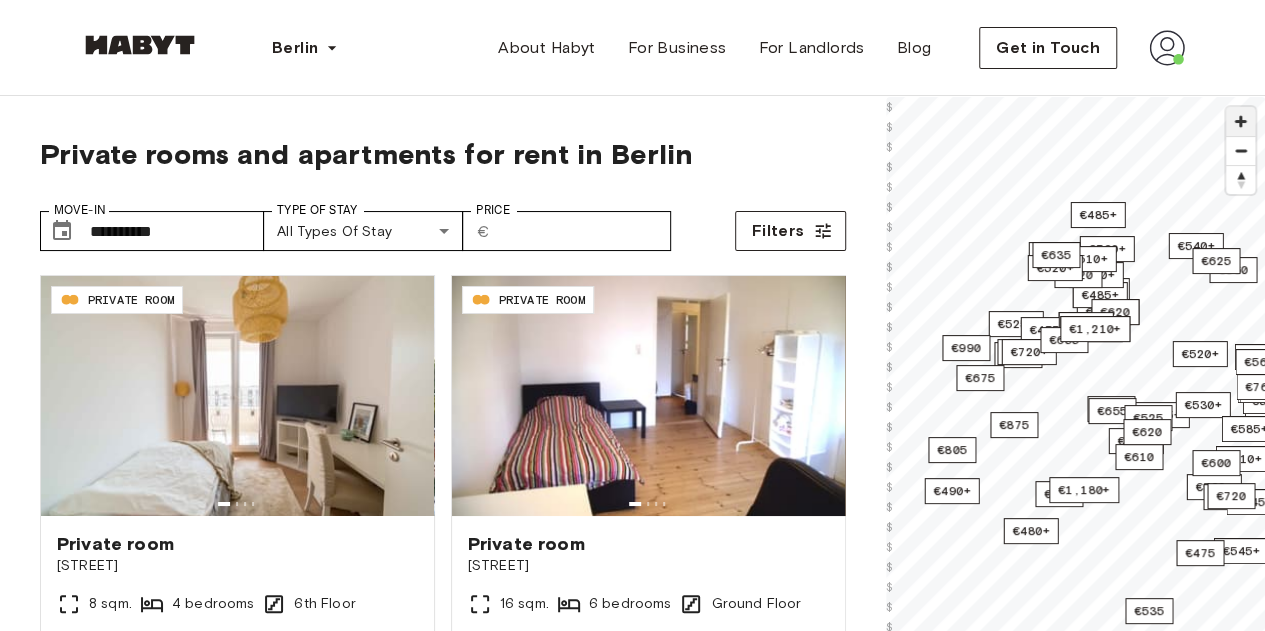 click at bounding box center [1240, 121] 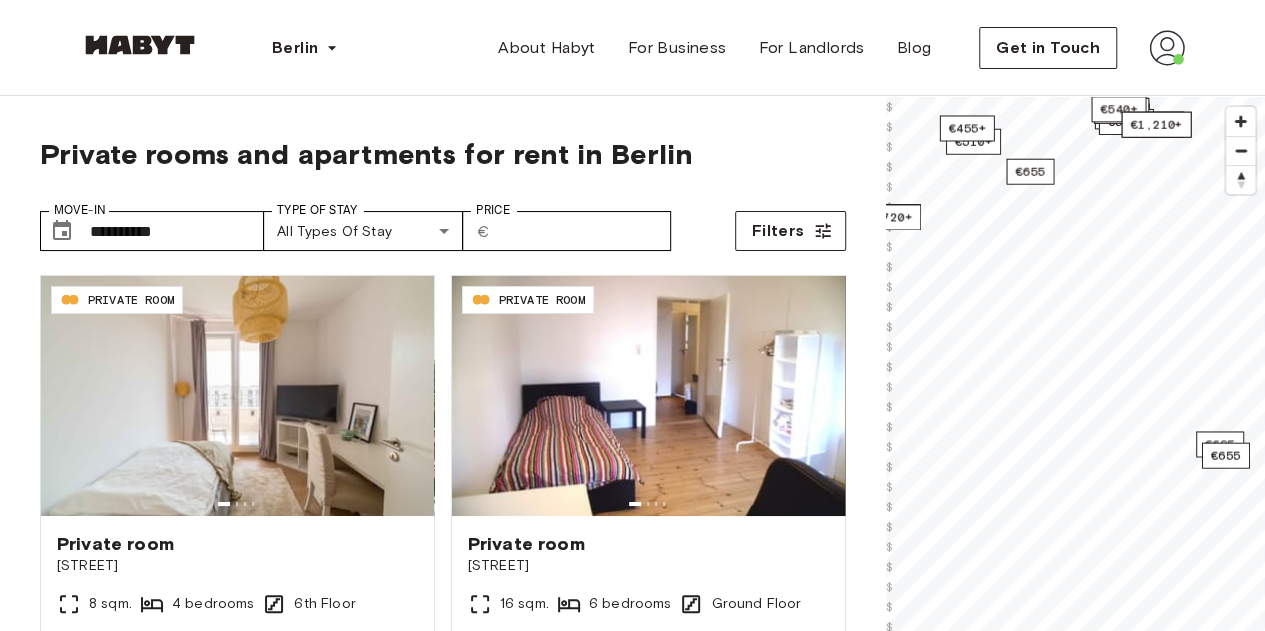 click on "**********" at bounding box center [632, 2503] 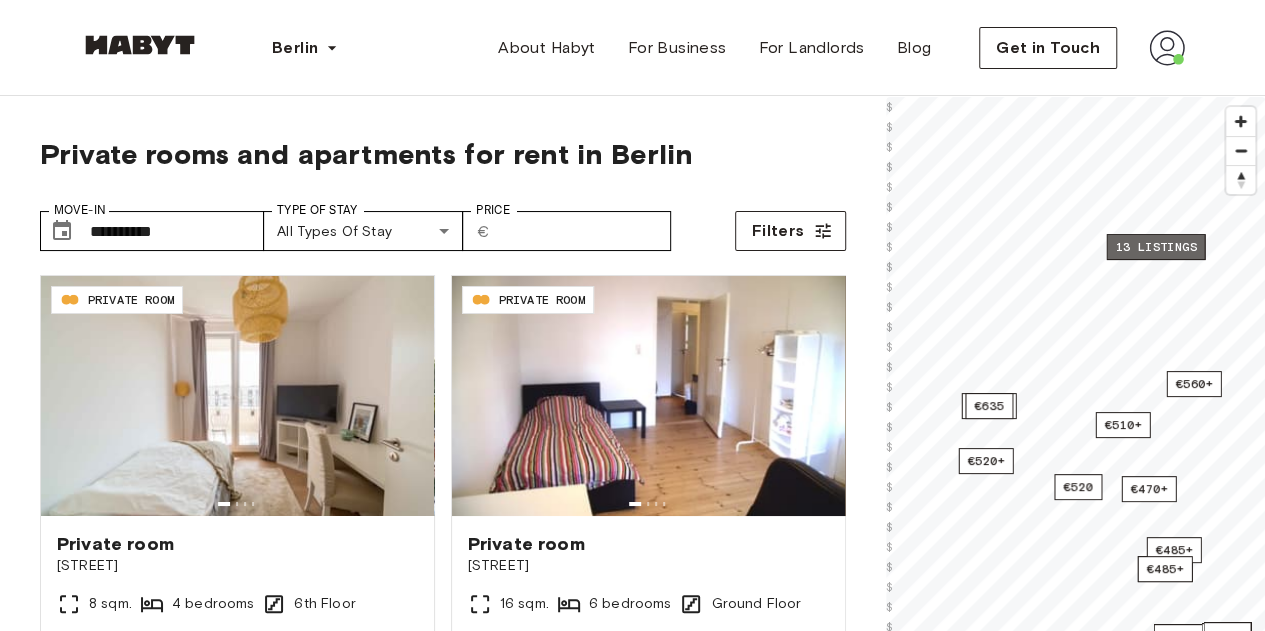click on "13 listings" at bounding box center [1155, 247] 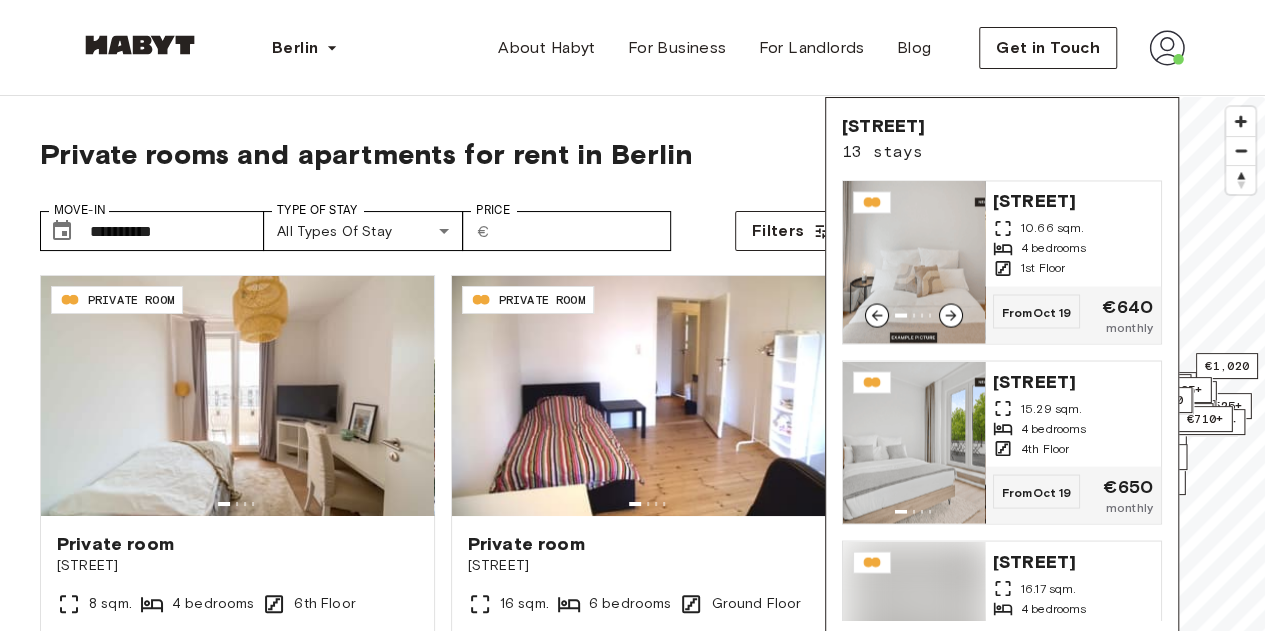 scroll, scrollTop: 1874, scrollLeft: 0, axis: vertical 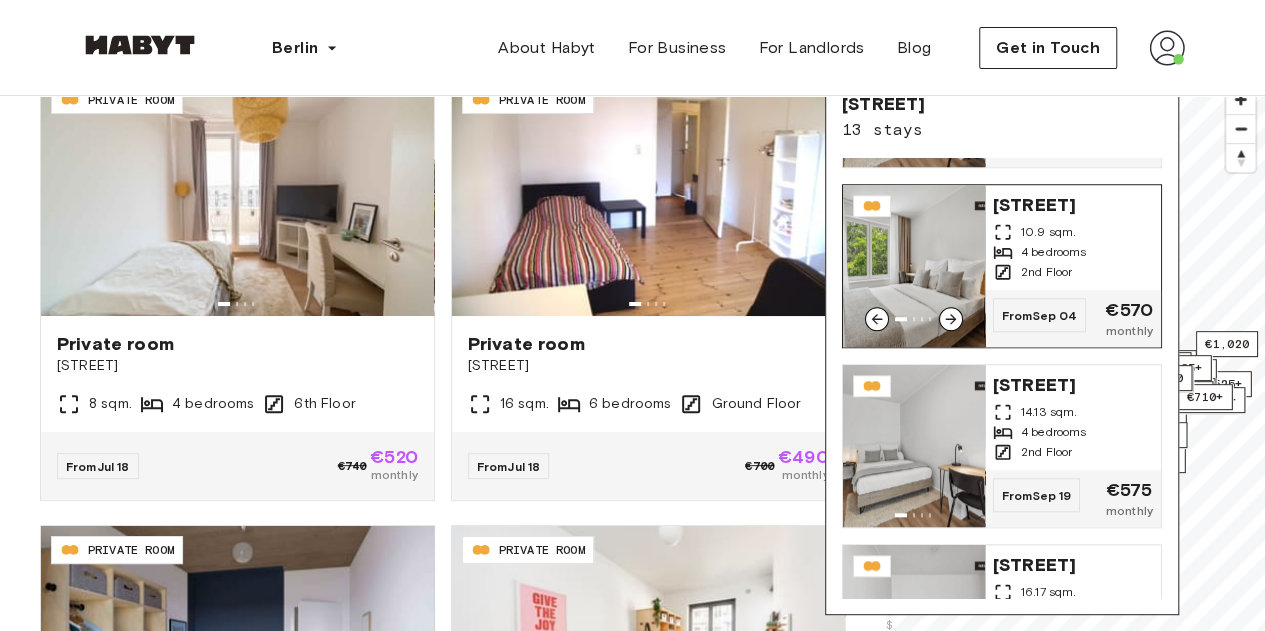 click on "[STREET] [NUMBER]" at bounding box center (1073, 203) 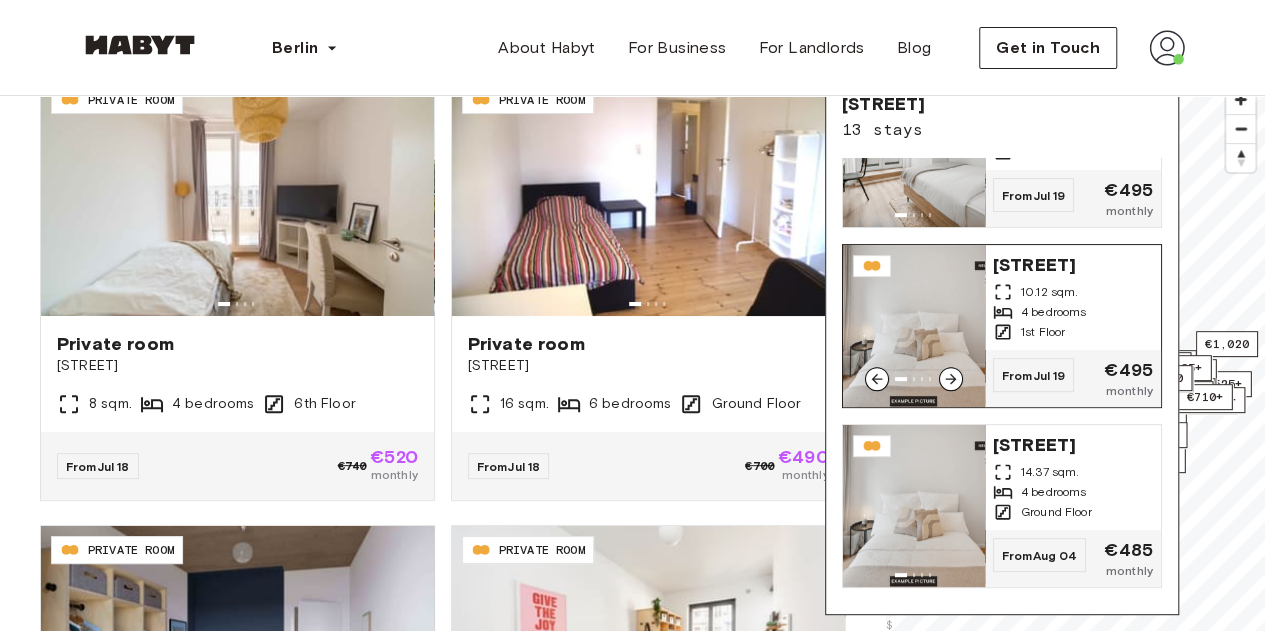 scroll, scrollTop: 0, scrollLeft: 0, axis: both 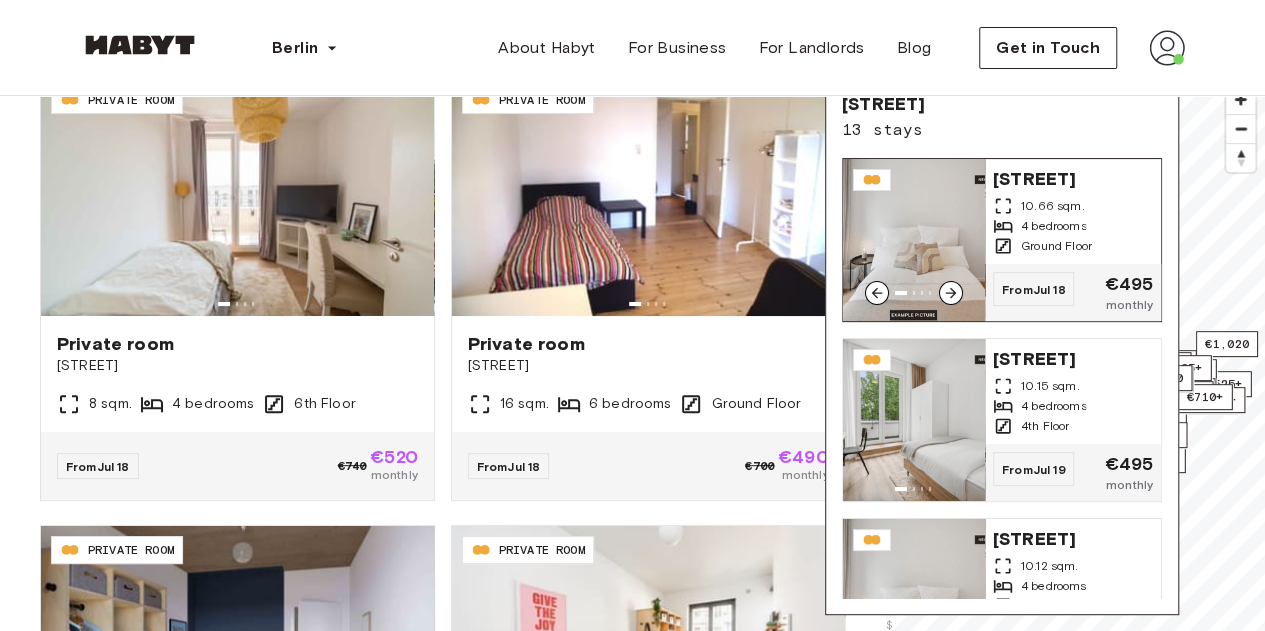 click on "Simmelstraße 23 10.66 sqm. 4 bedrooms Ground Floor" at bounding box center (1073, 211) 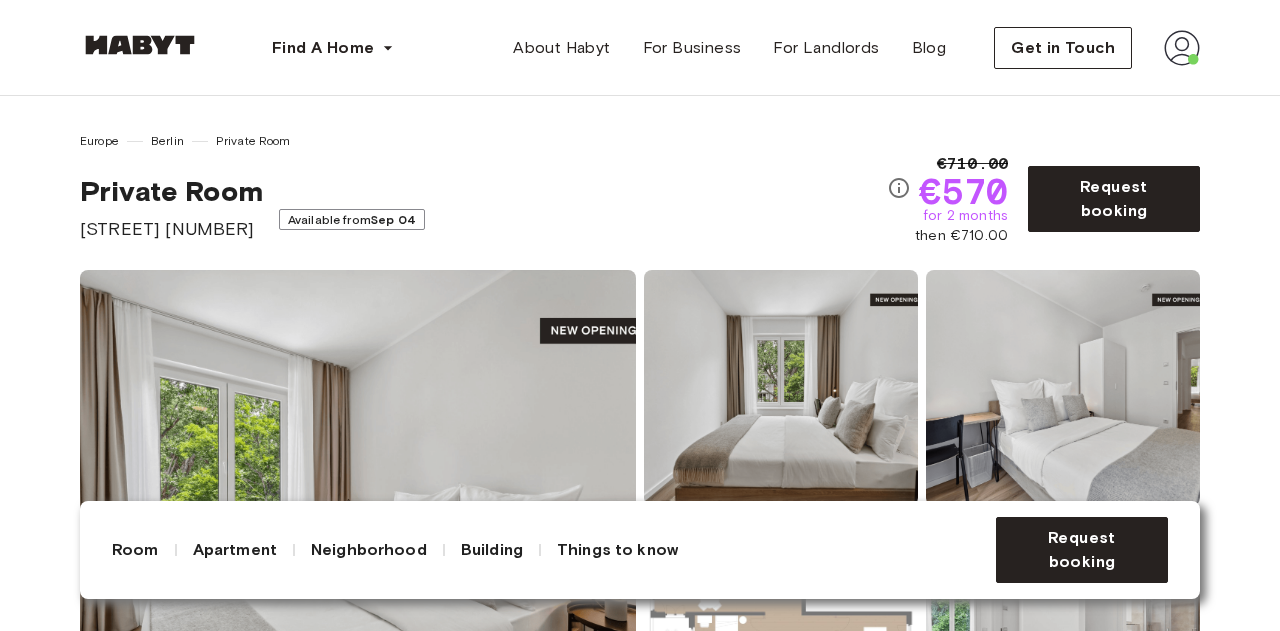 scroll, scrollTop: 700, scrollLeft: 0, axis: vertical 